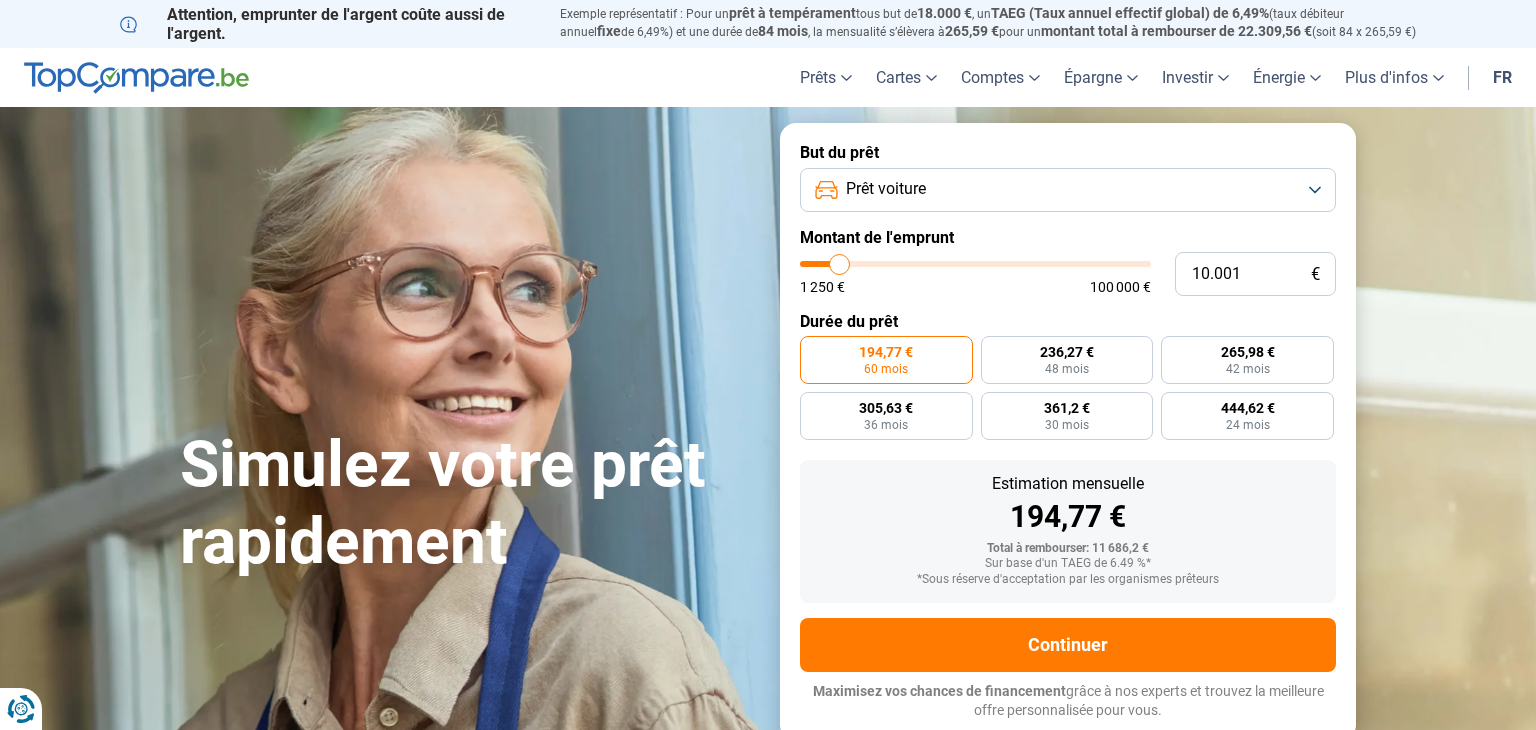 scroll, scrollTop: 0, scrollLeft: 0, axis: both 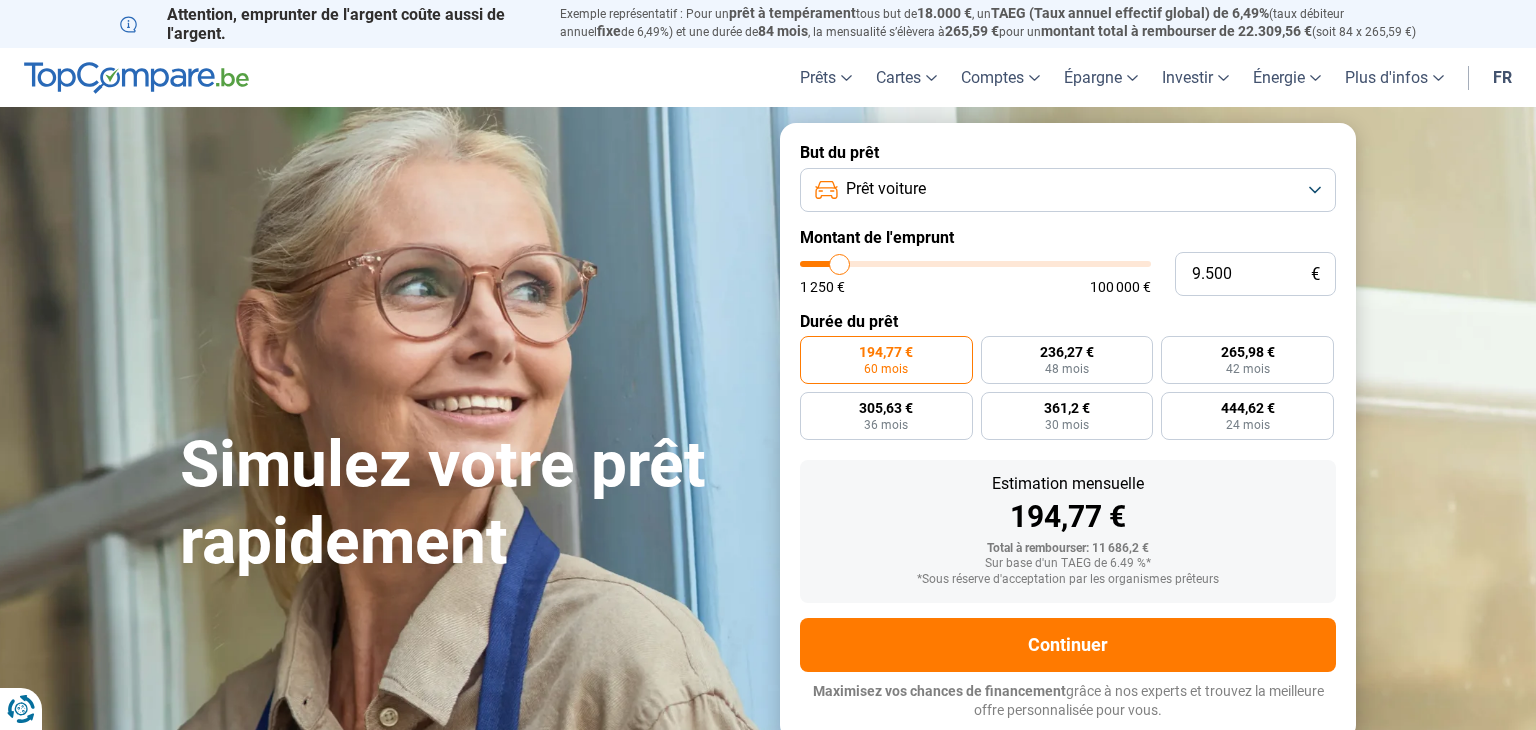 type on "9500" 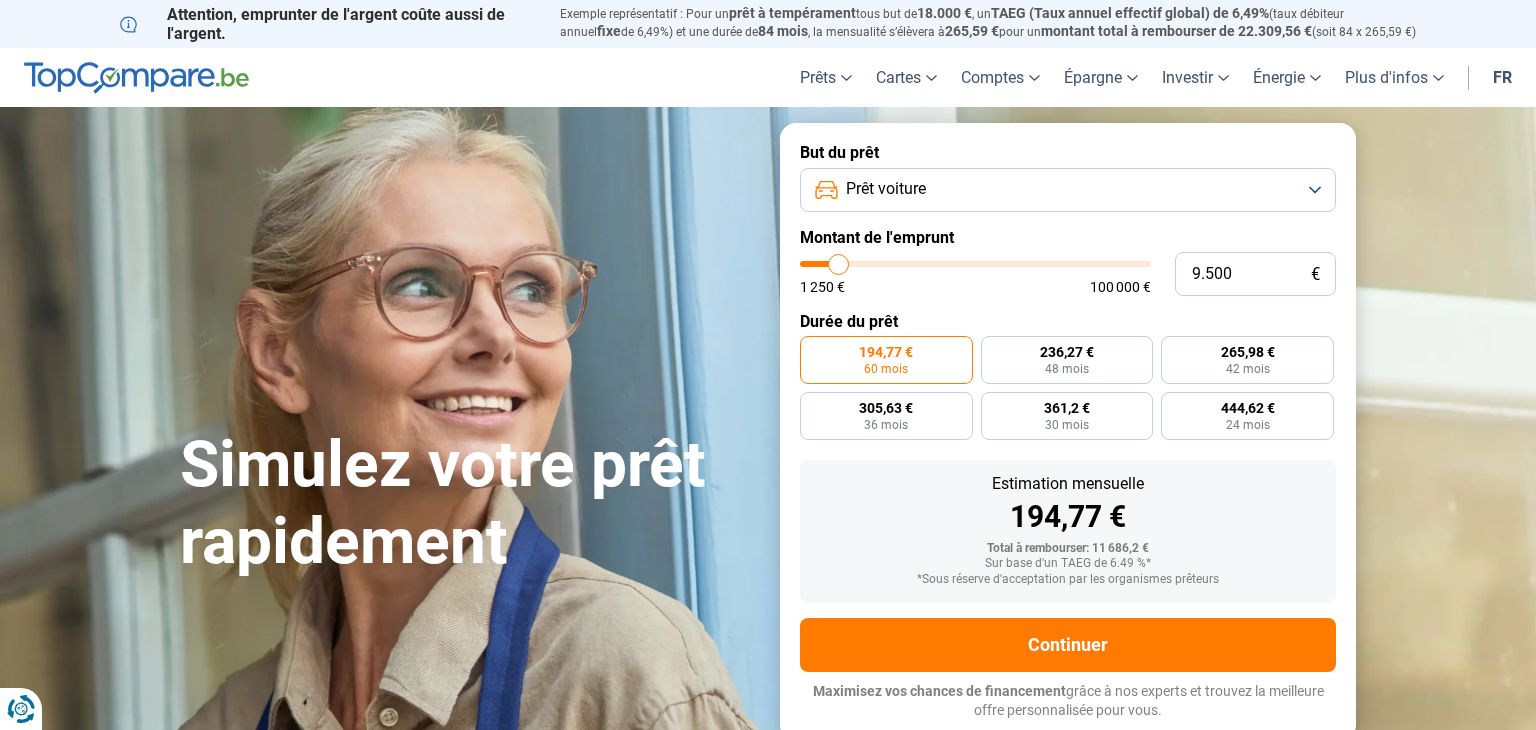 type on "9.750" 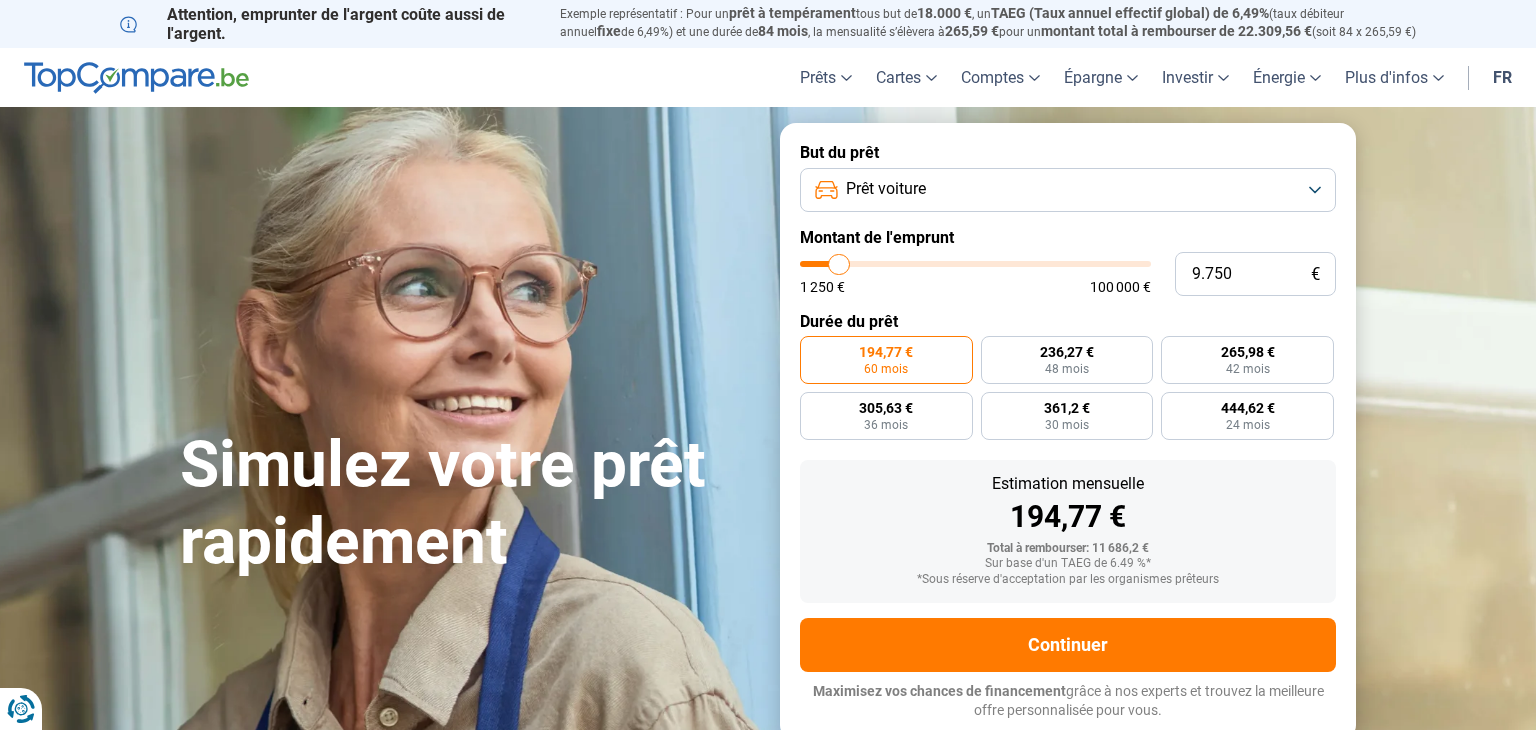 type on "10.750" 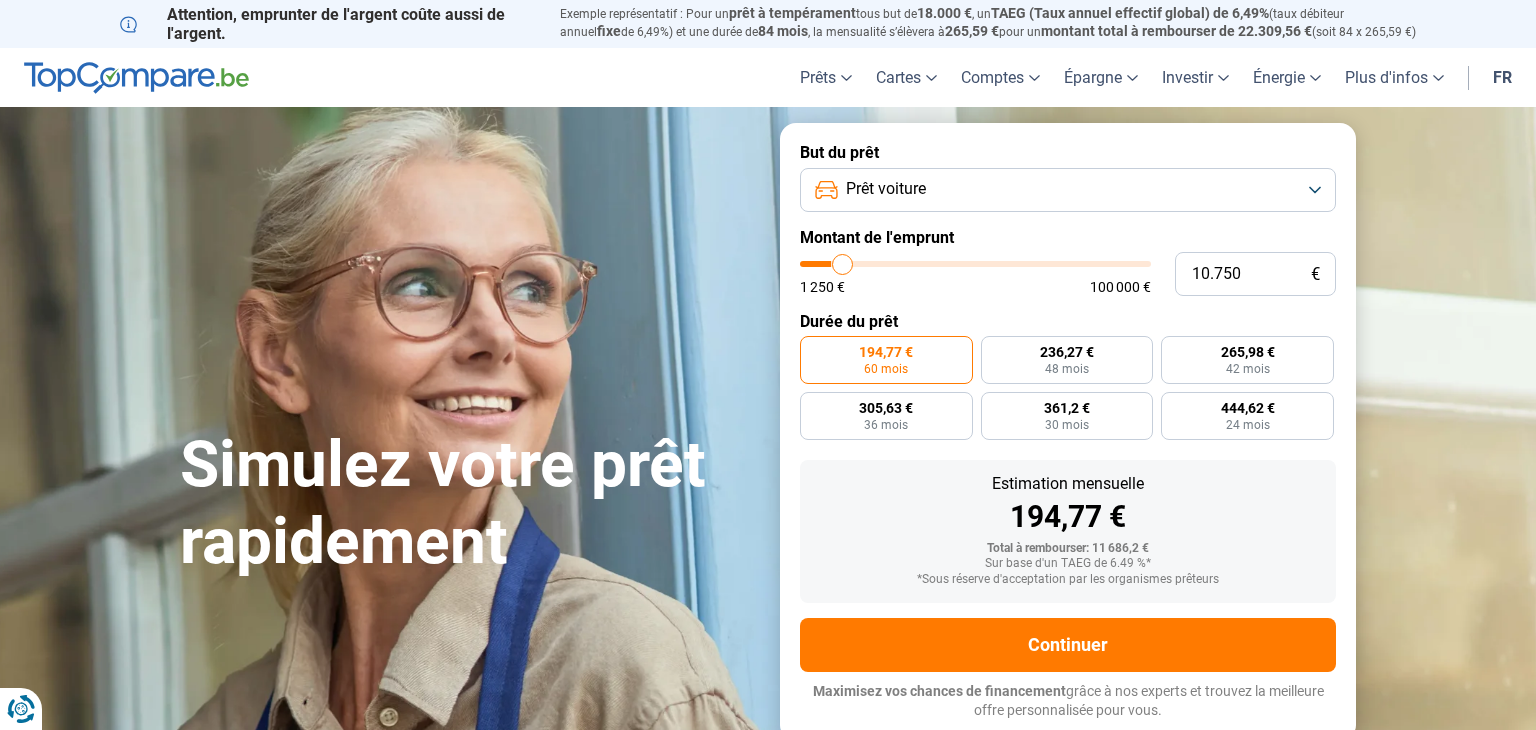 type on "12.500" 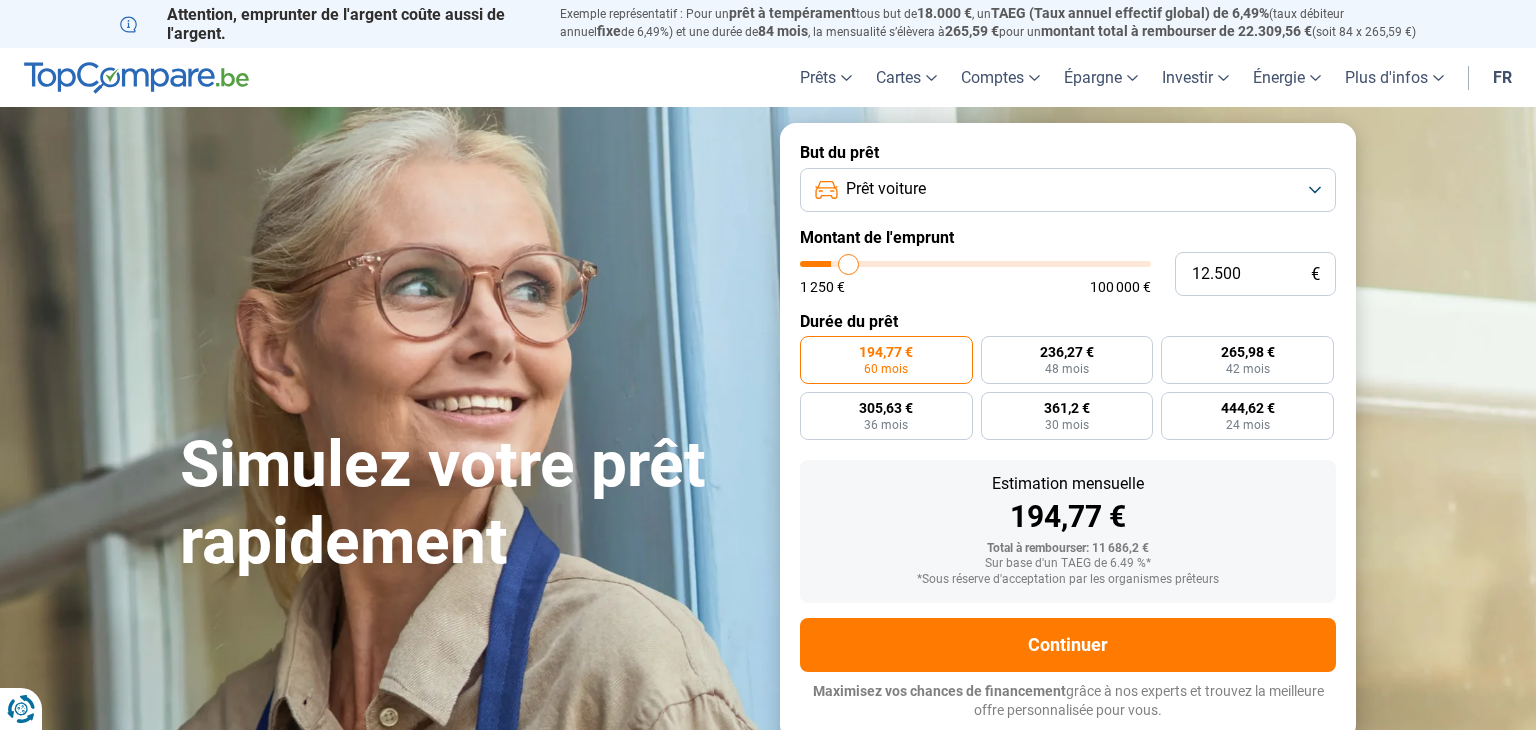 type on "13.250" 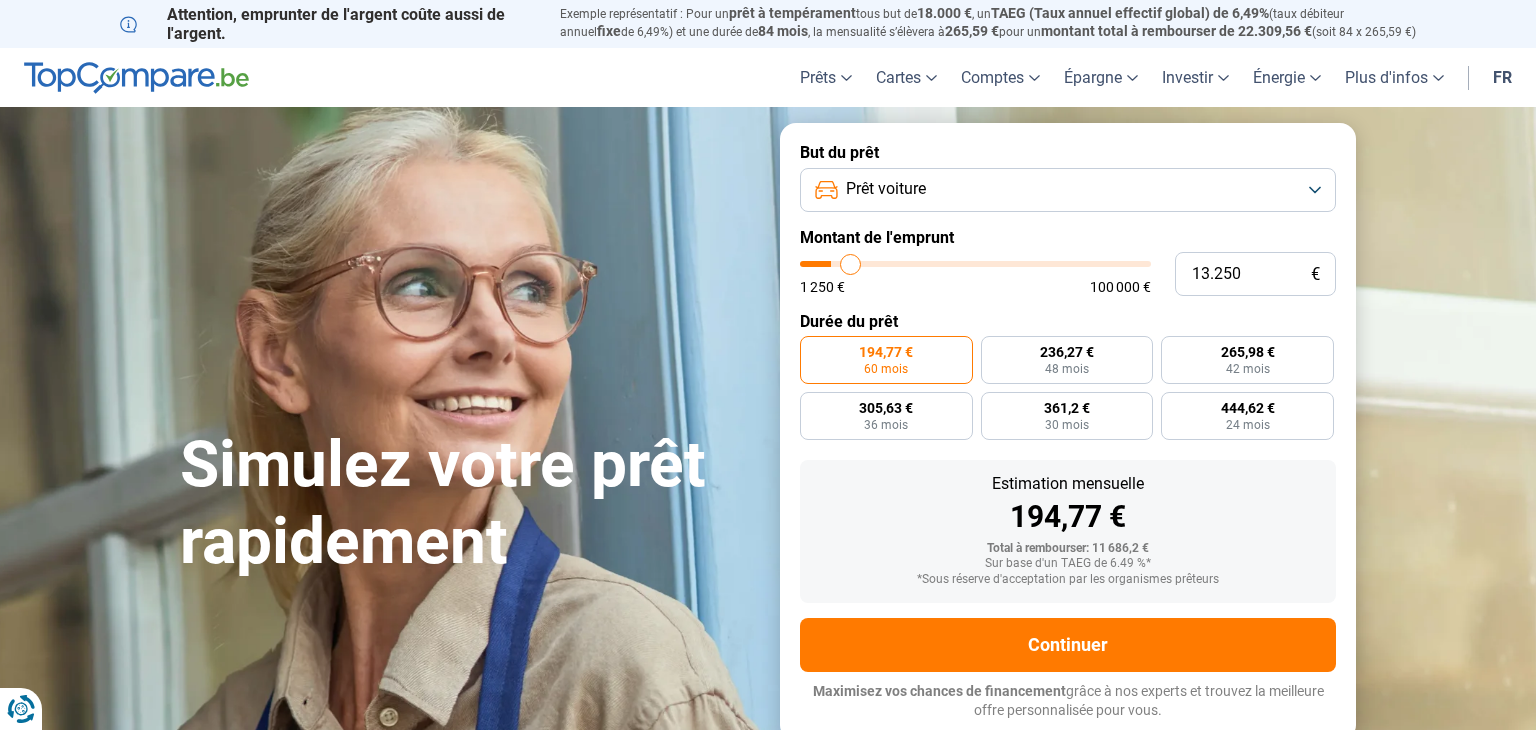 type on "14.500" 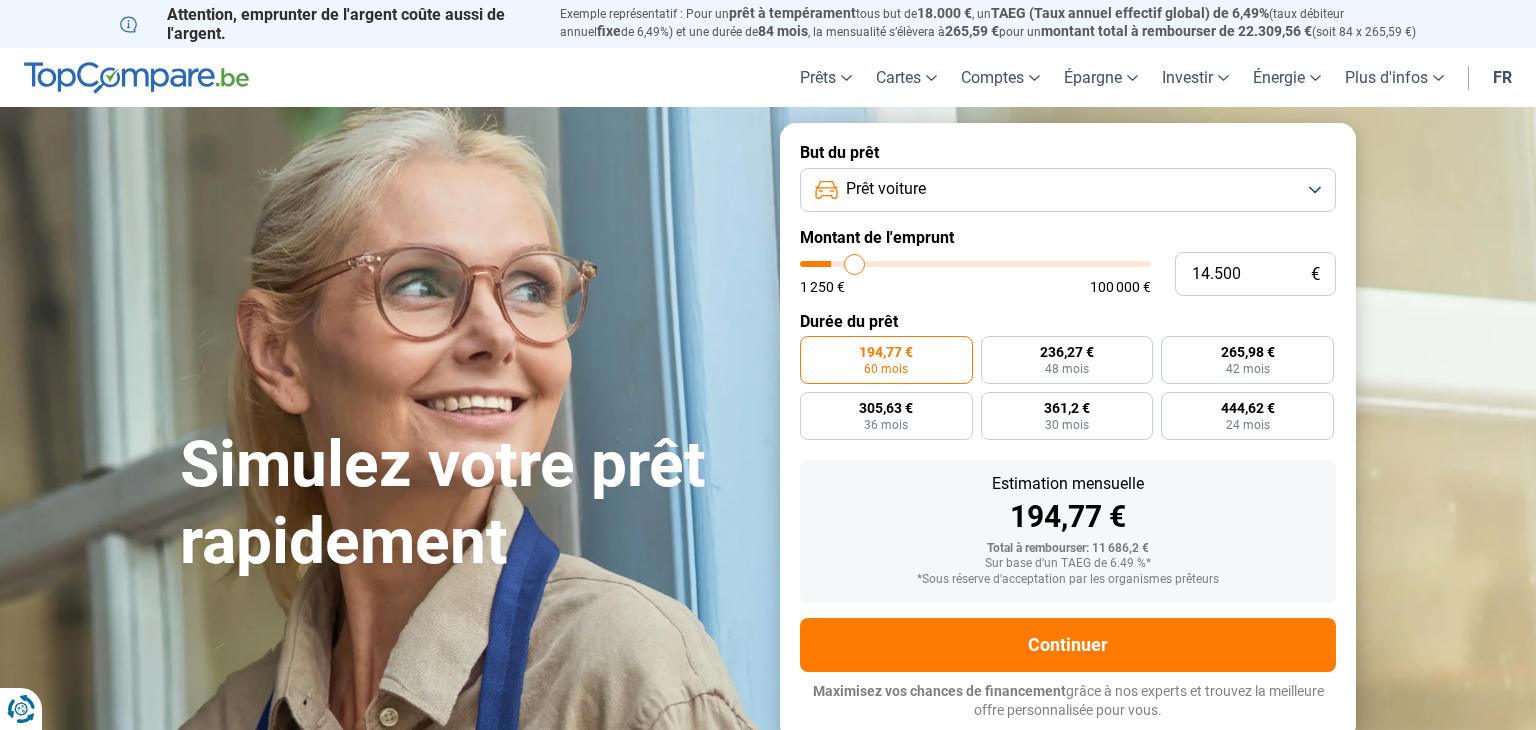 type on "15.250" 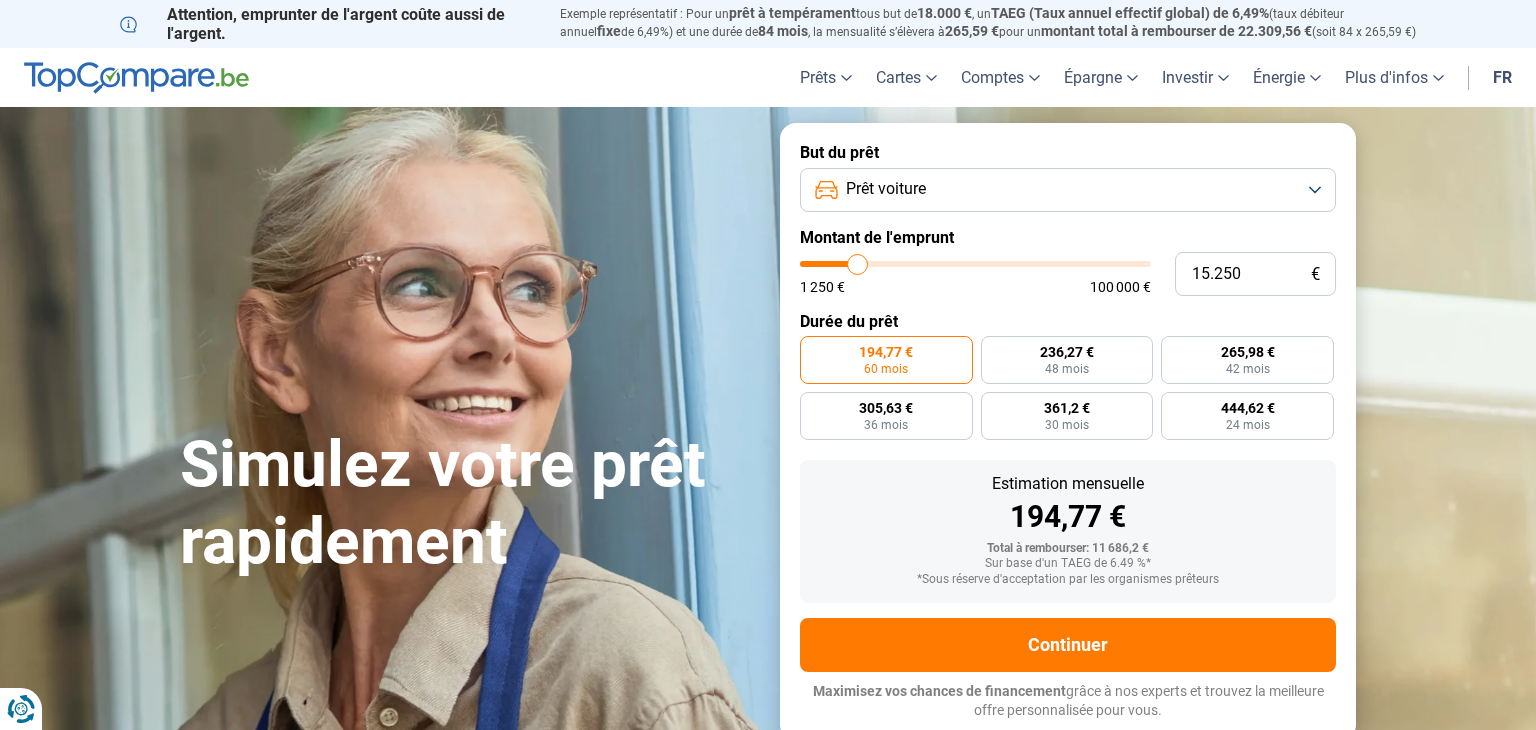 type on "15.750" 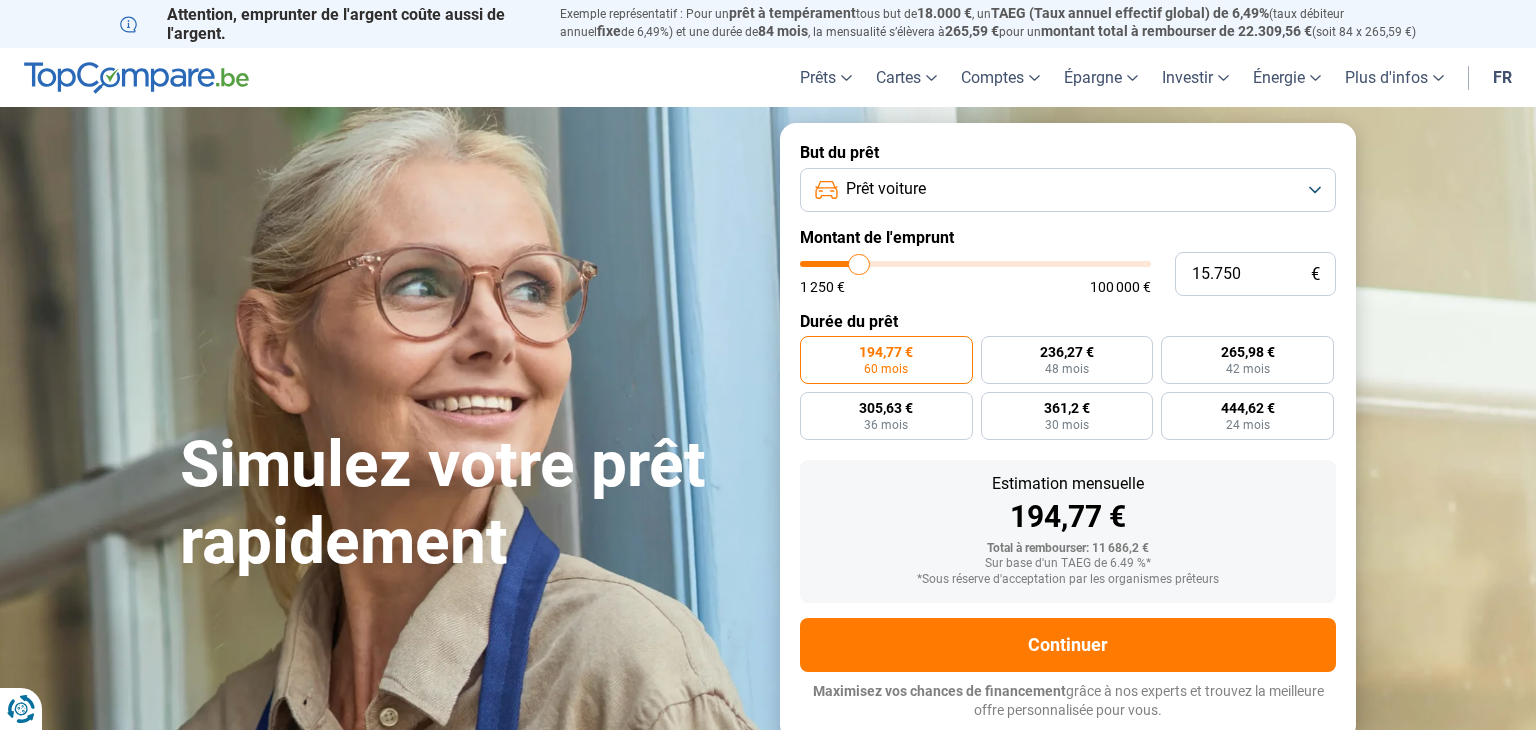 type on "16.500" 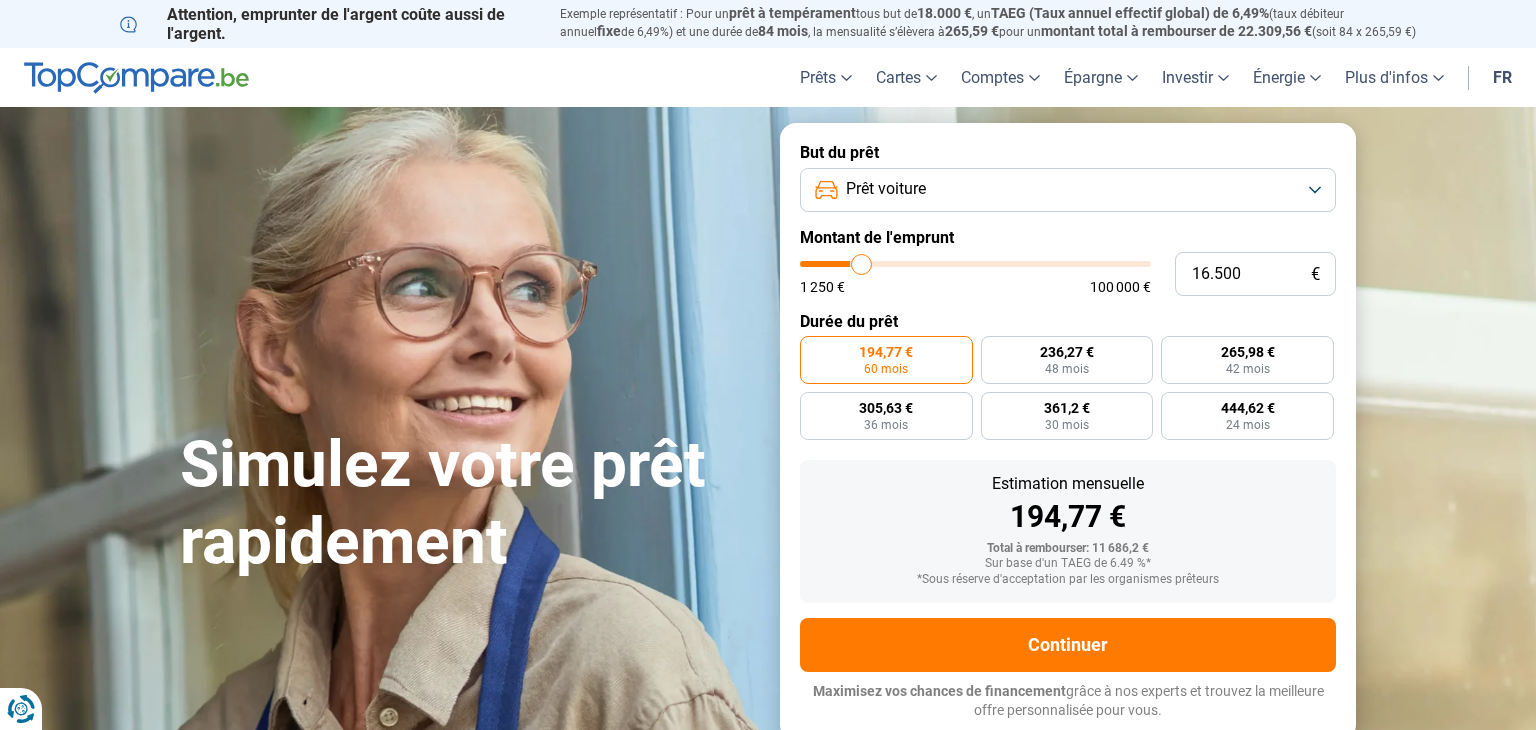 type on "17.250" 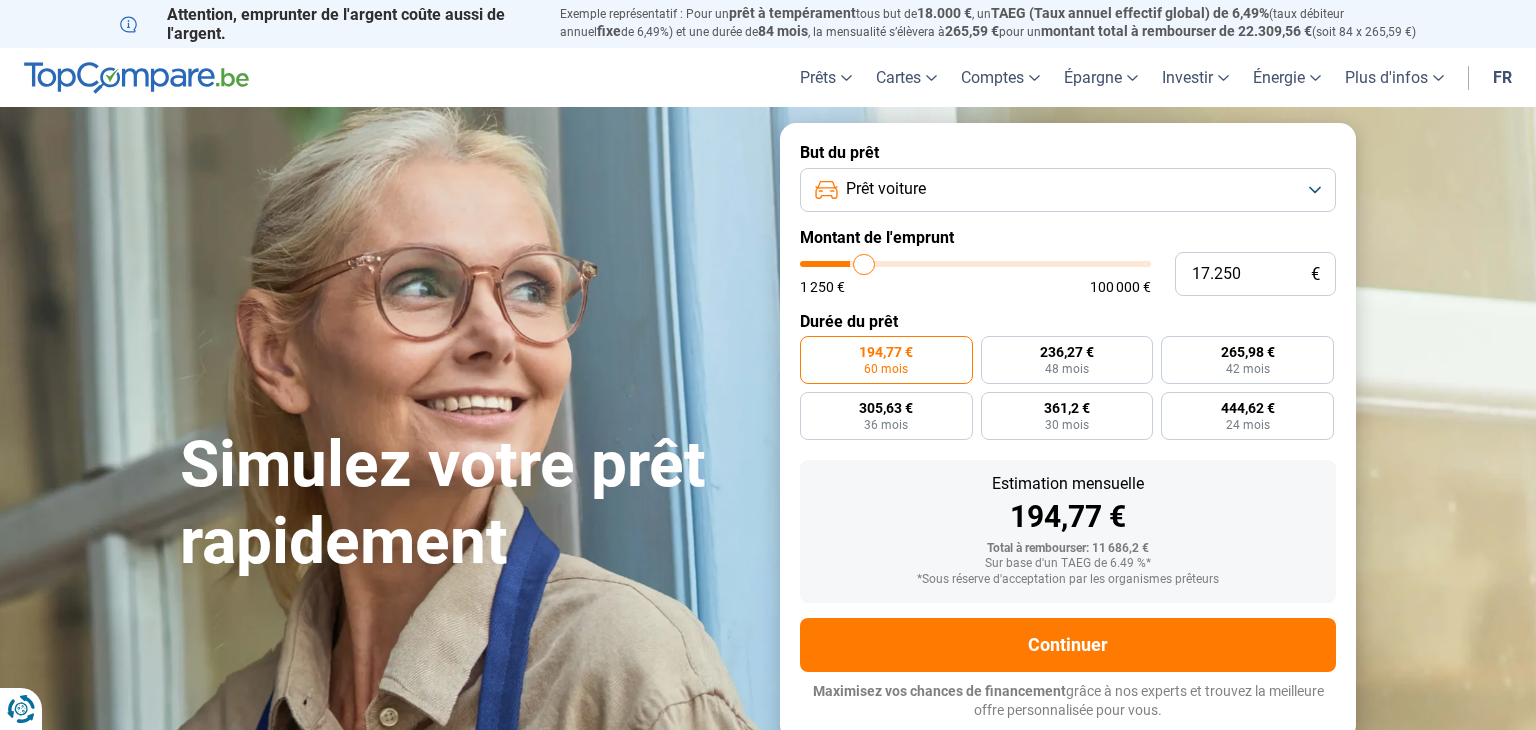 type on "18.000" 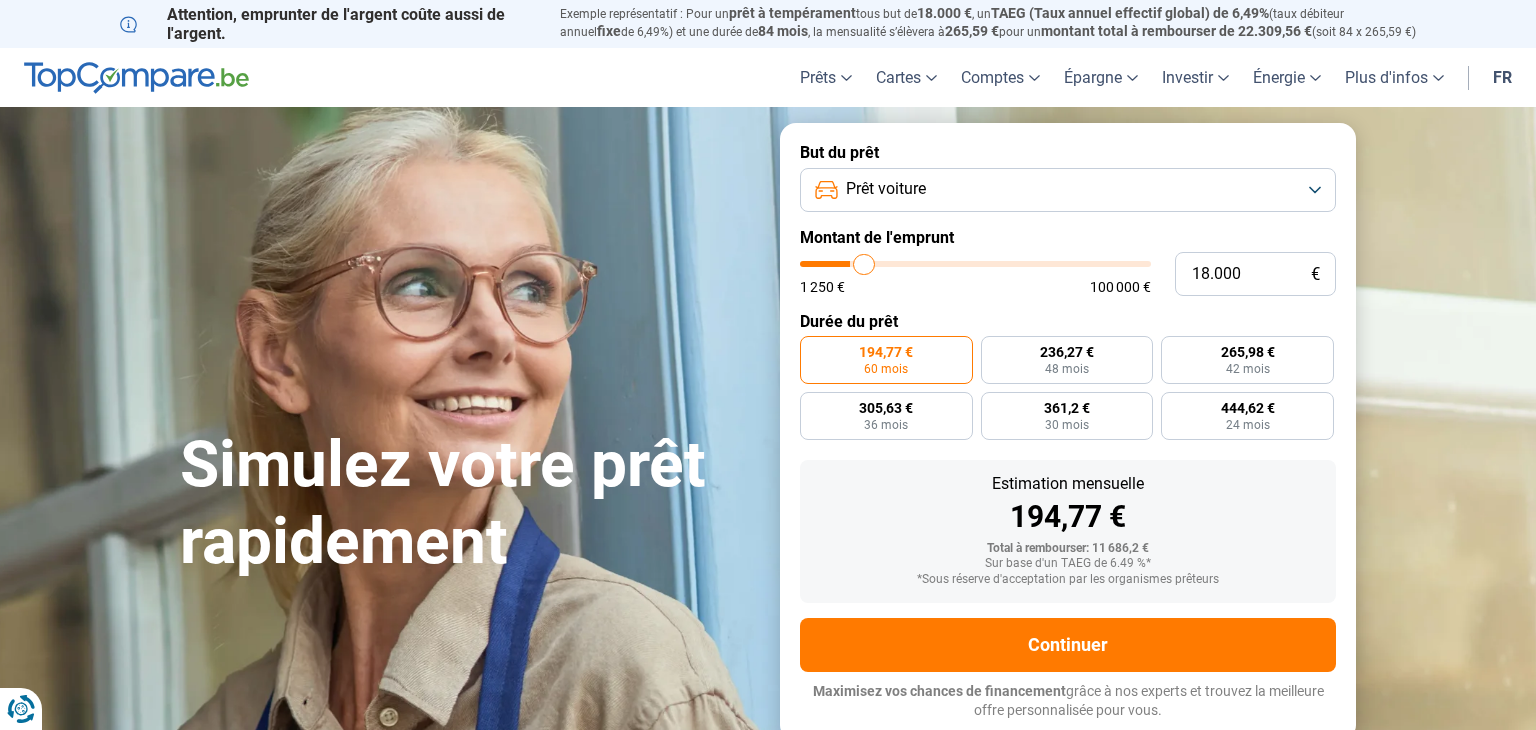 type on "18000" 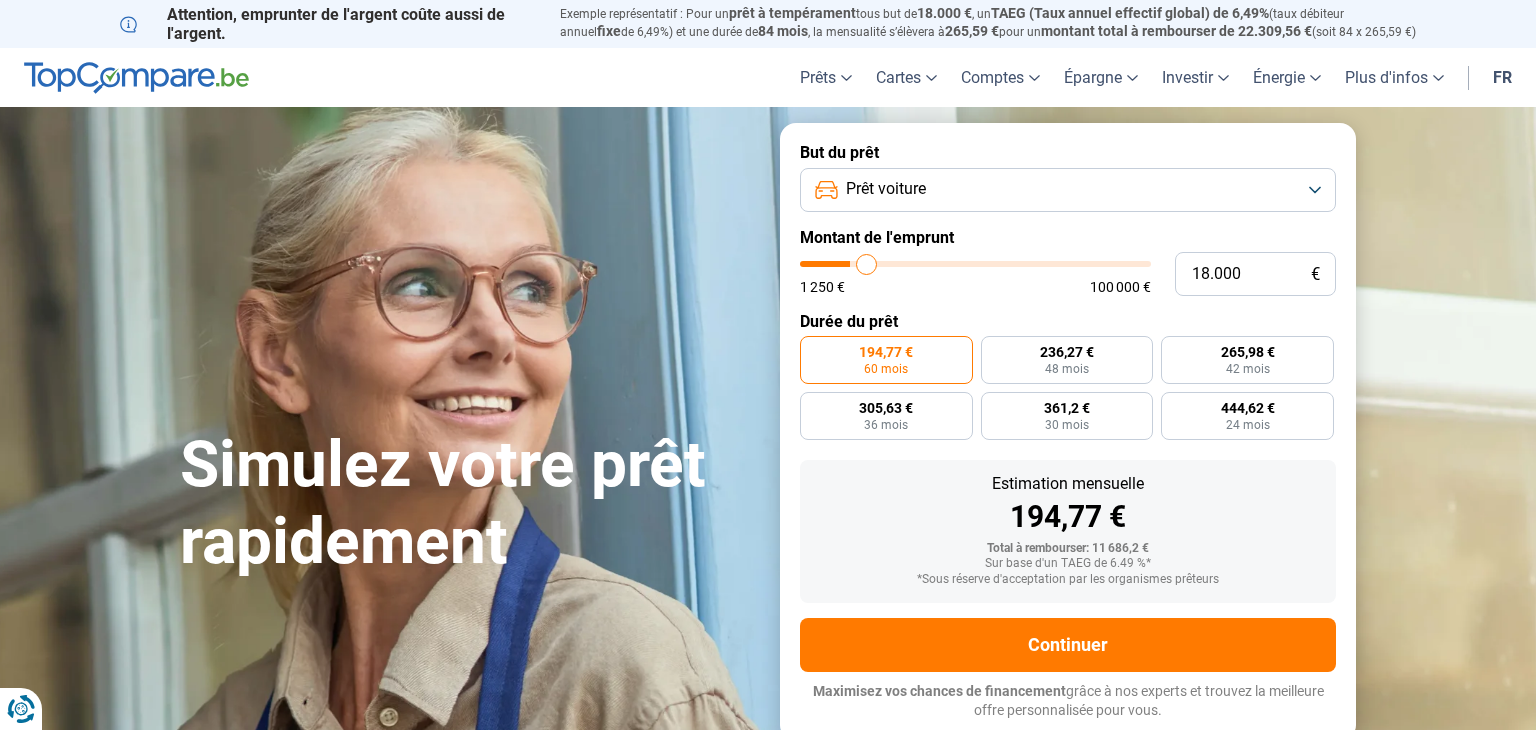 type on "18.500" 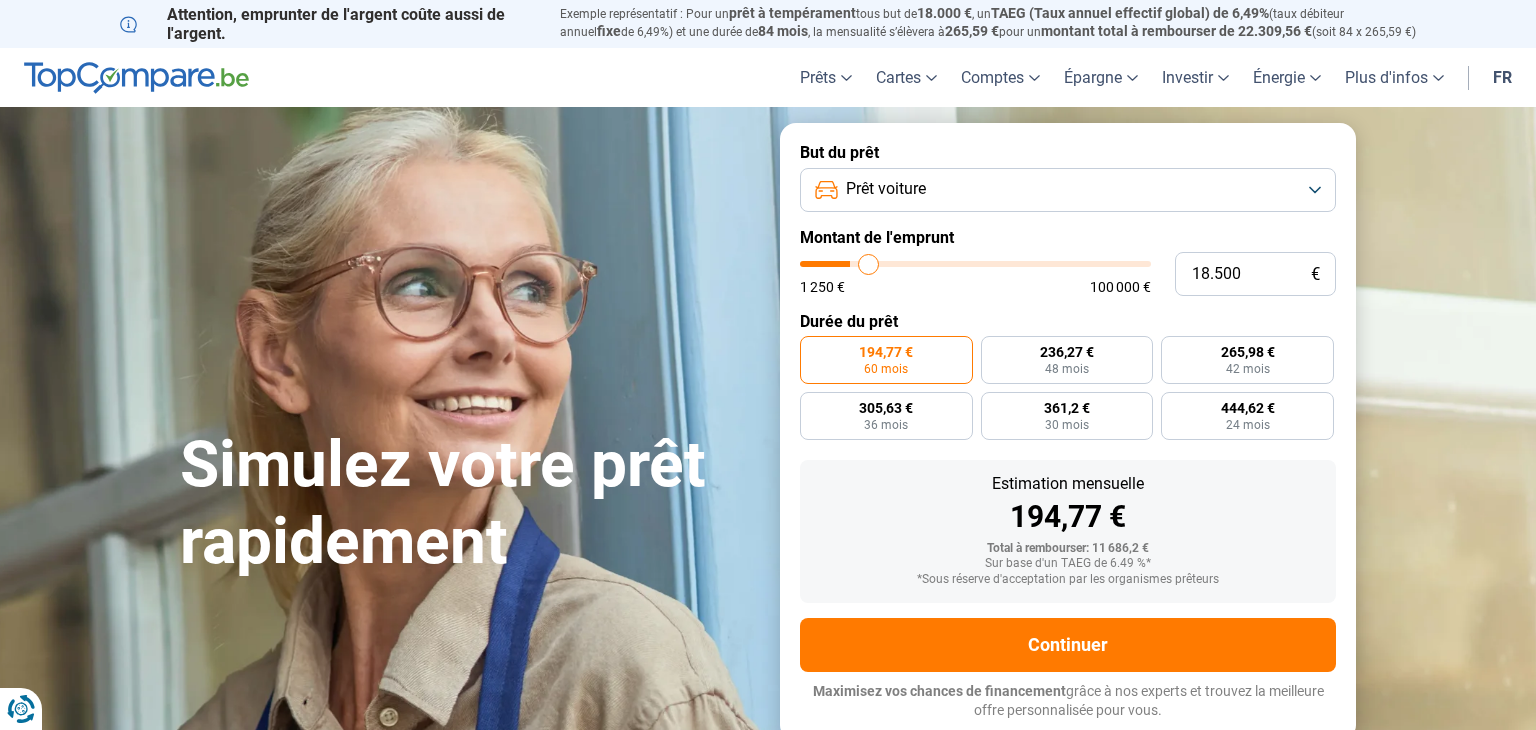 type on "19.250" 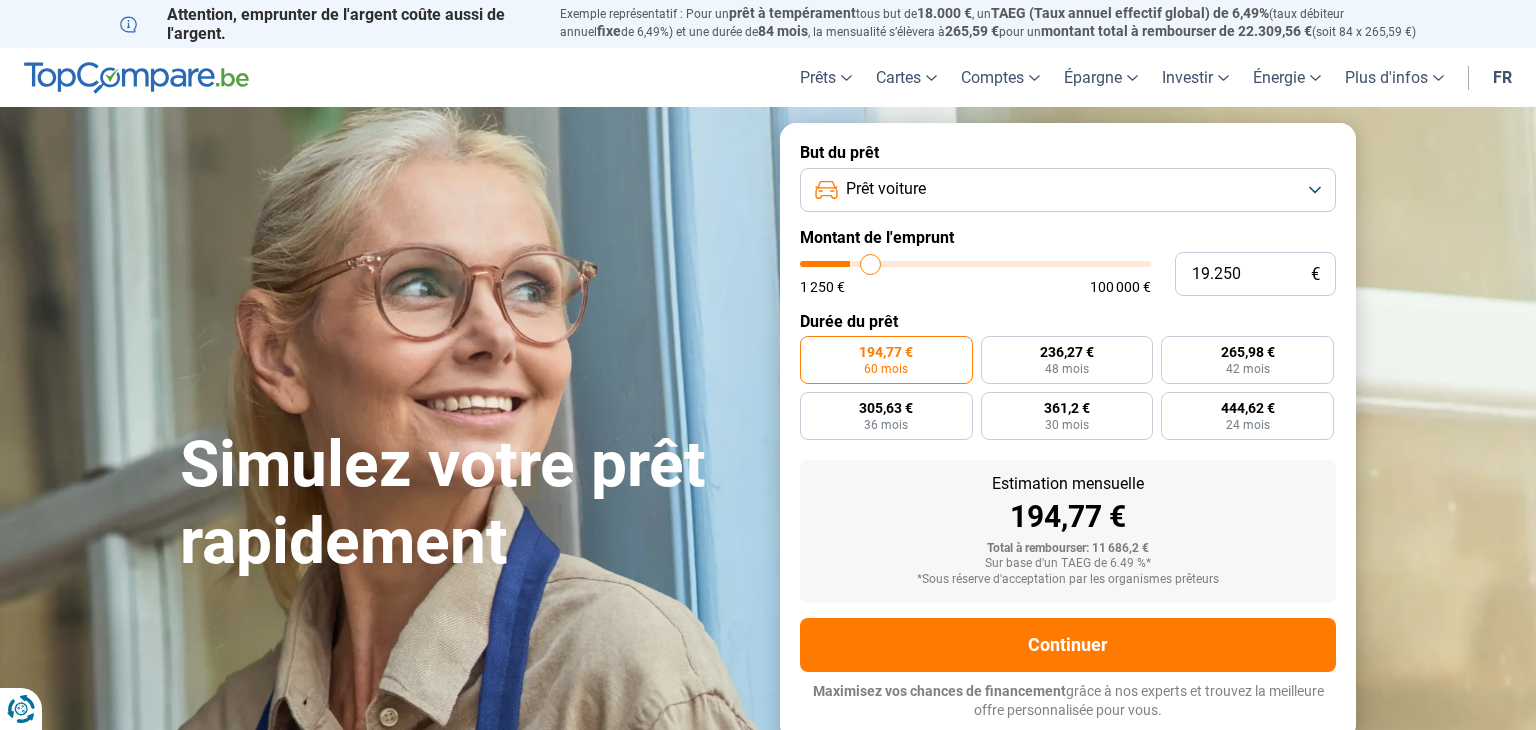 type on "20.250" 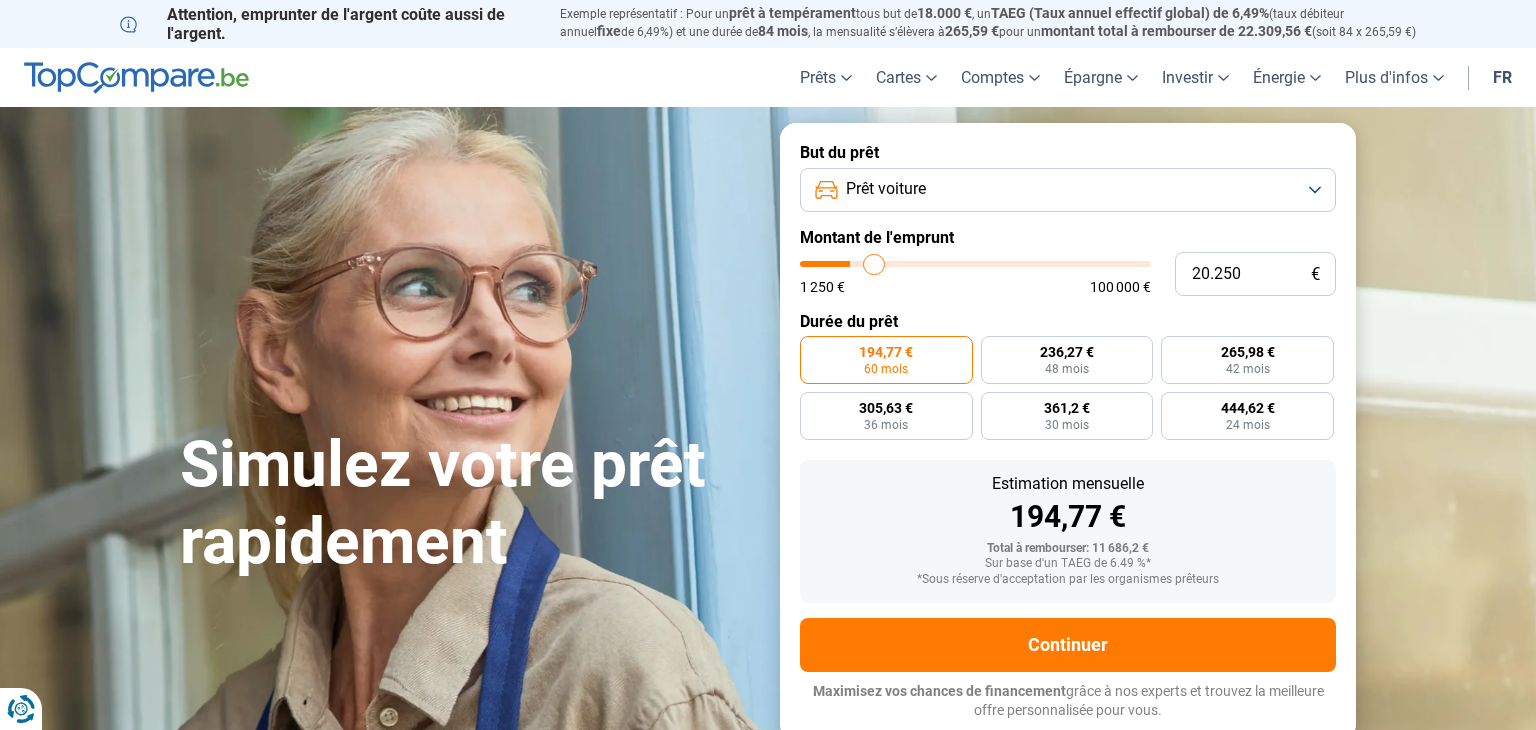 type on "20.750" 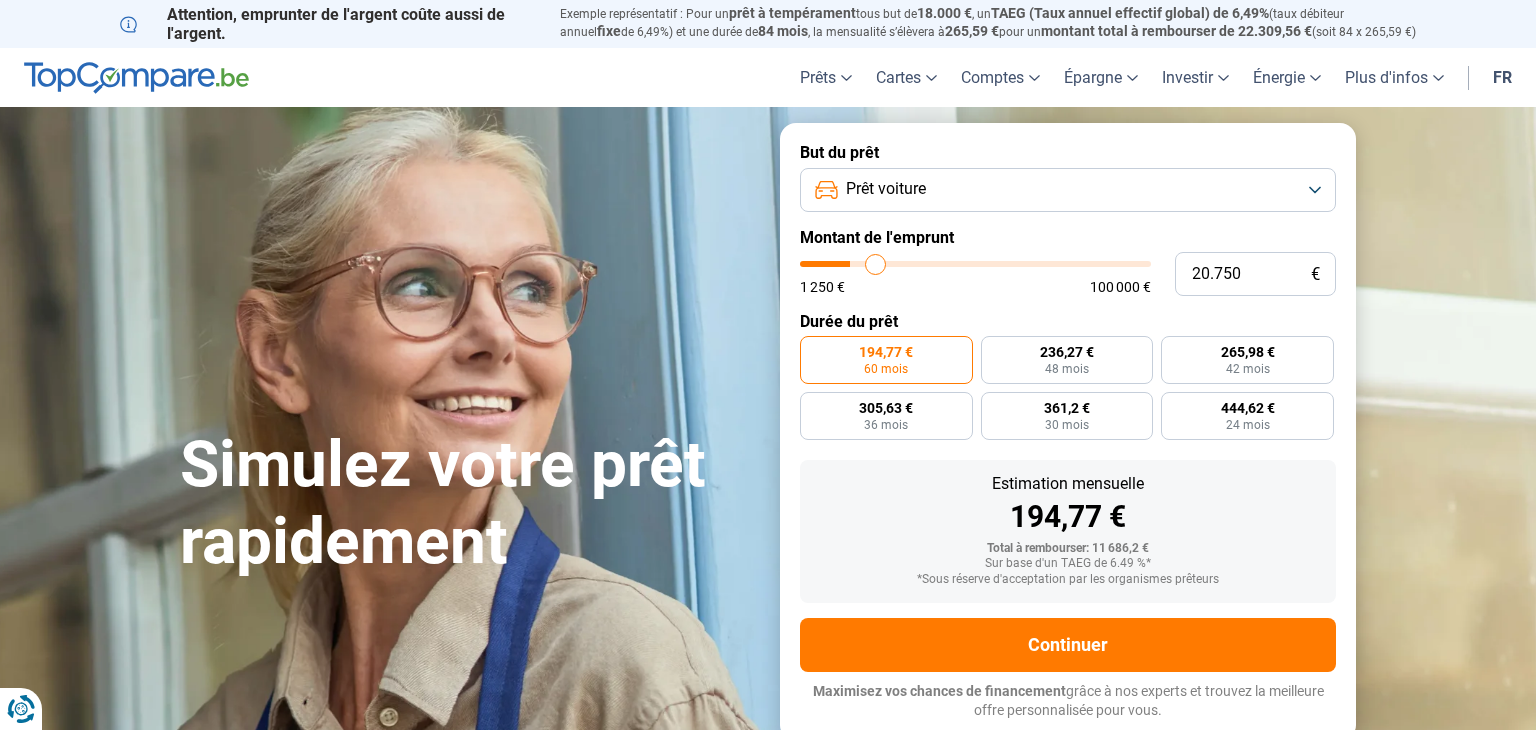 type on "22.000" 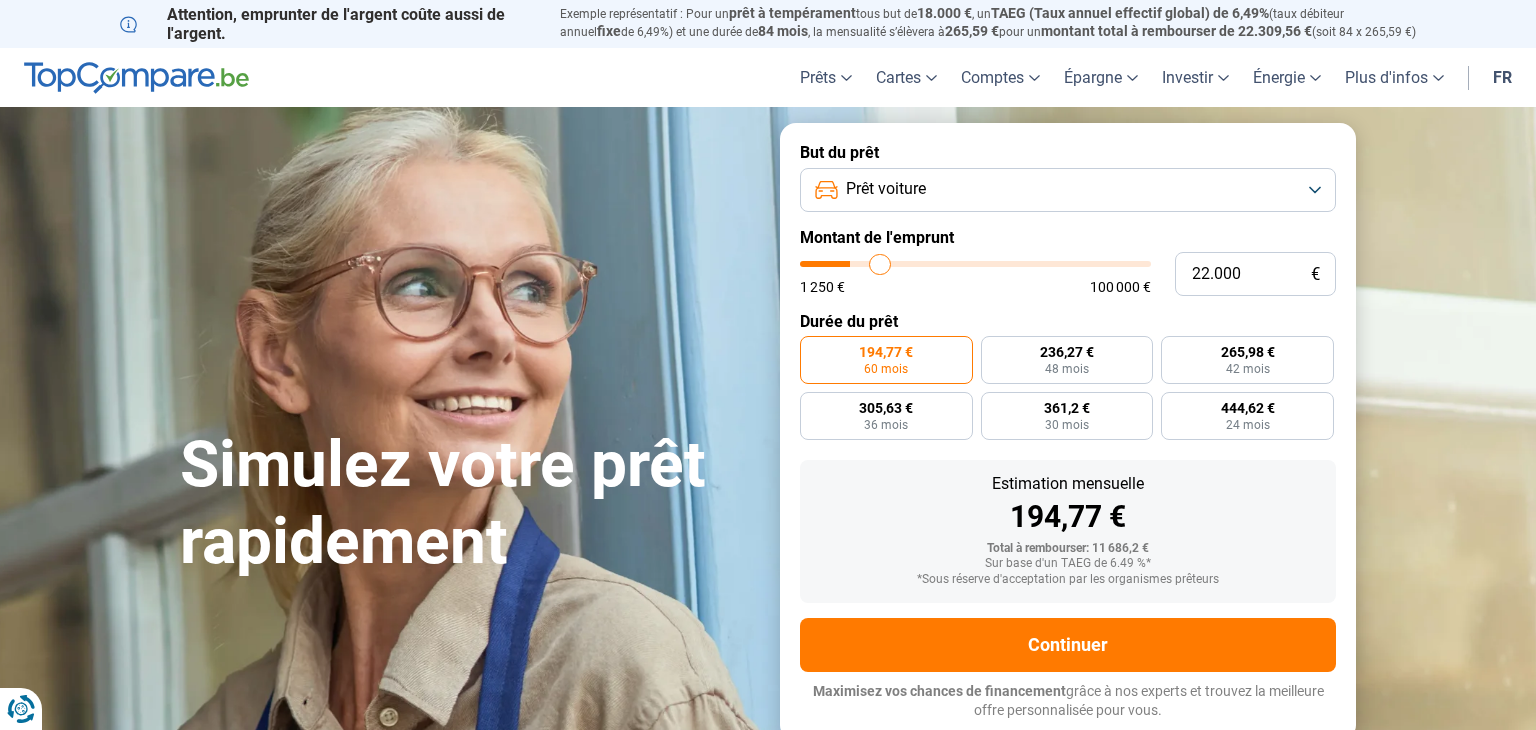 type on "23.000" 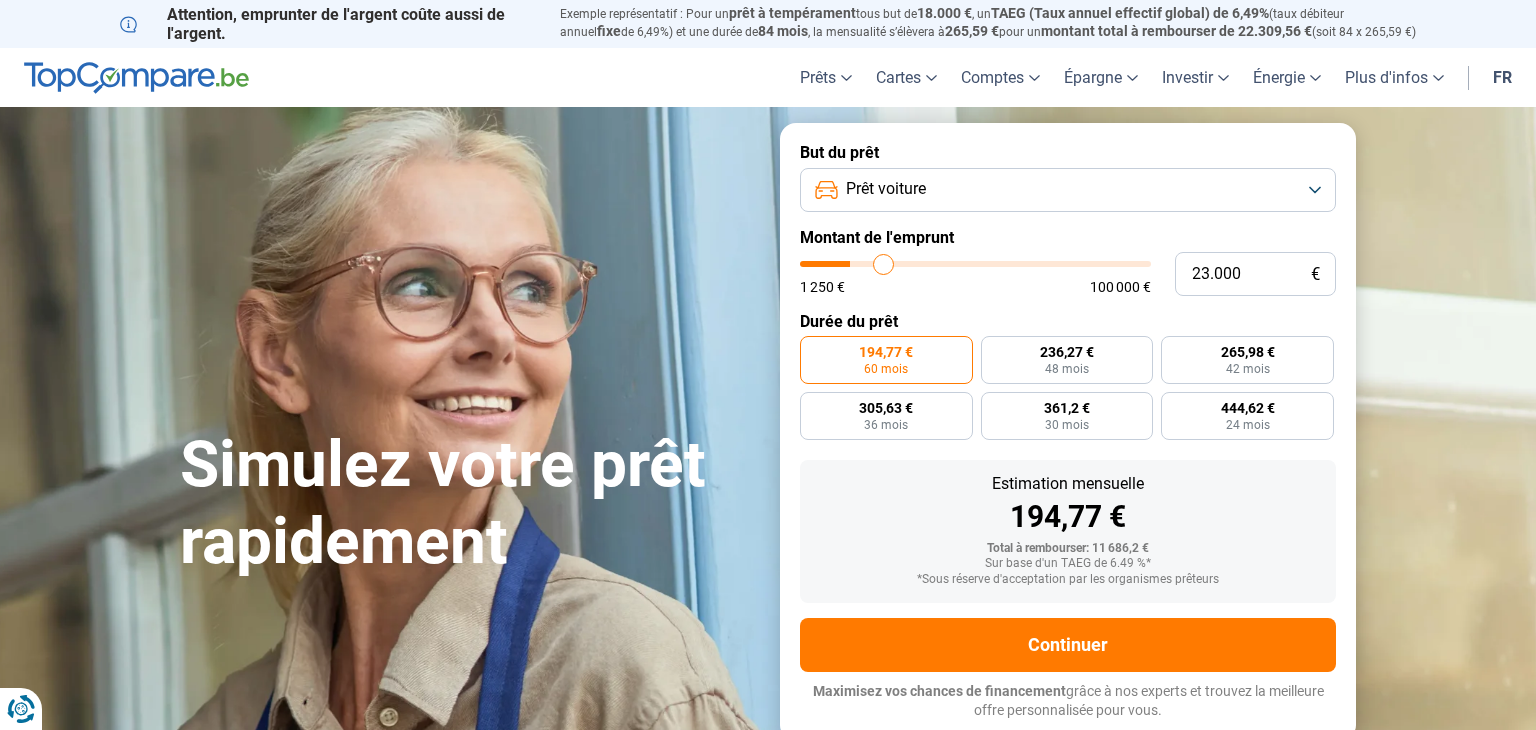 type on "23.500" 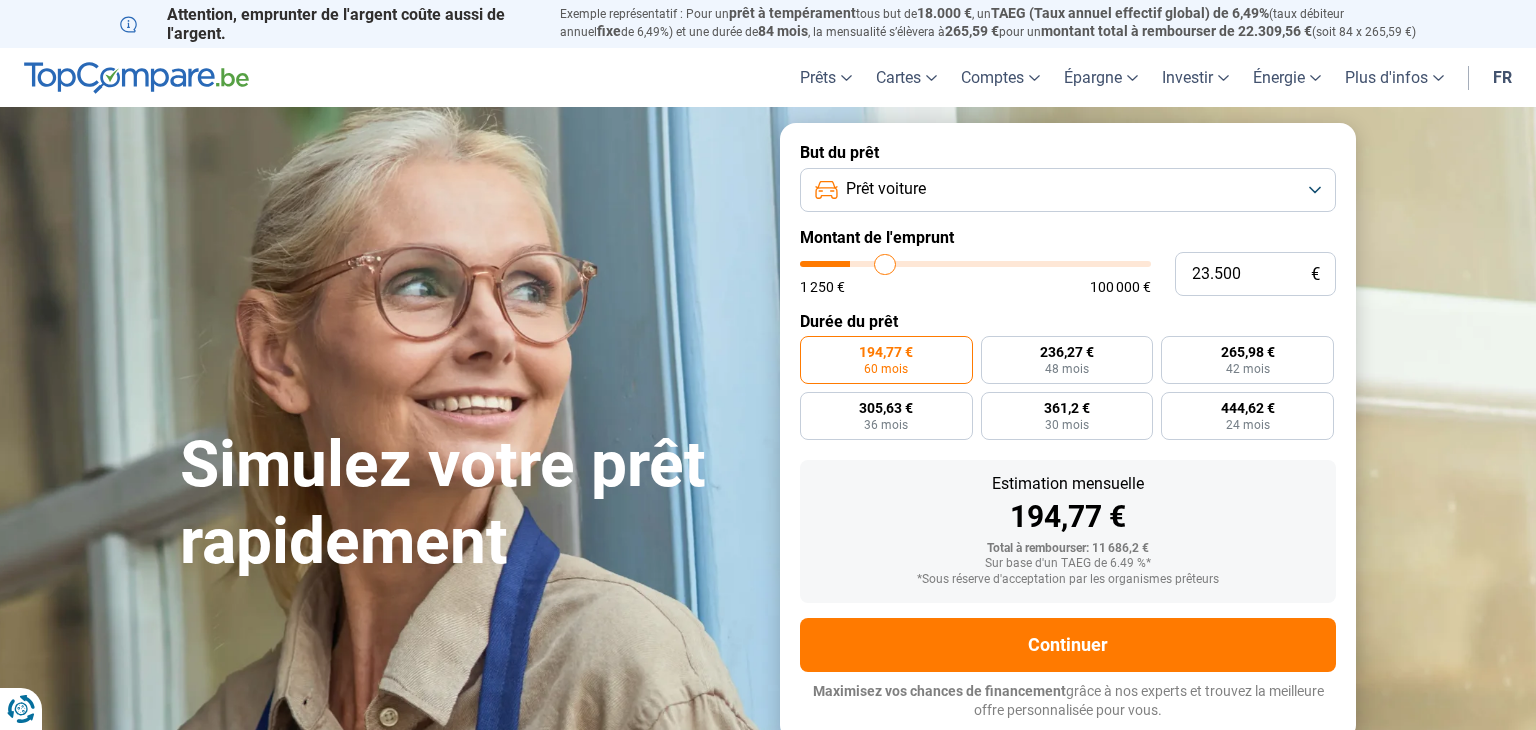 type on "24.250" 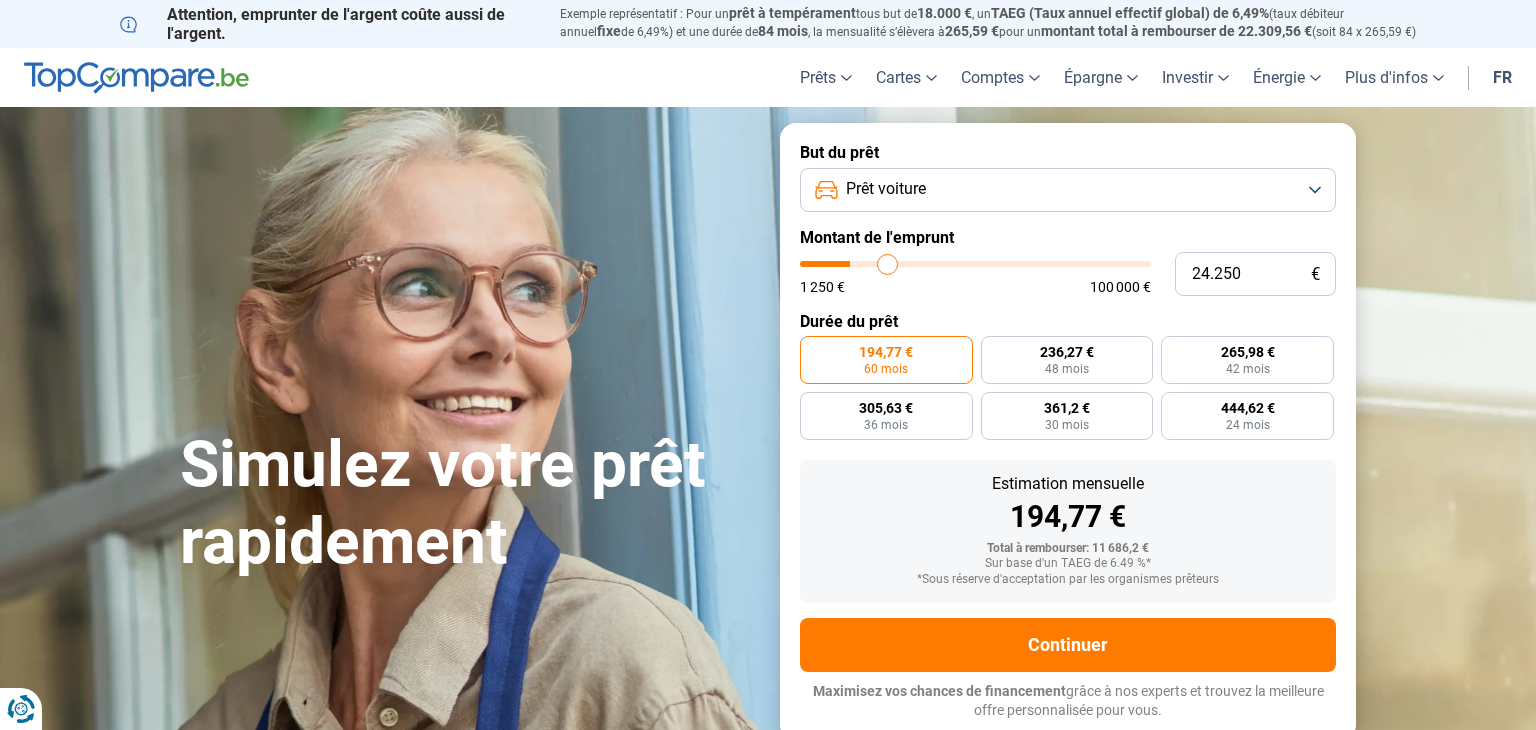 type on "25.000" 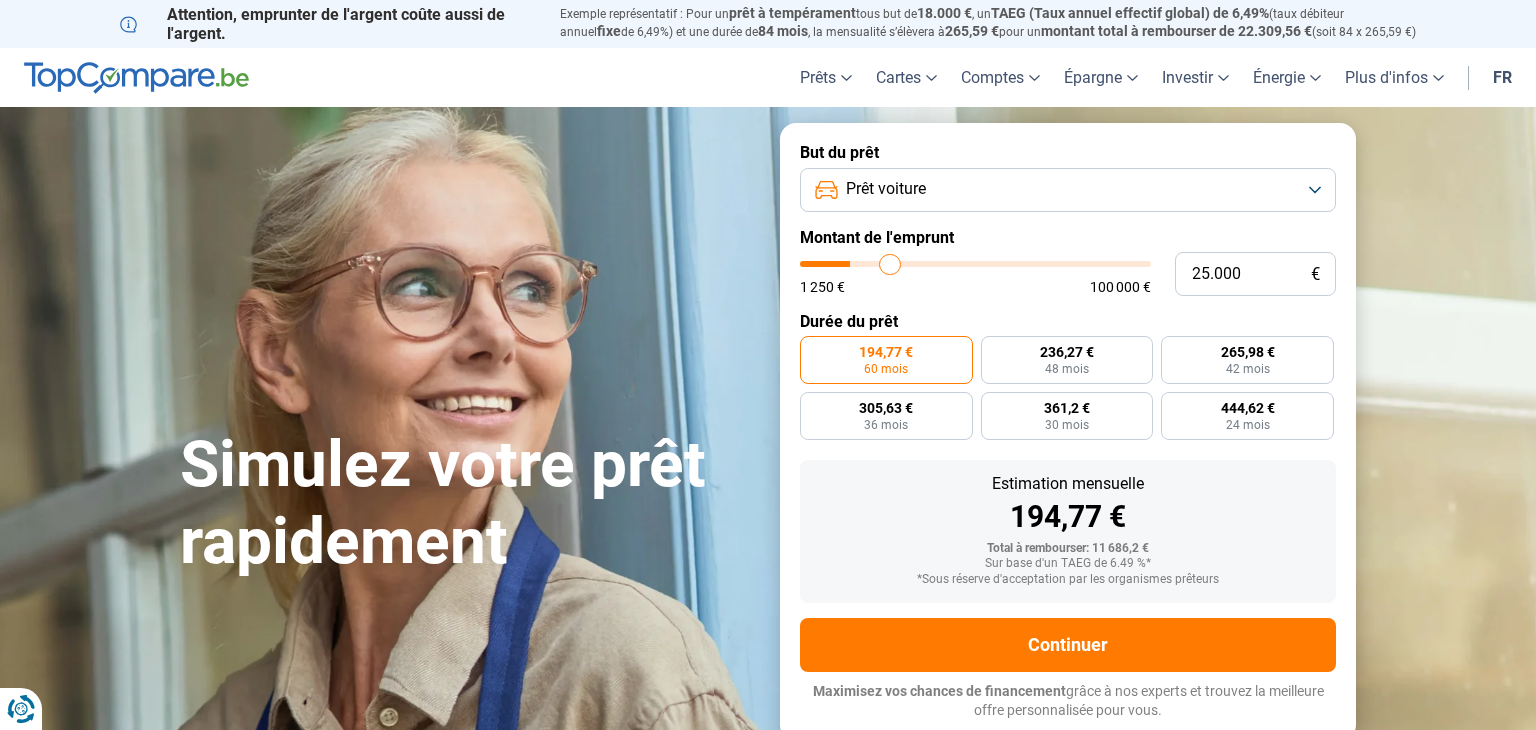 type on "25.500" 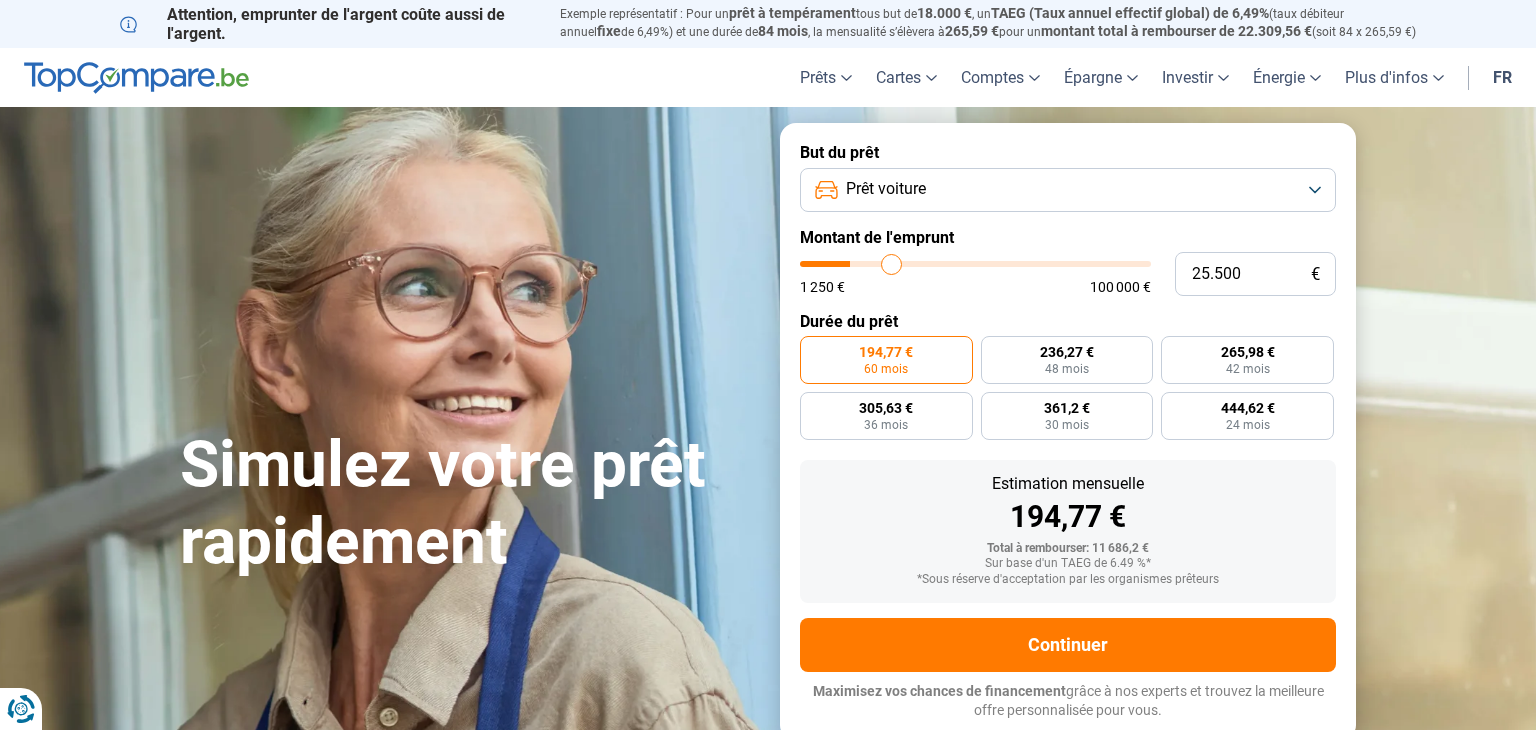 type on "26.500" 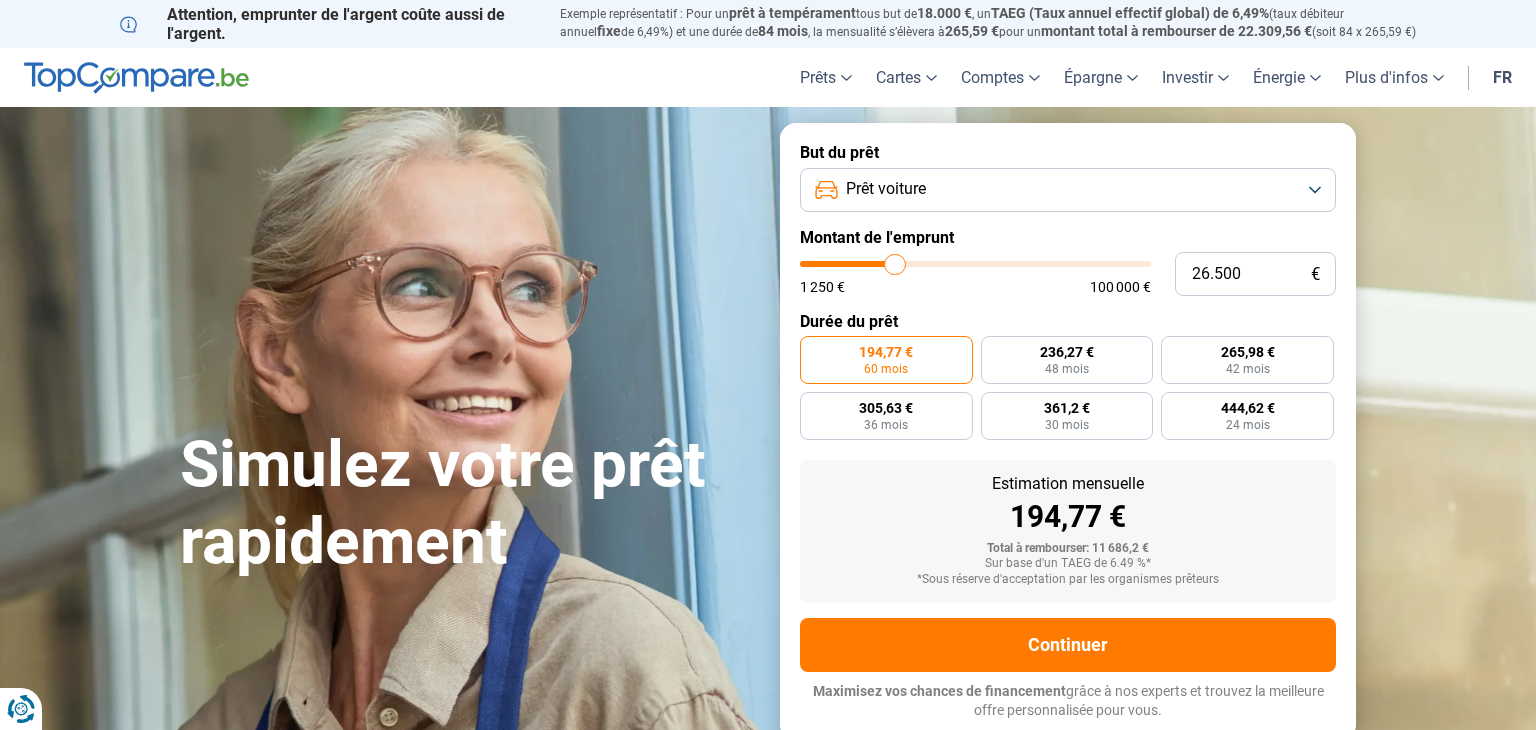 type on "27.750" 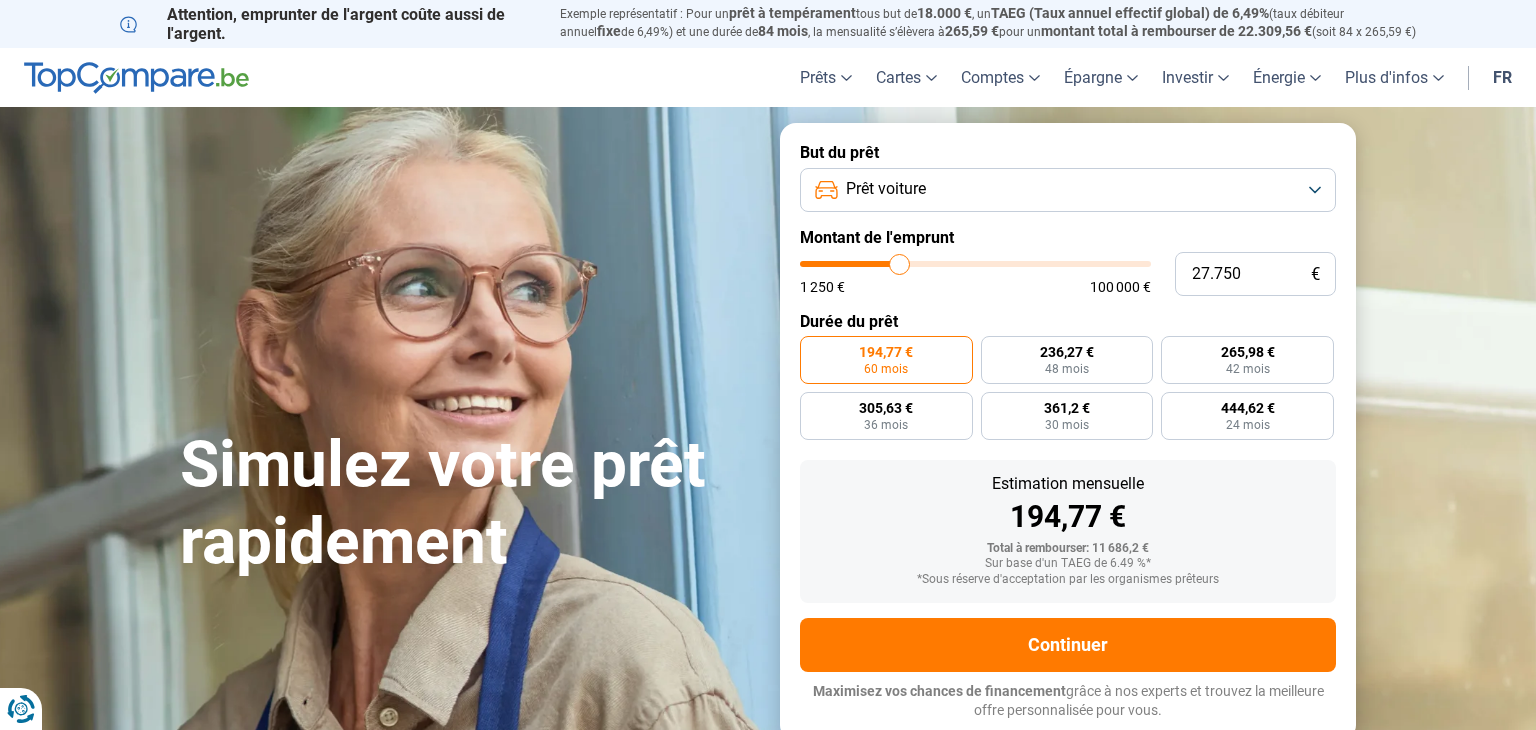 type on "29.750" 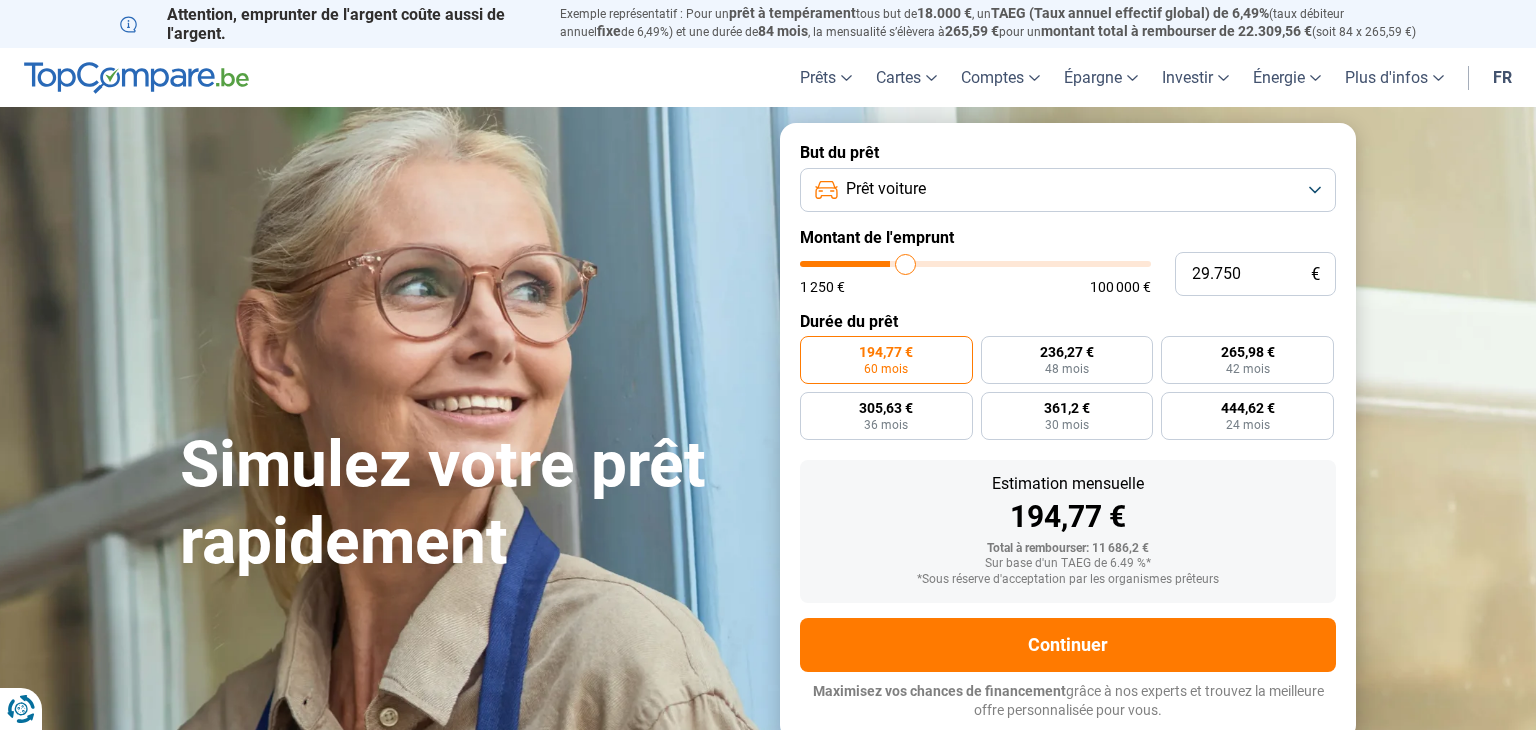 type on "30.750" 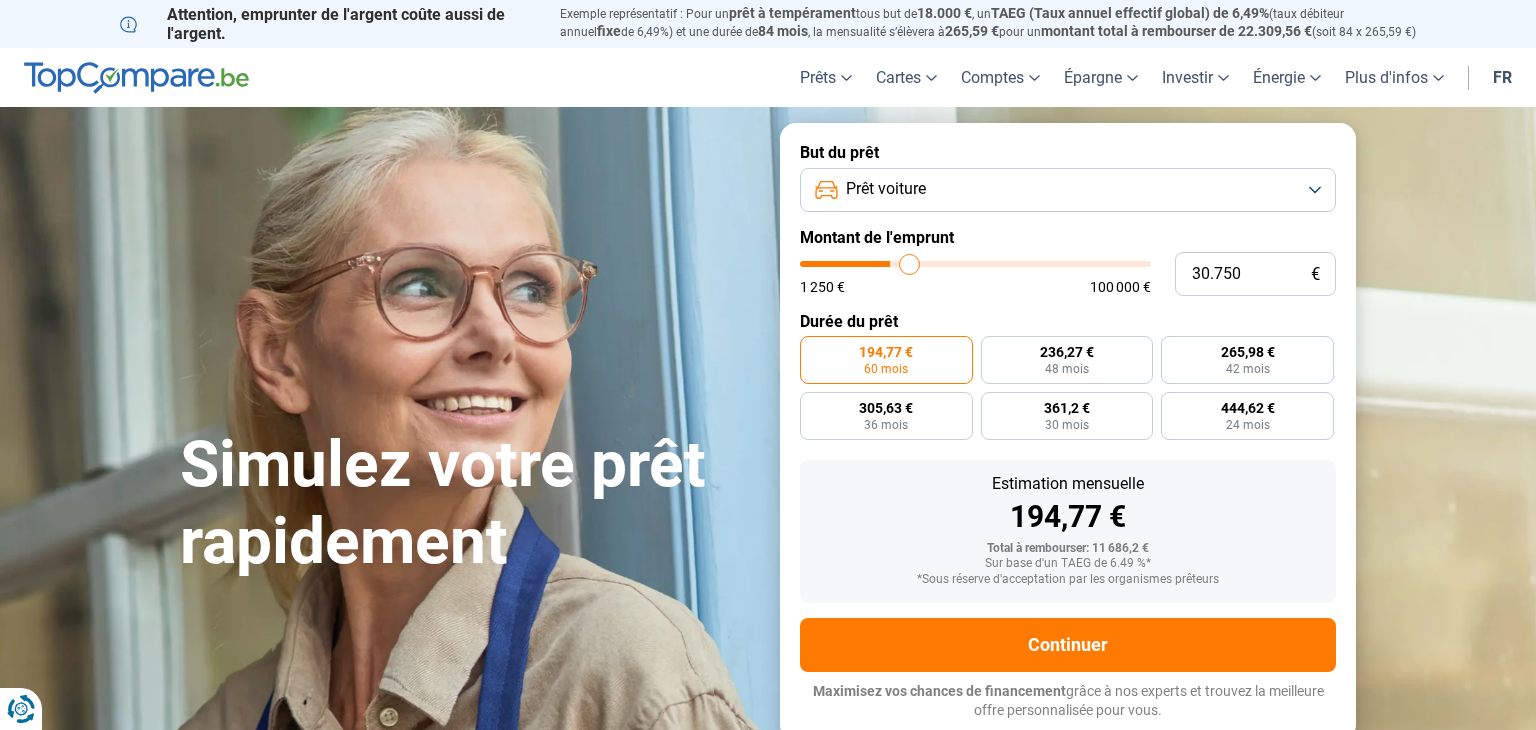 type on "32.500" 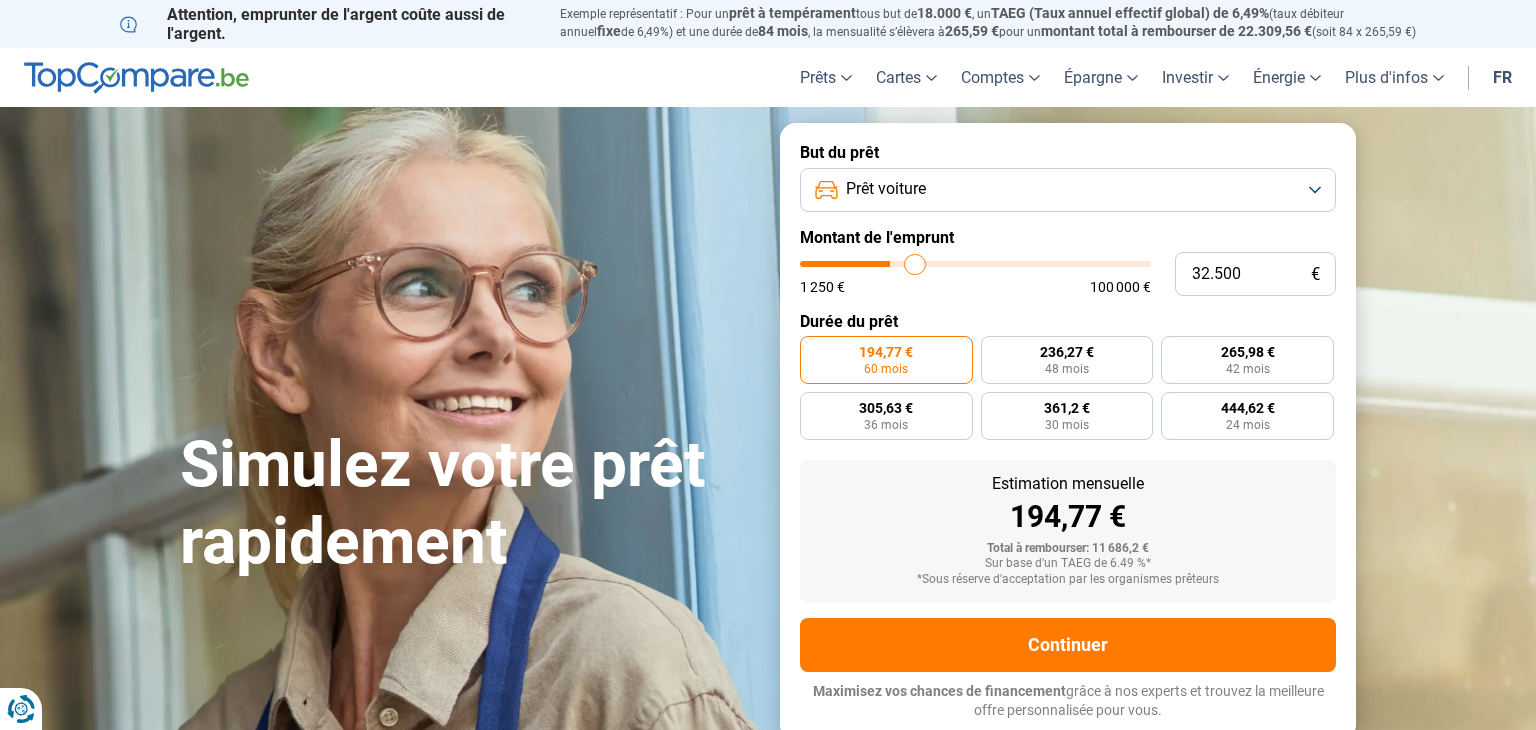 type on "33.500" 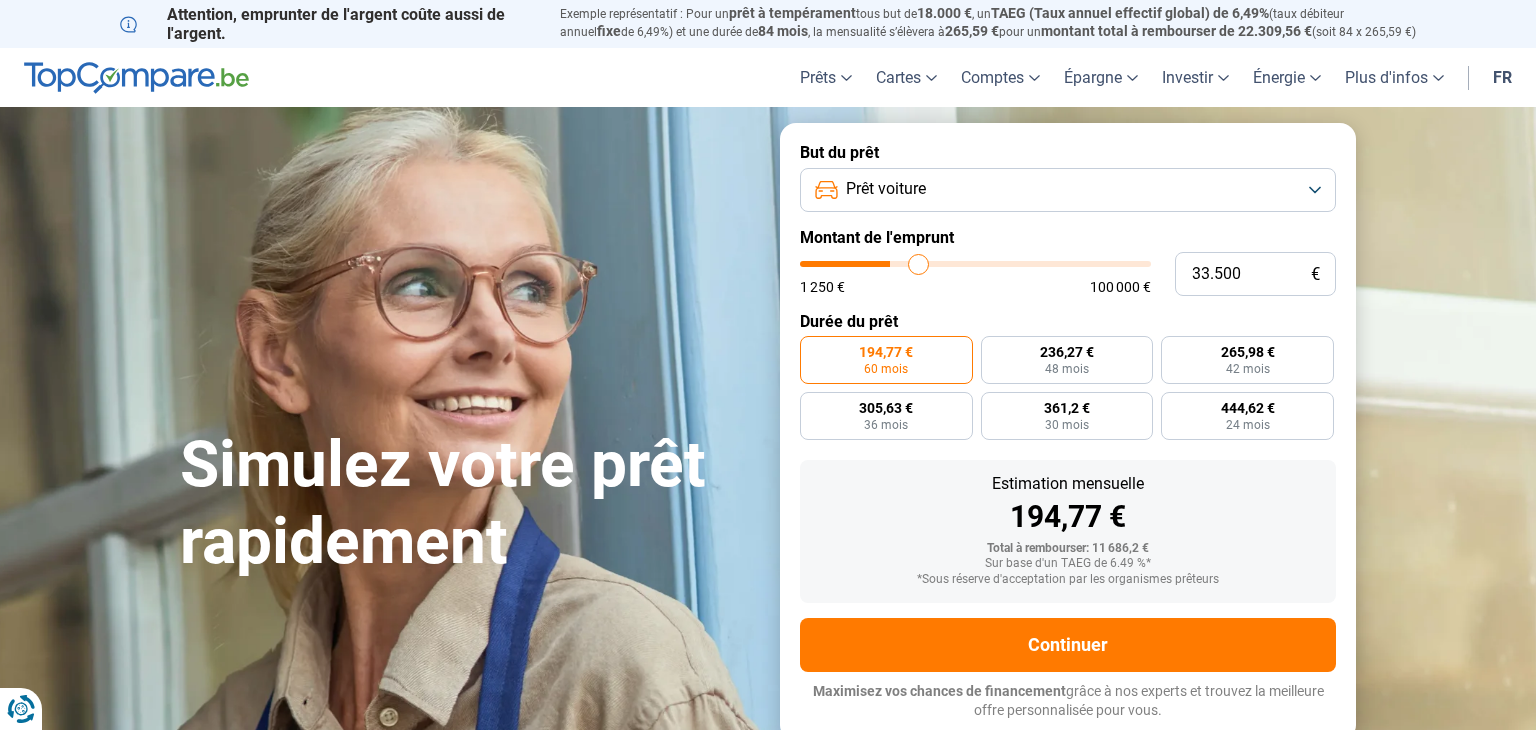 type on "34.000" 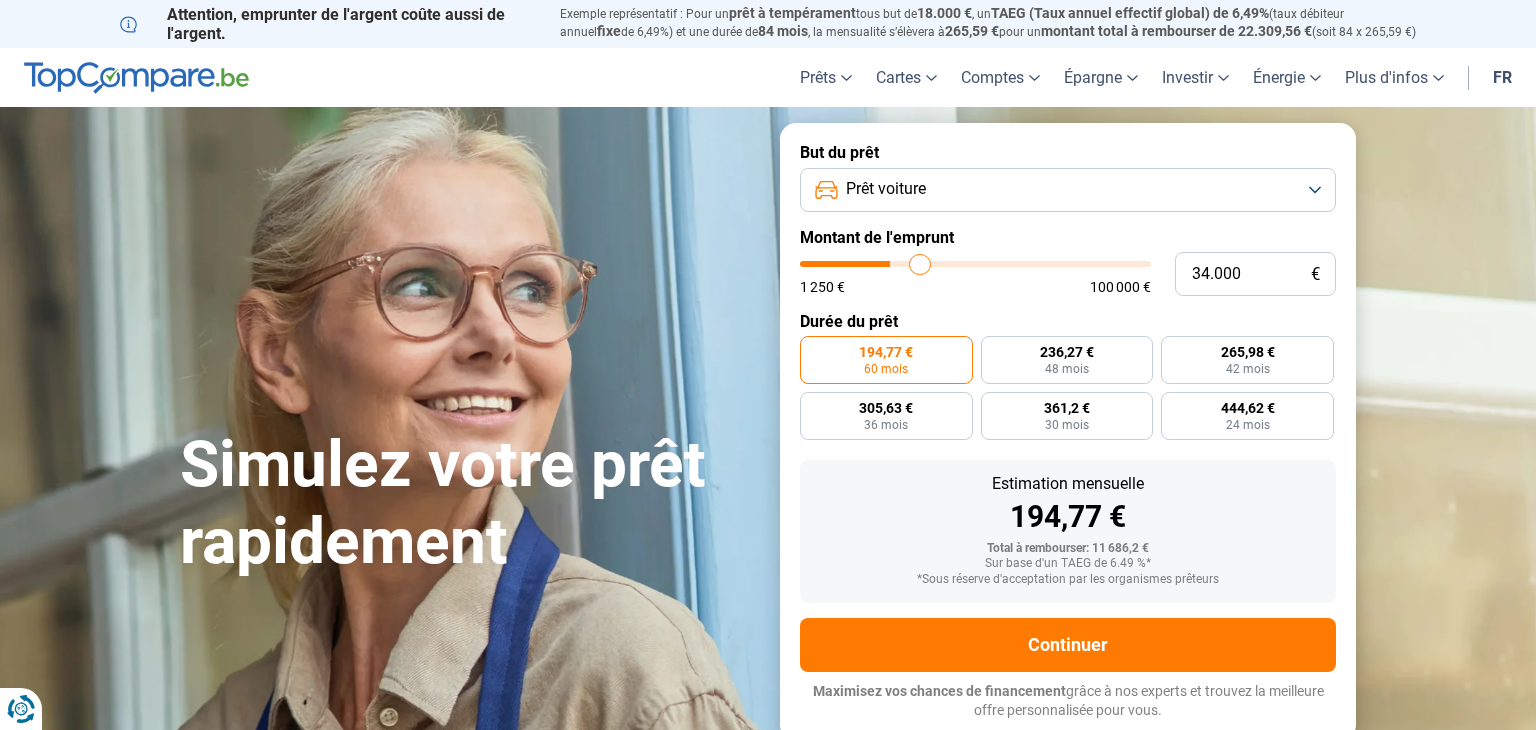 type on "35.000" 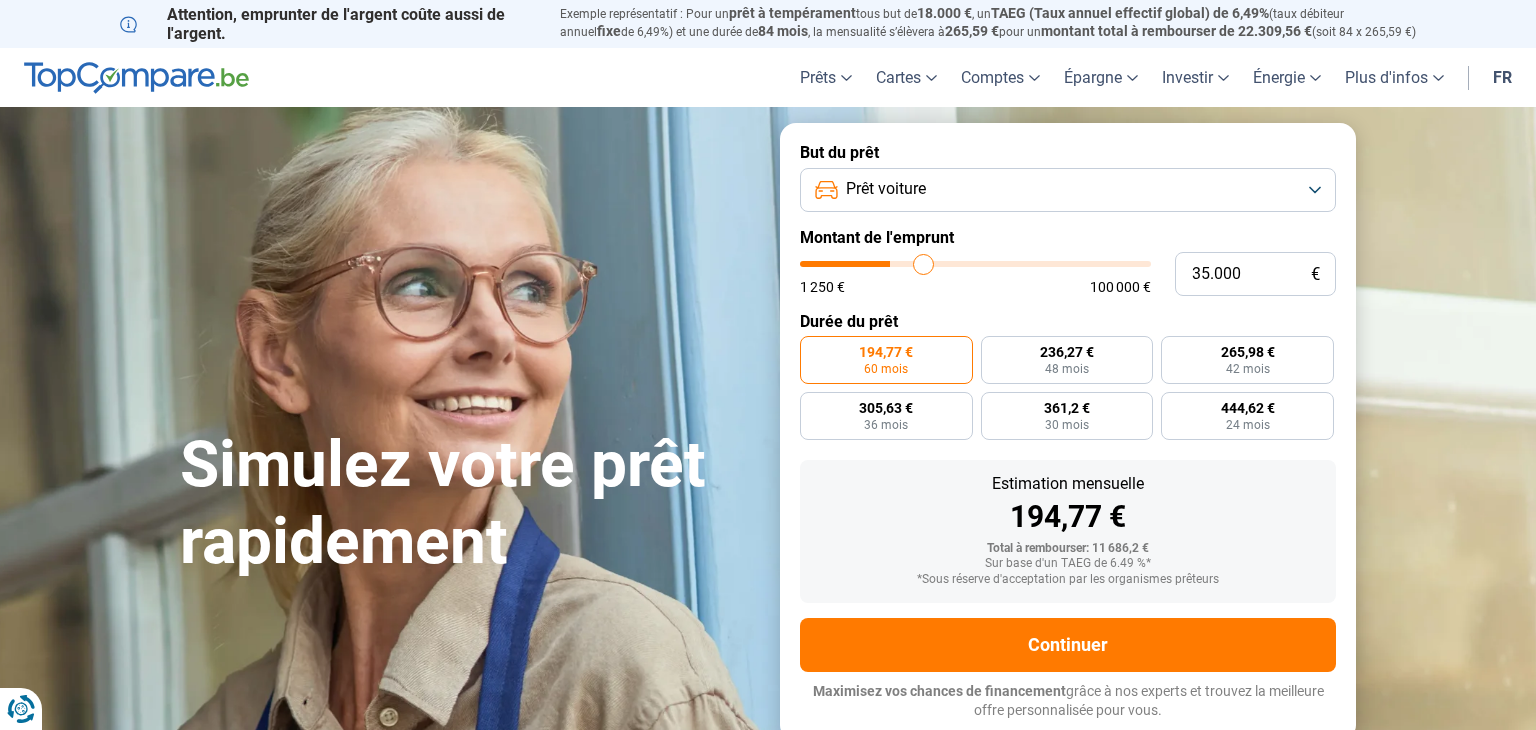 type on "36.250" 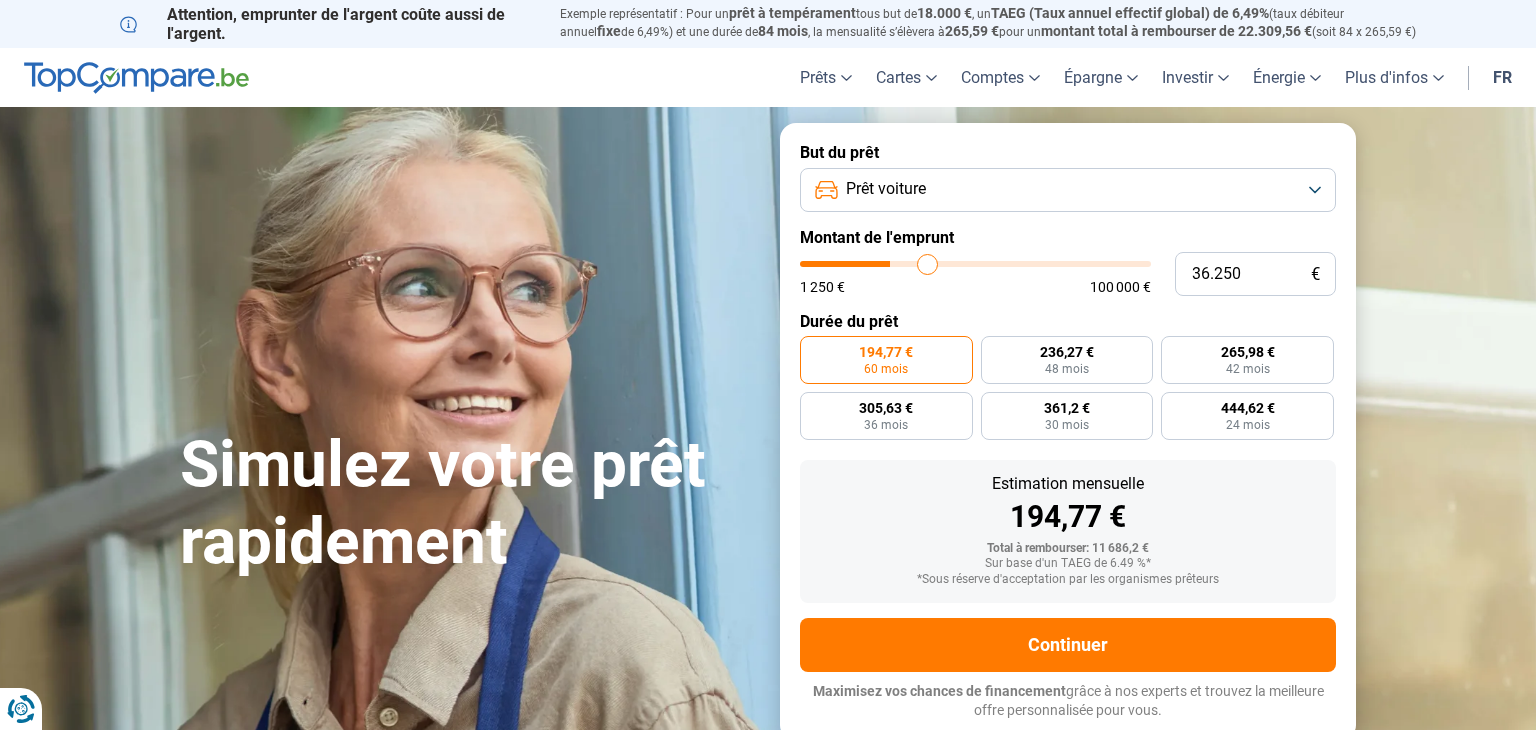 type on "36.750" 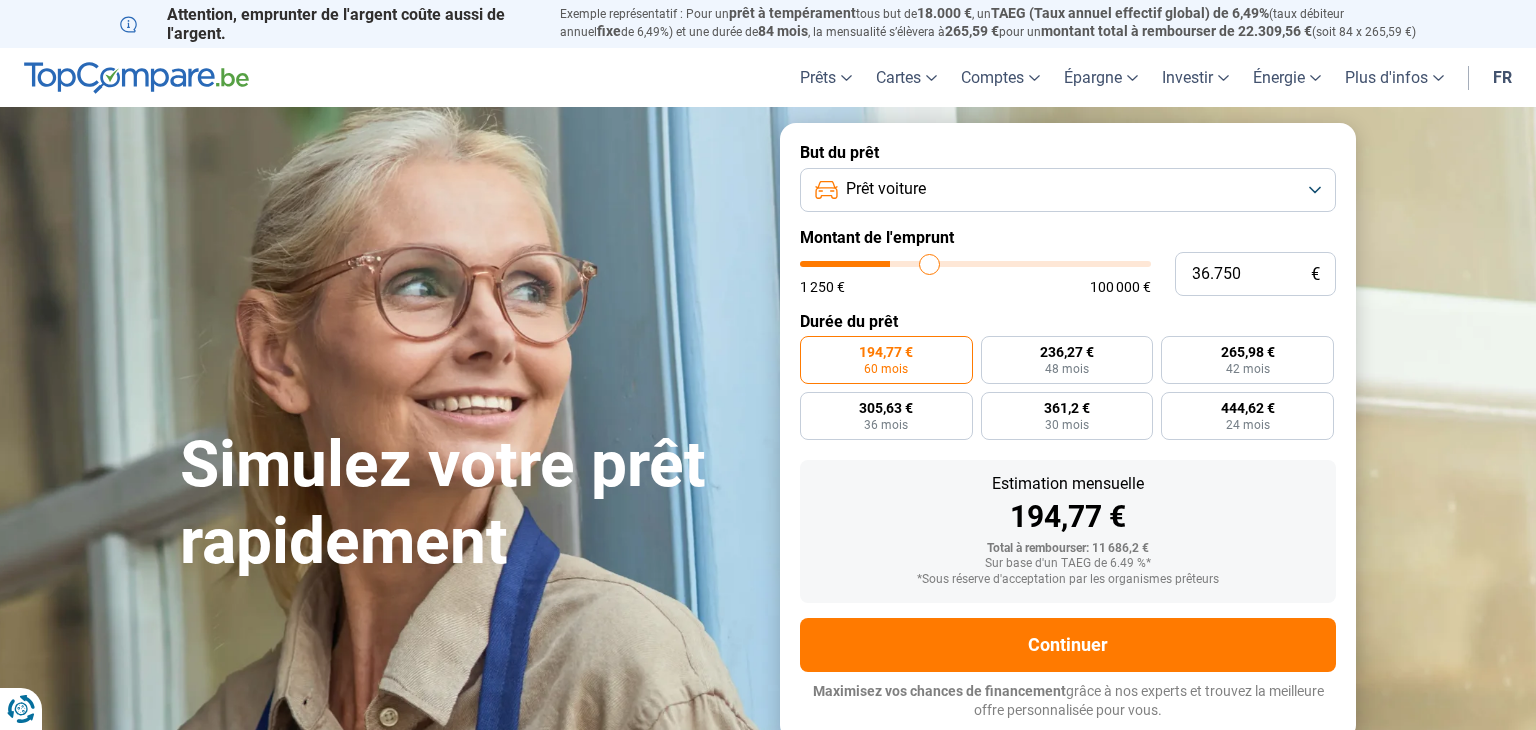 type on "37.750" 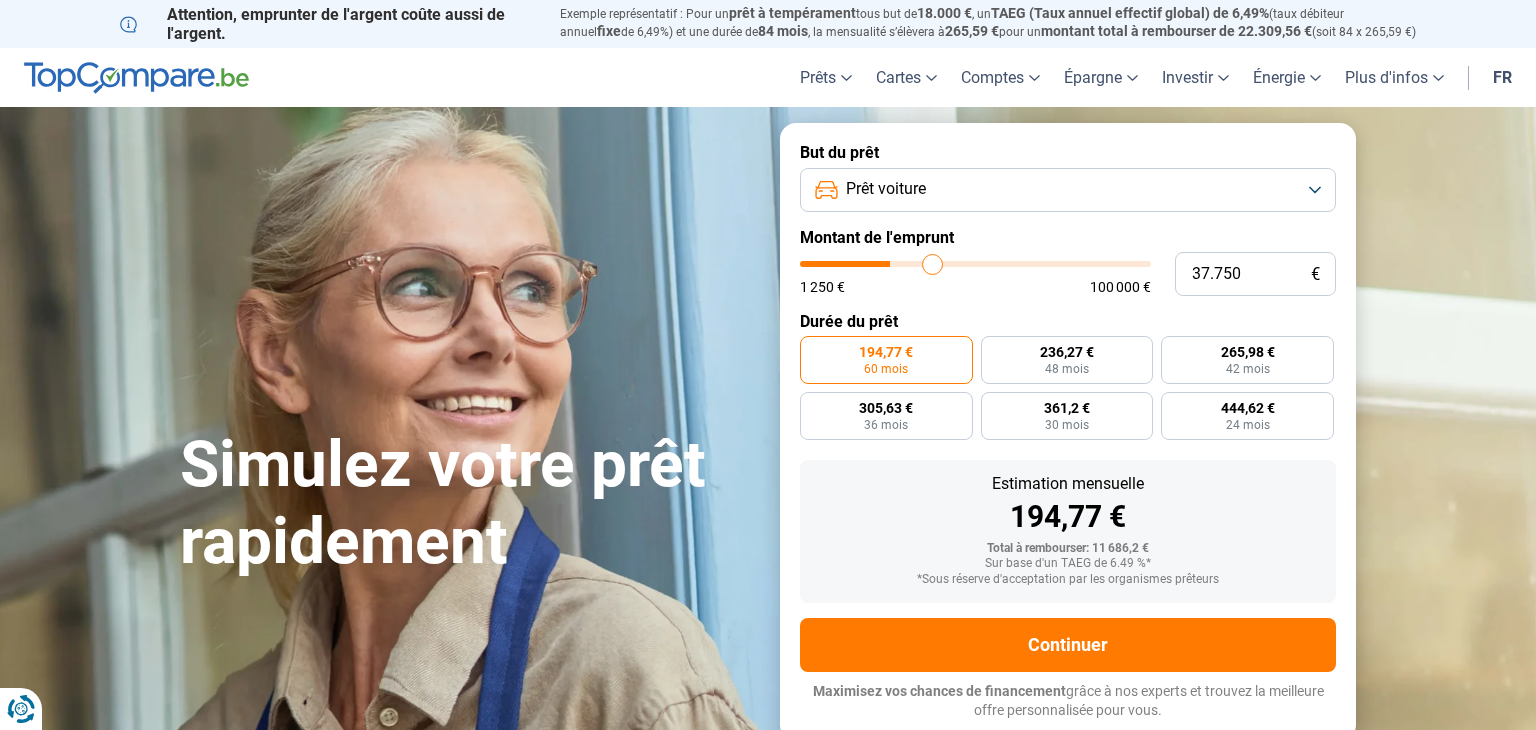 type on "38.750" 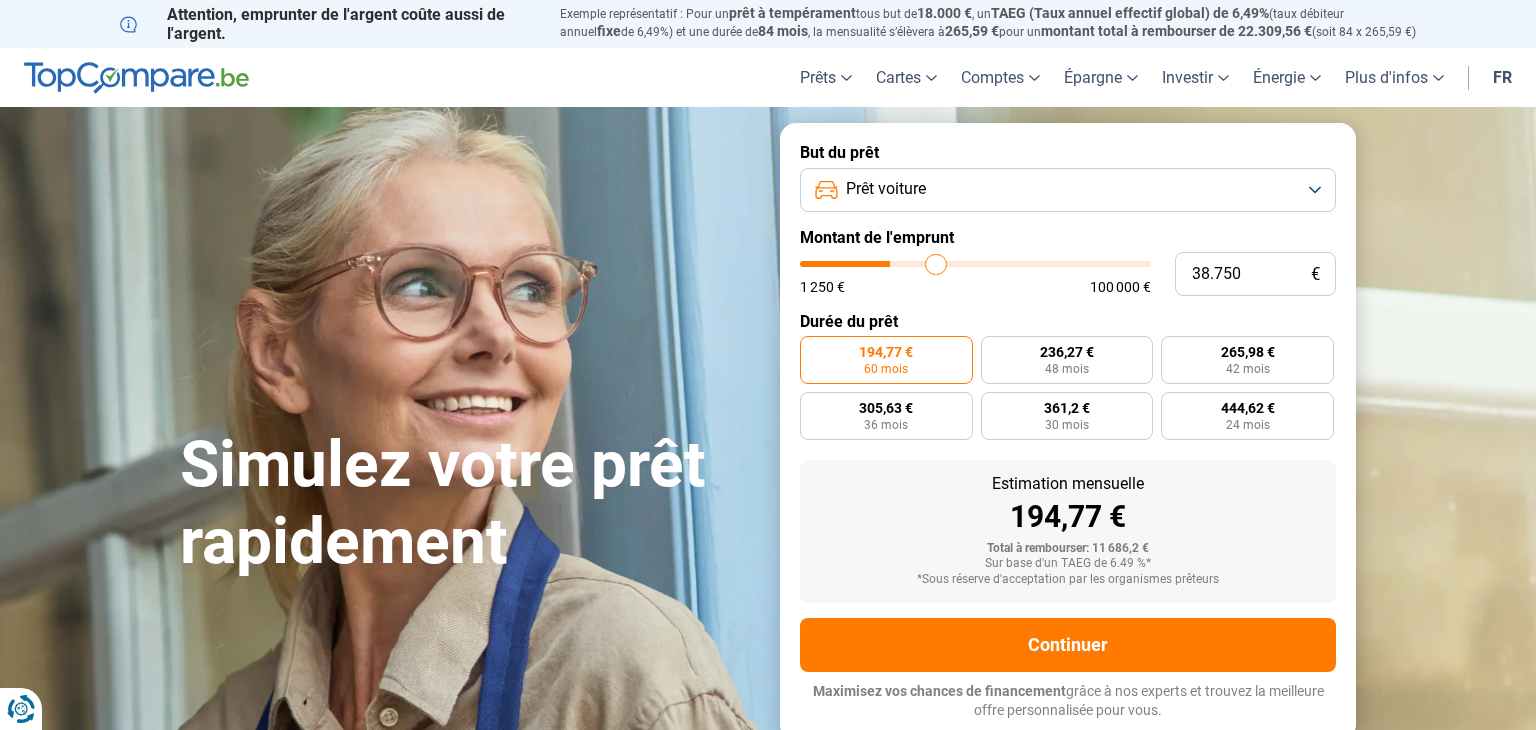type on "39.250" 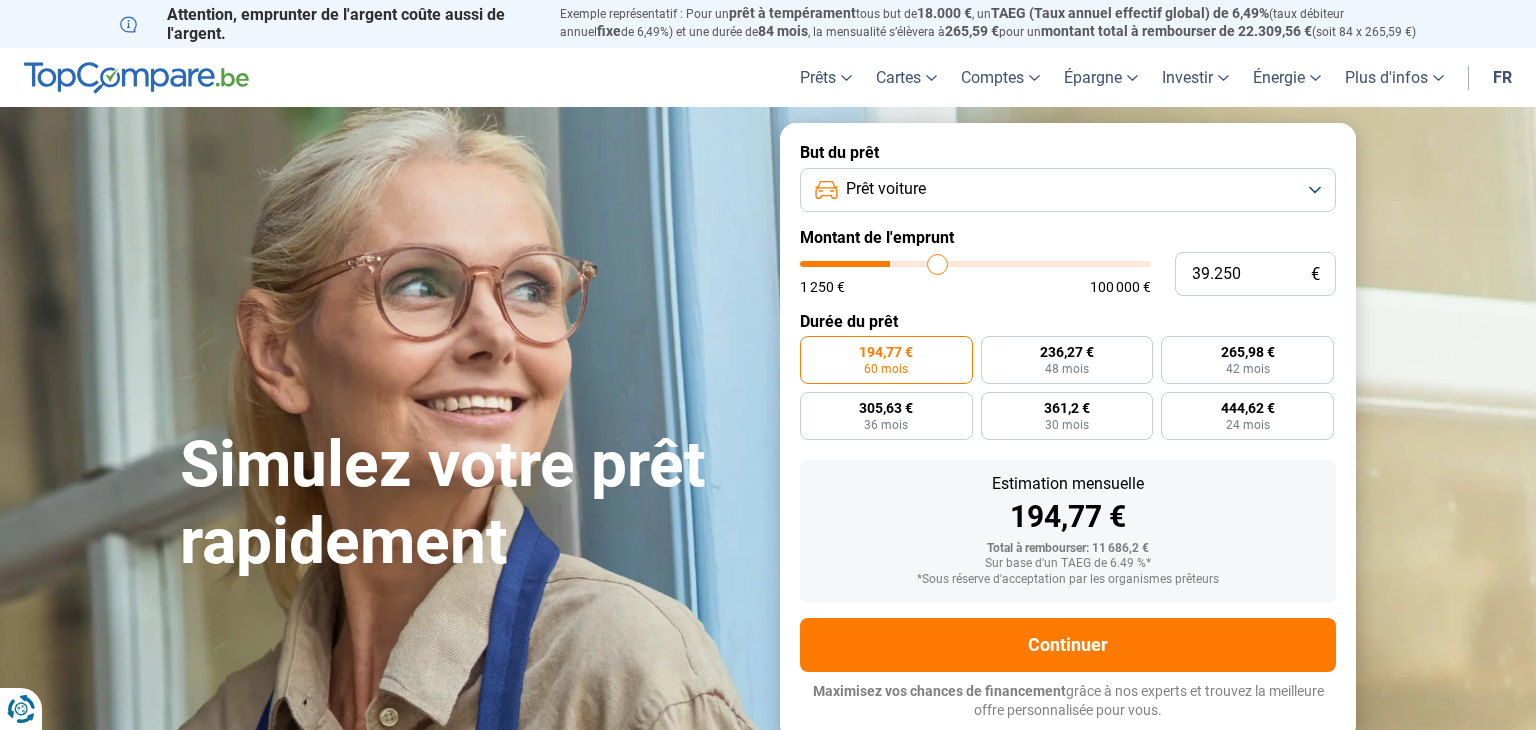type on "40.250" 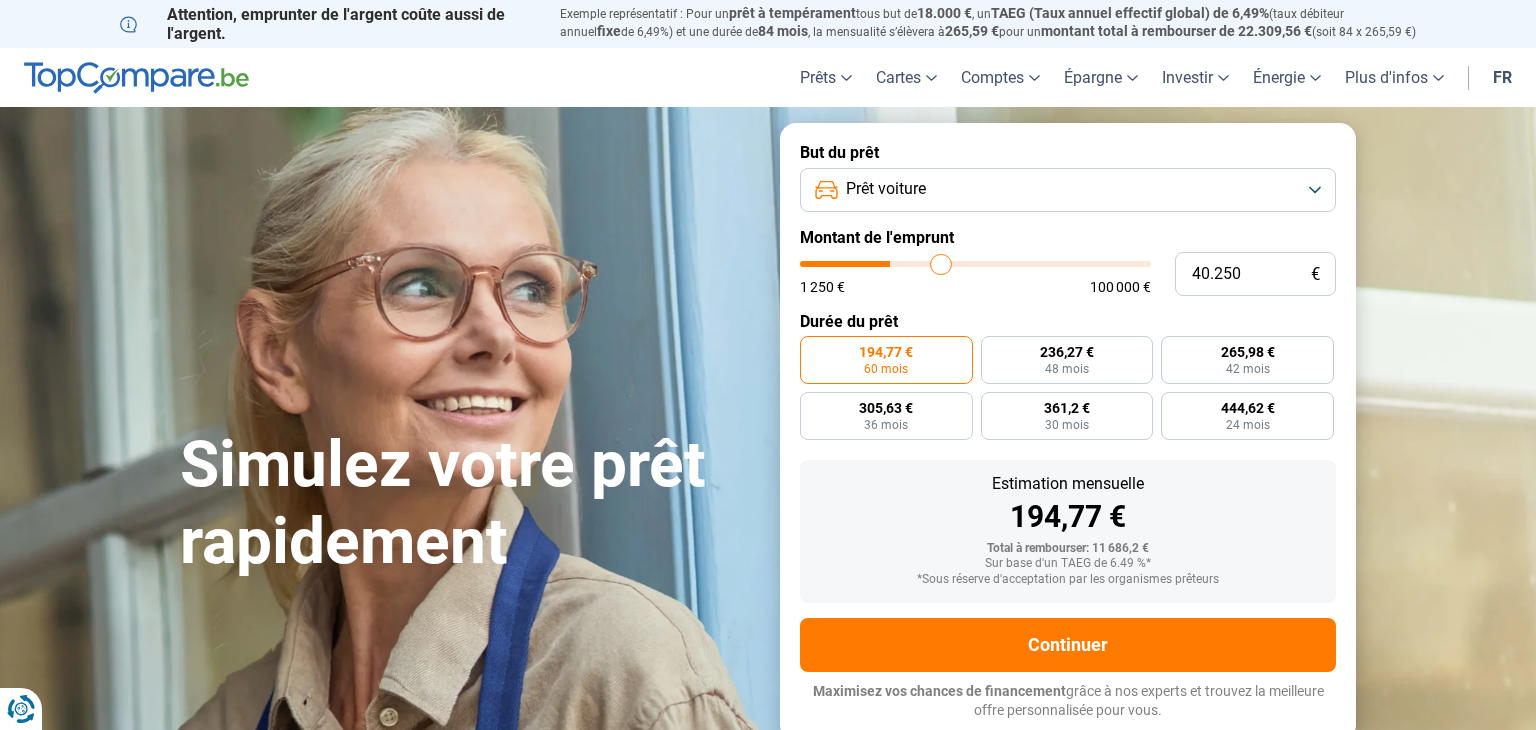 type on "41.000" 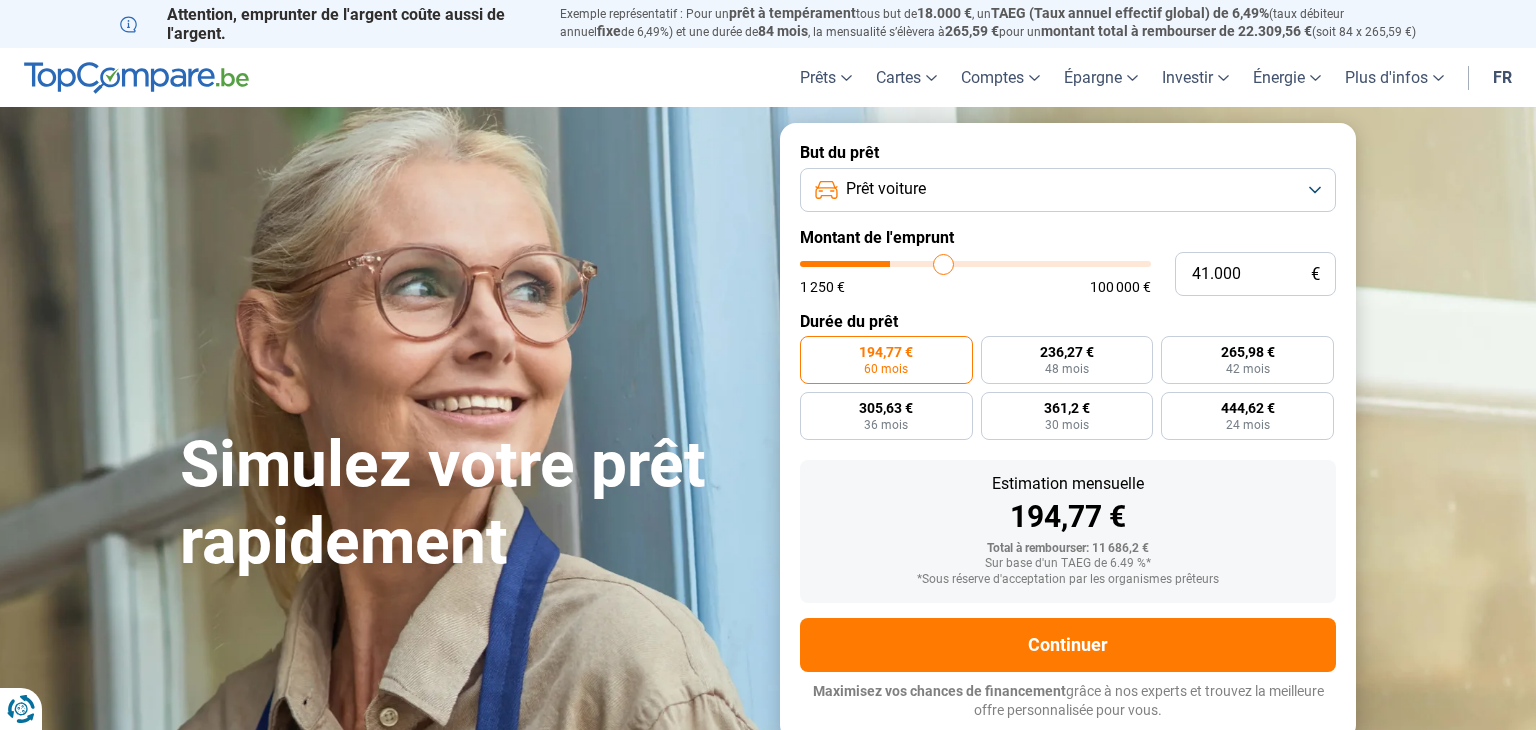 type on "41.500" 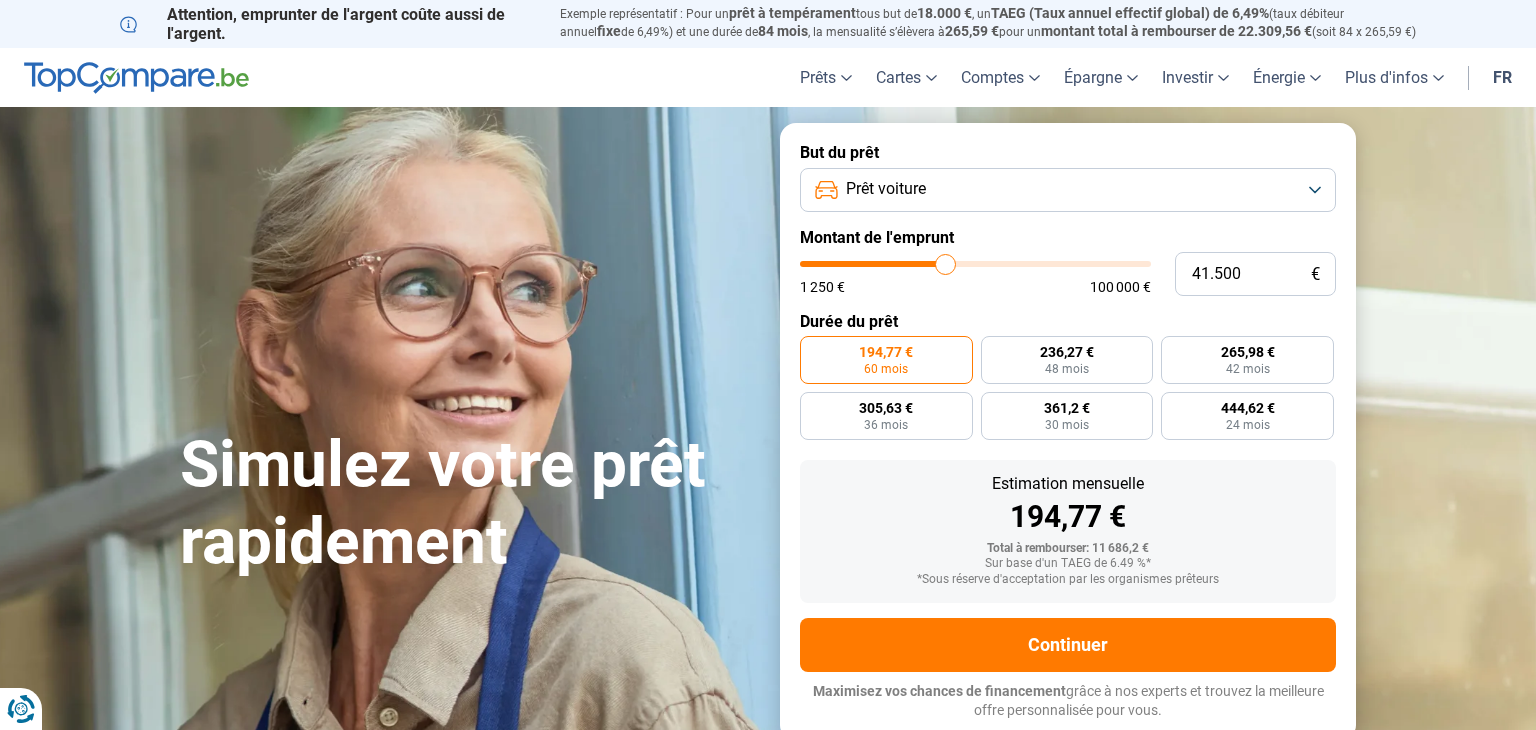type on "42.000" 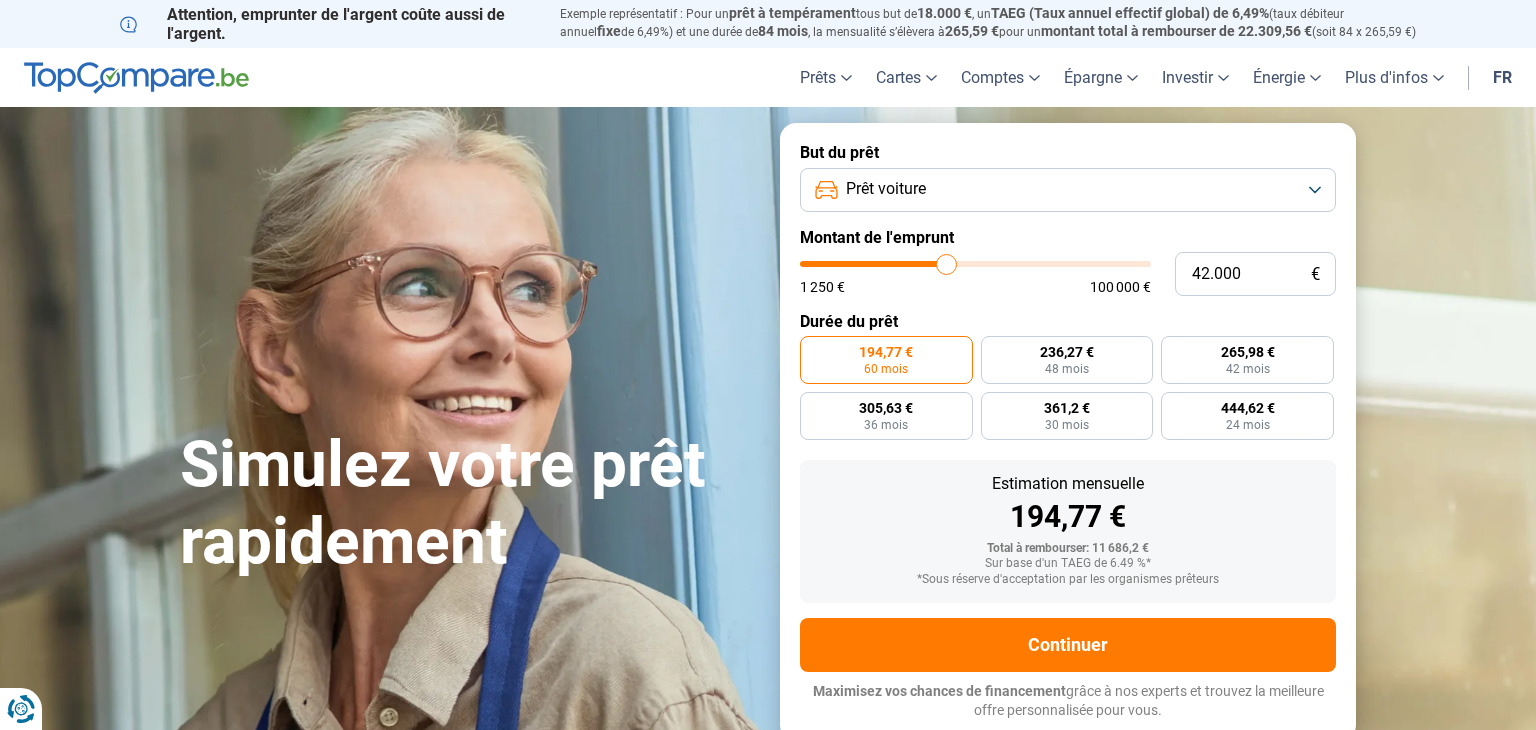 type on "42.500" 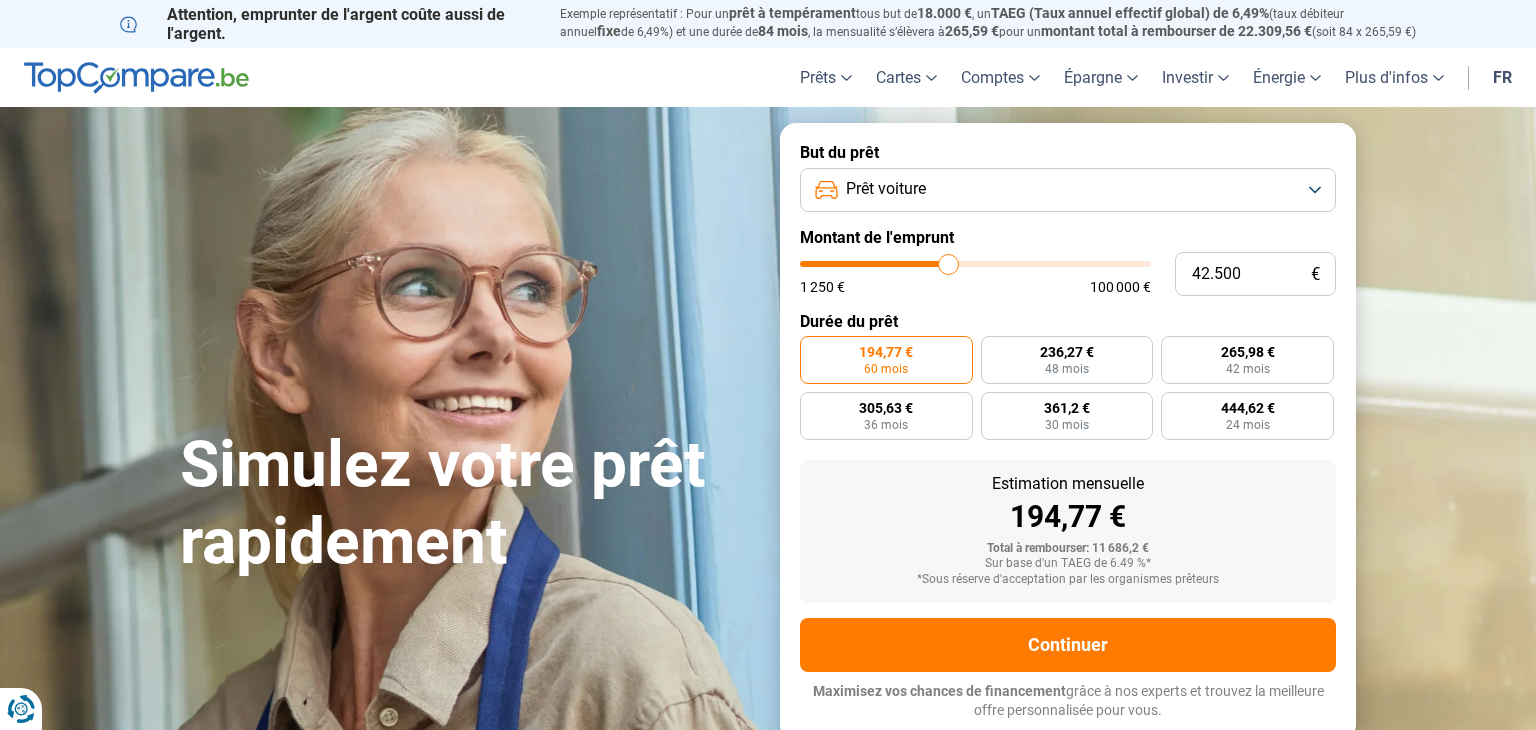 type on "43.000" 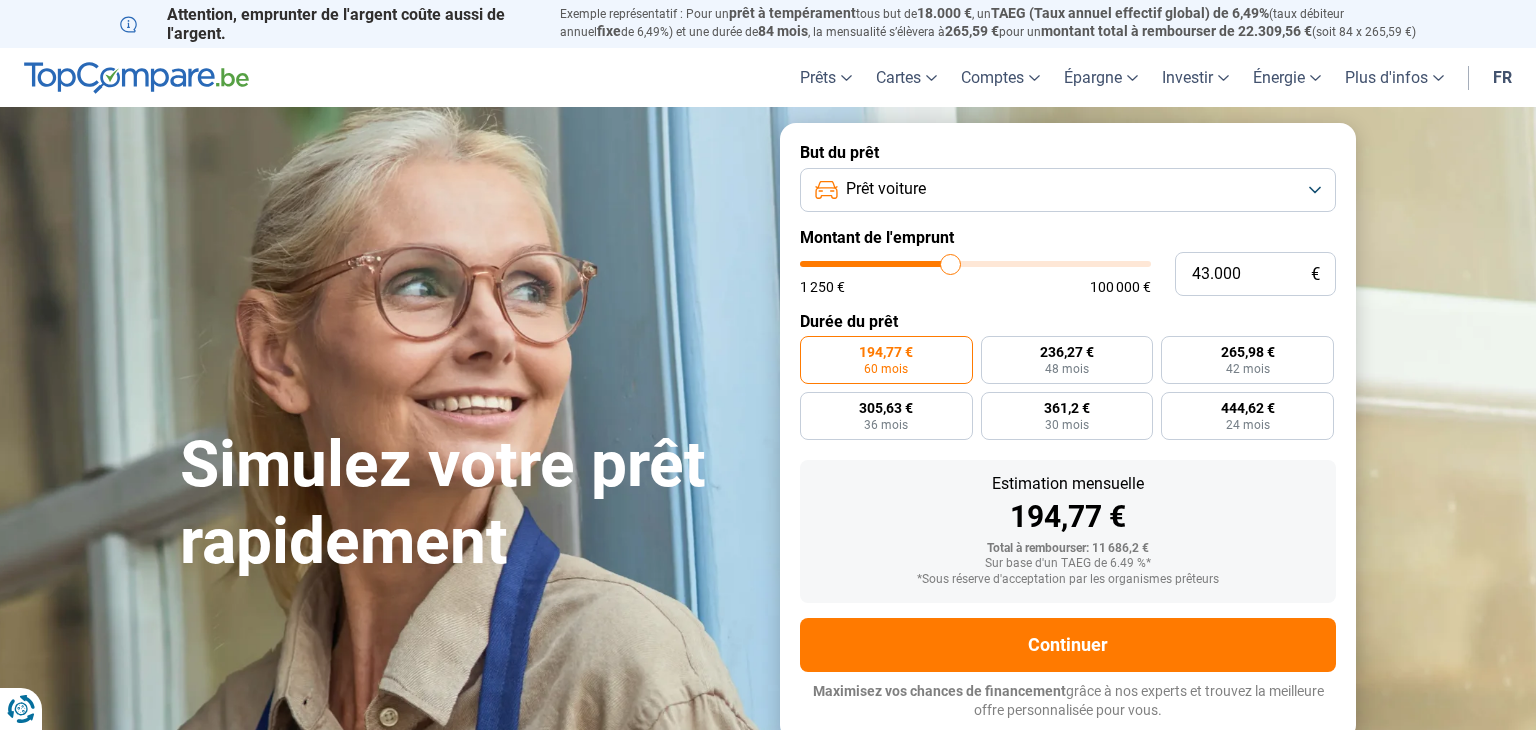 type on "43.250" 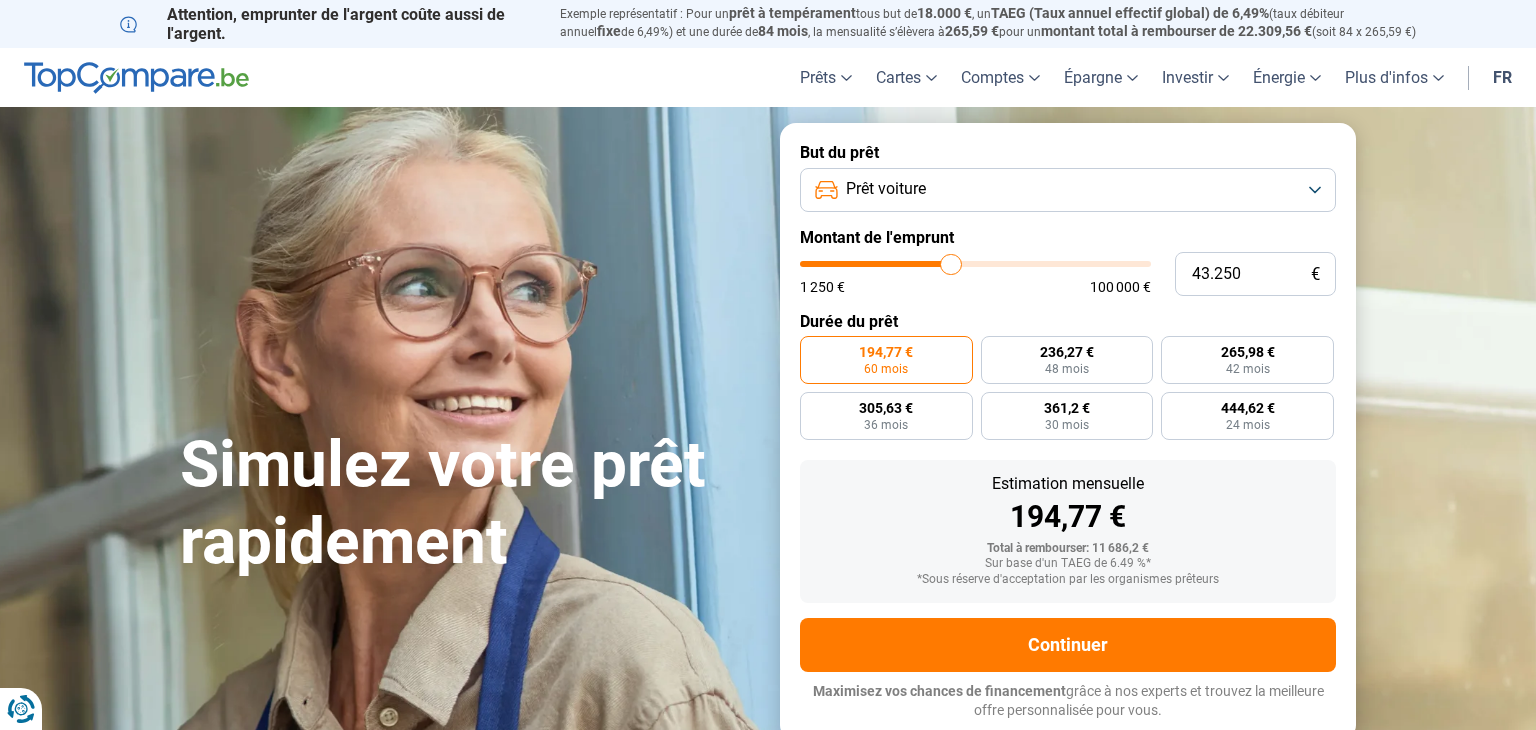type on "44.000" 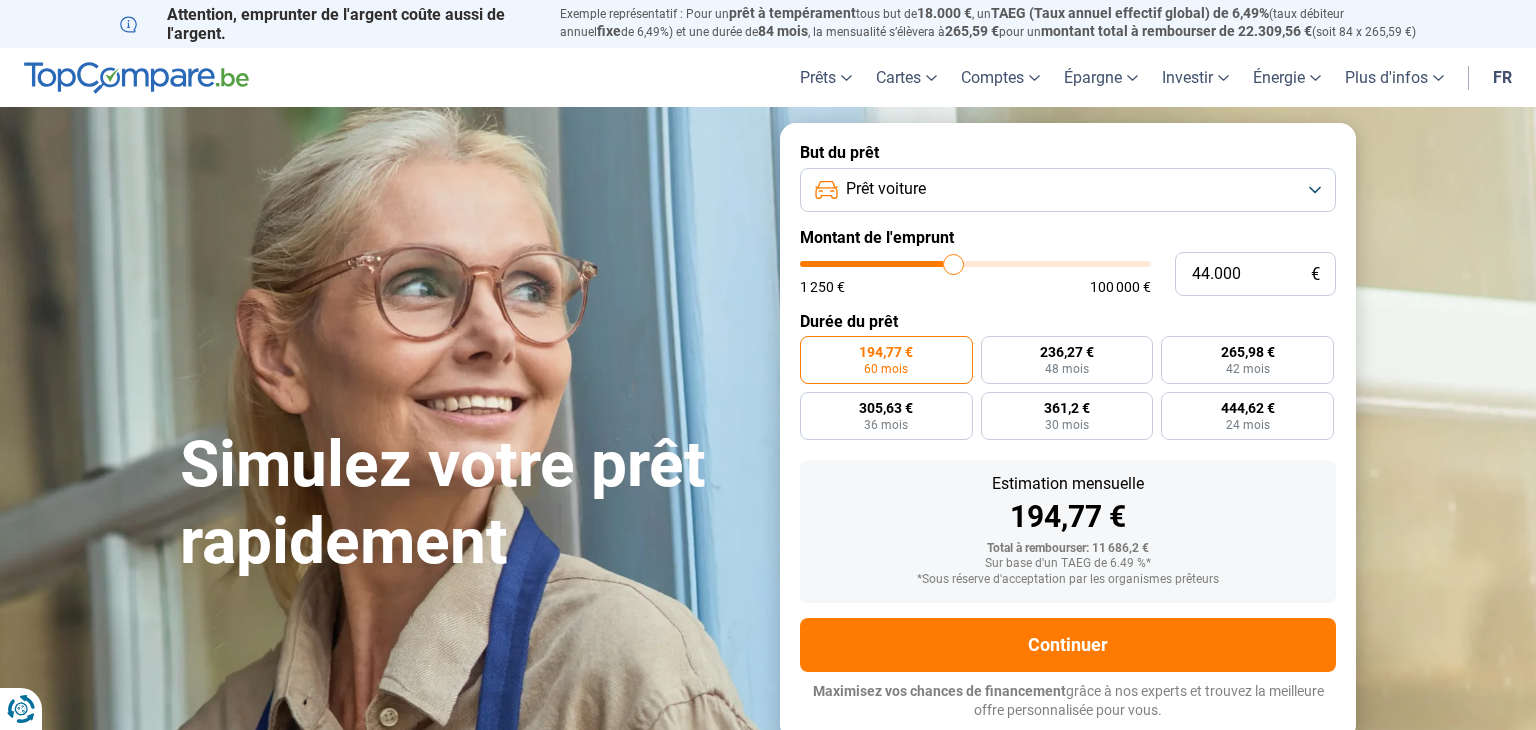 type on "44.750" 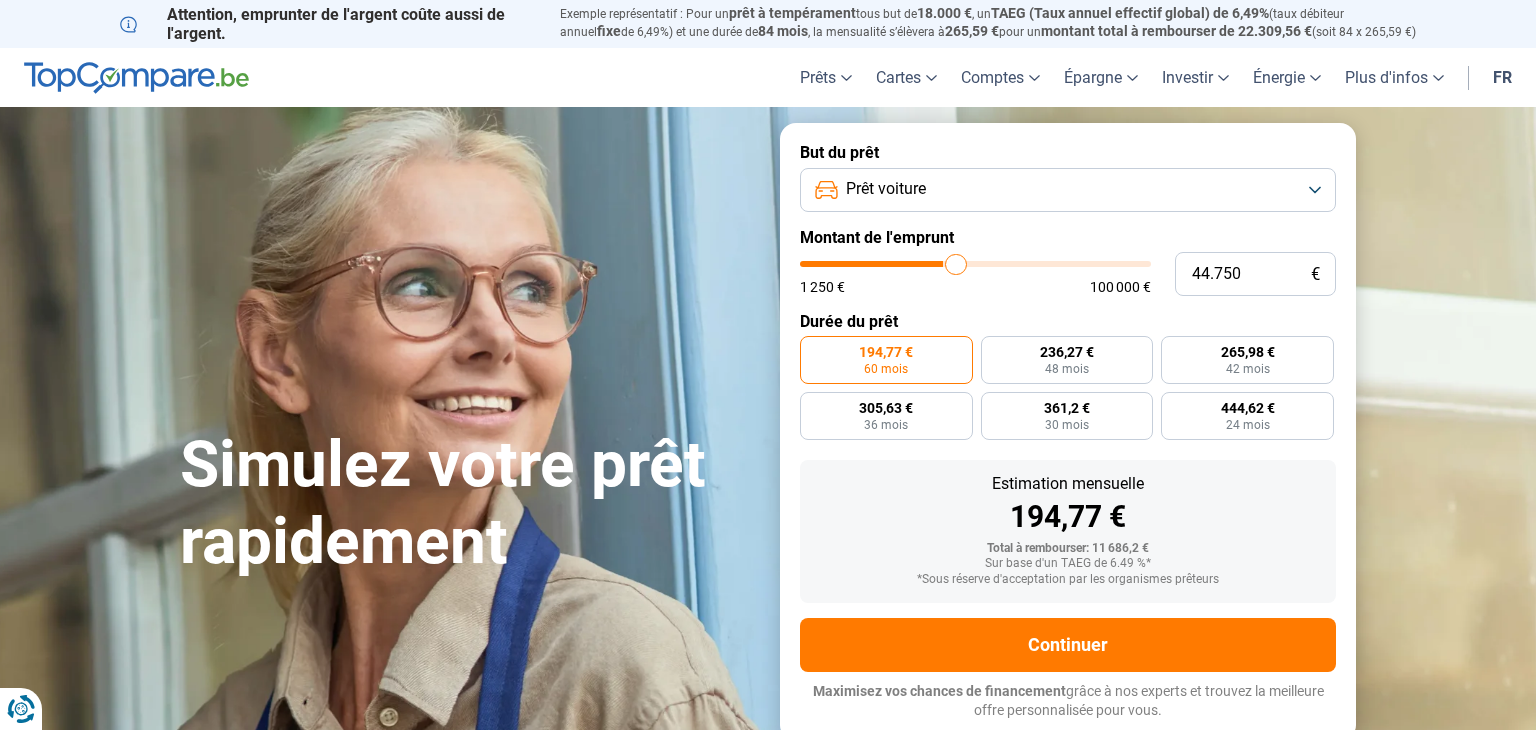 type on "45.000" 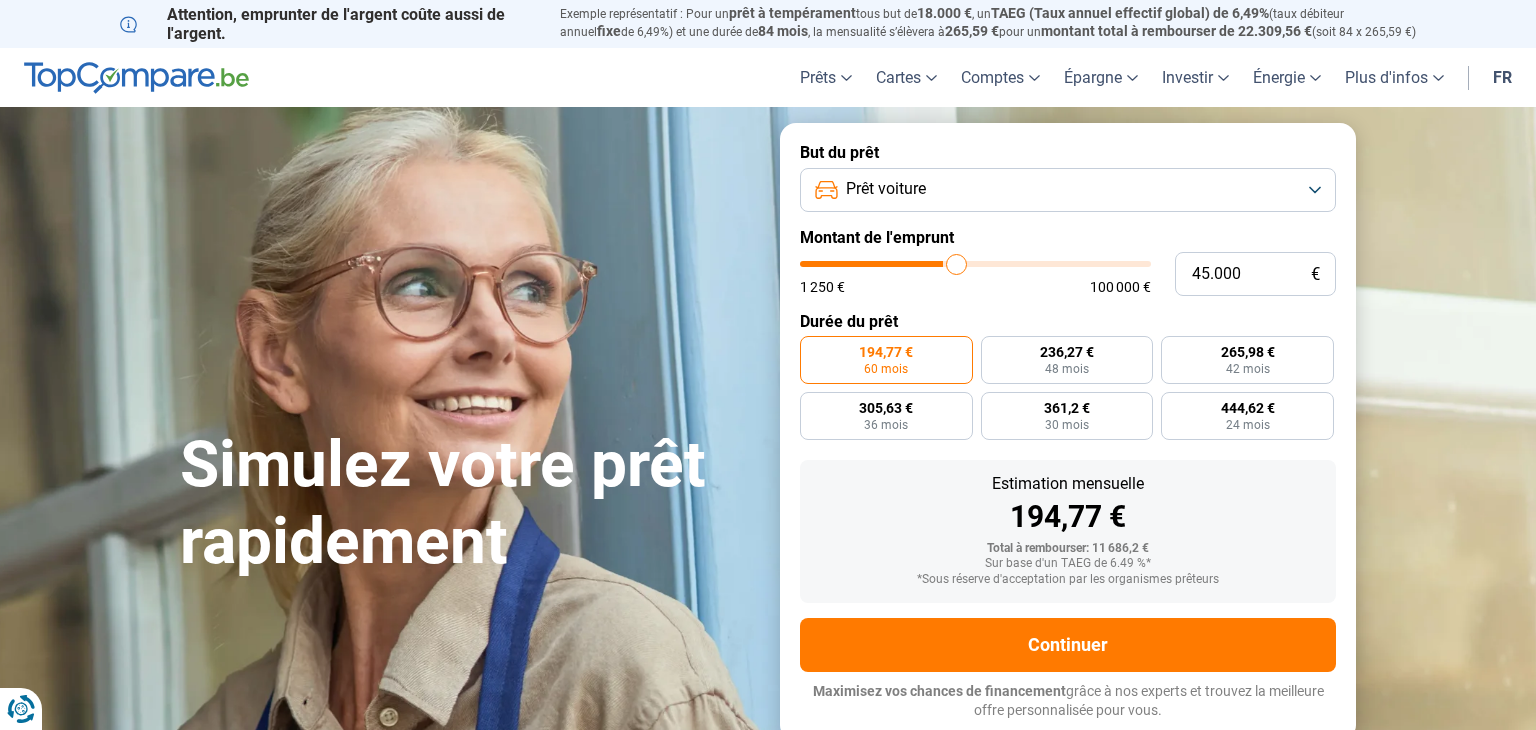 type on "45.500" 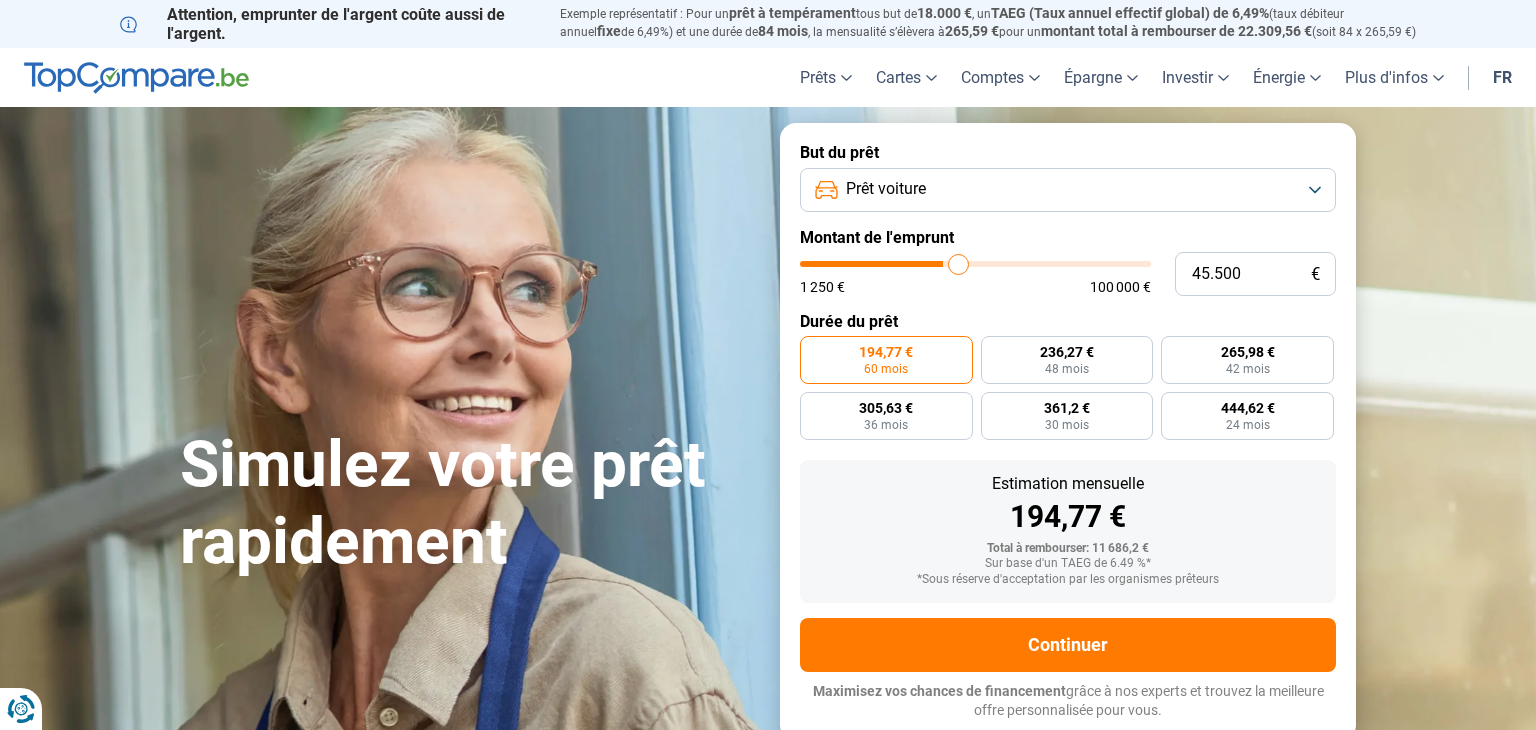 type on "46.000" 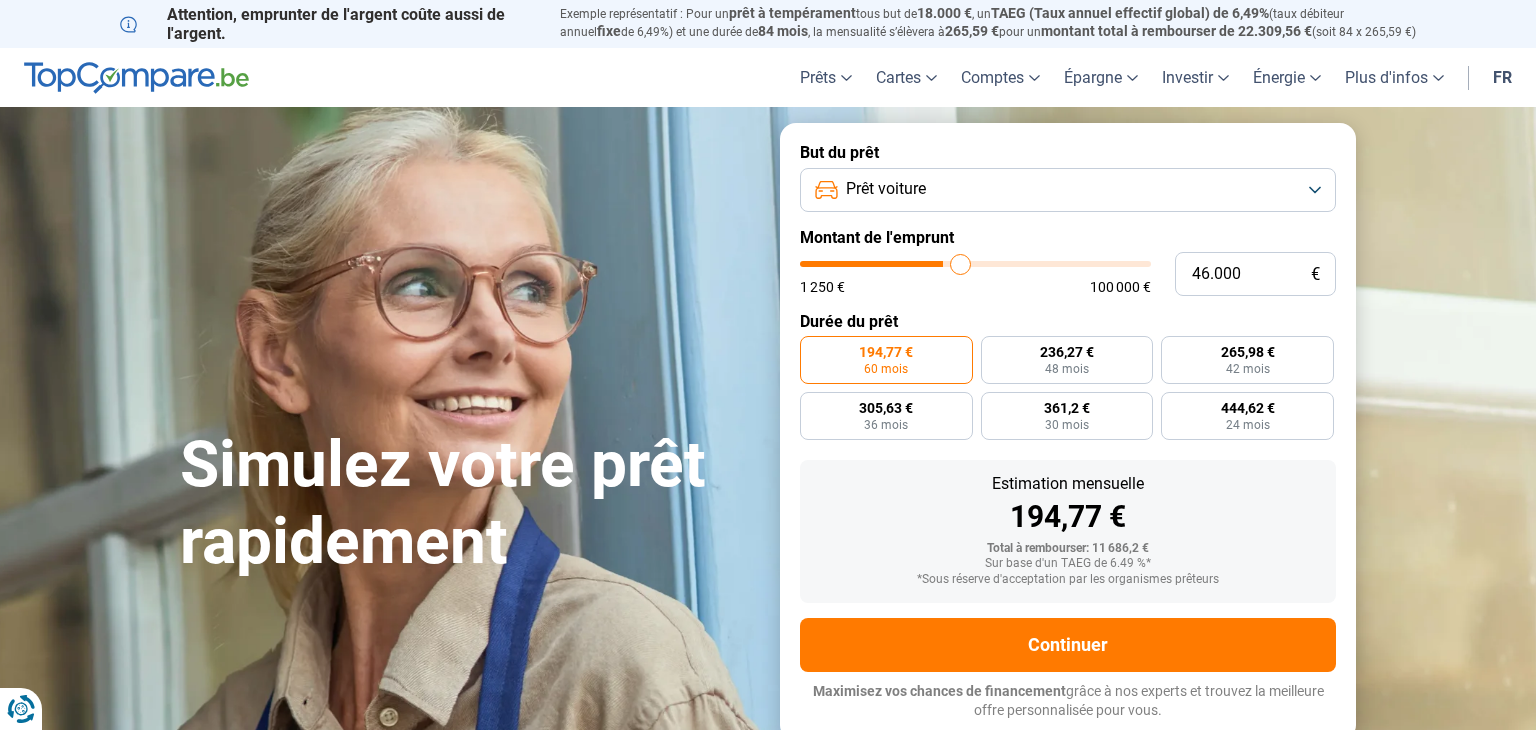 type on "46.250" 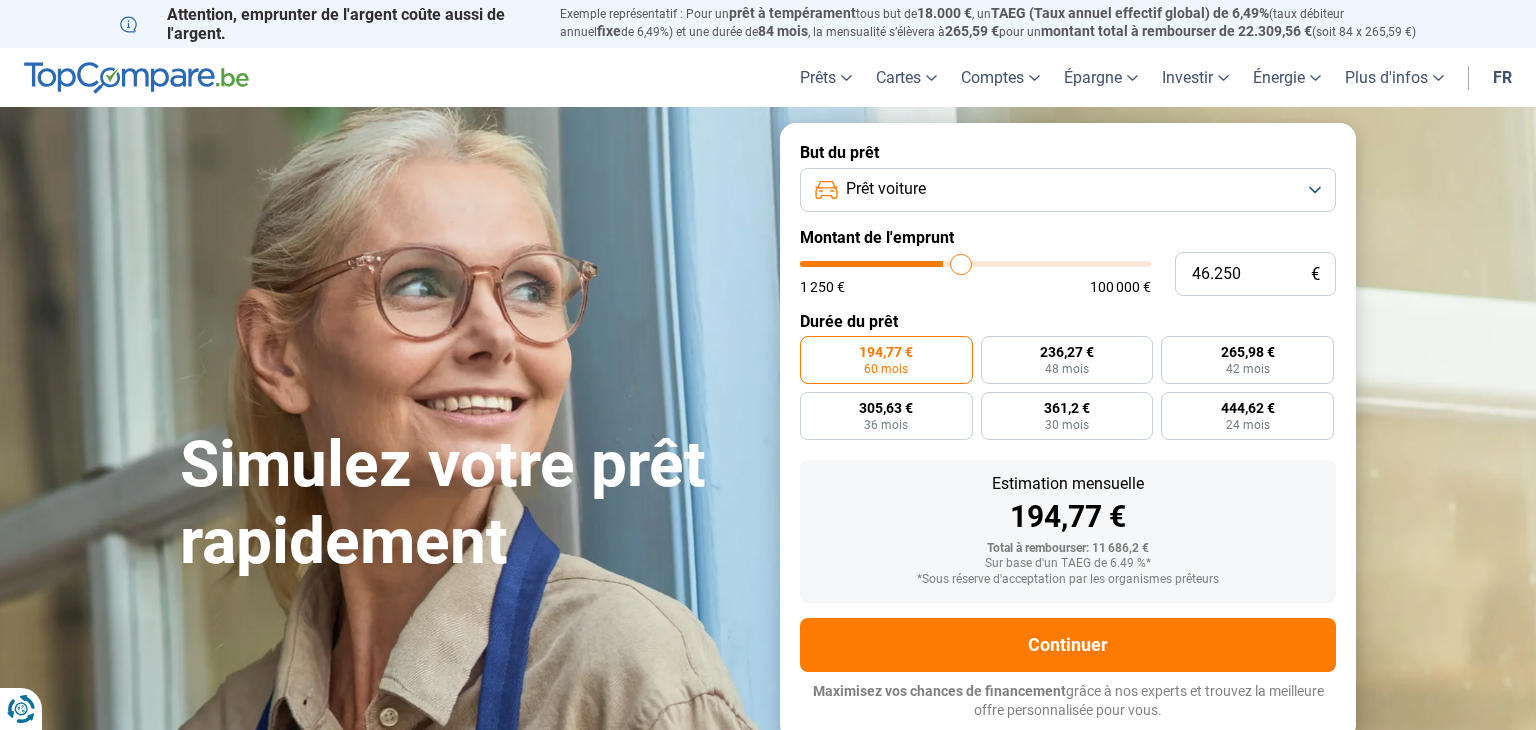 type on "46.750" 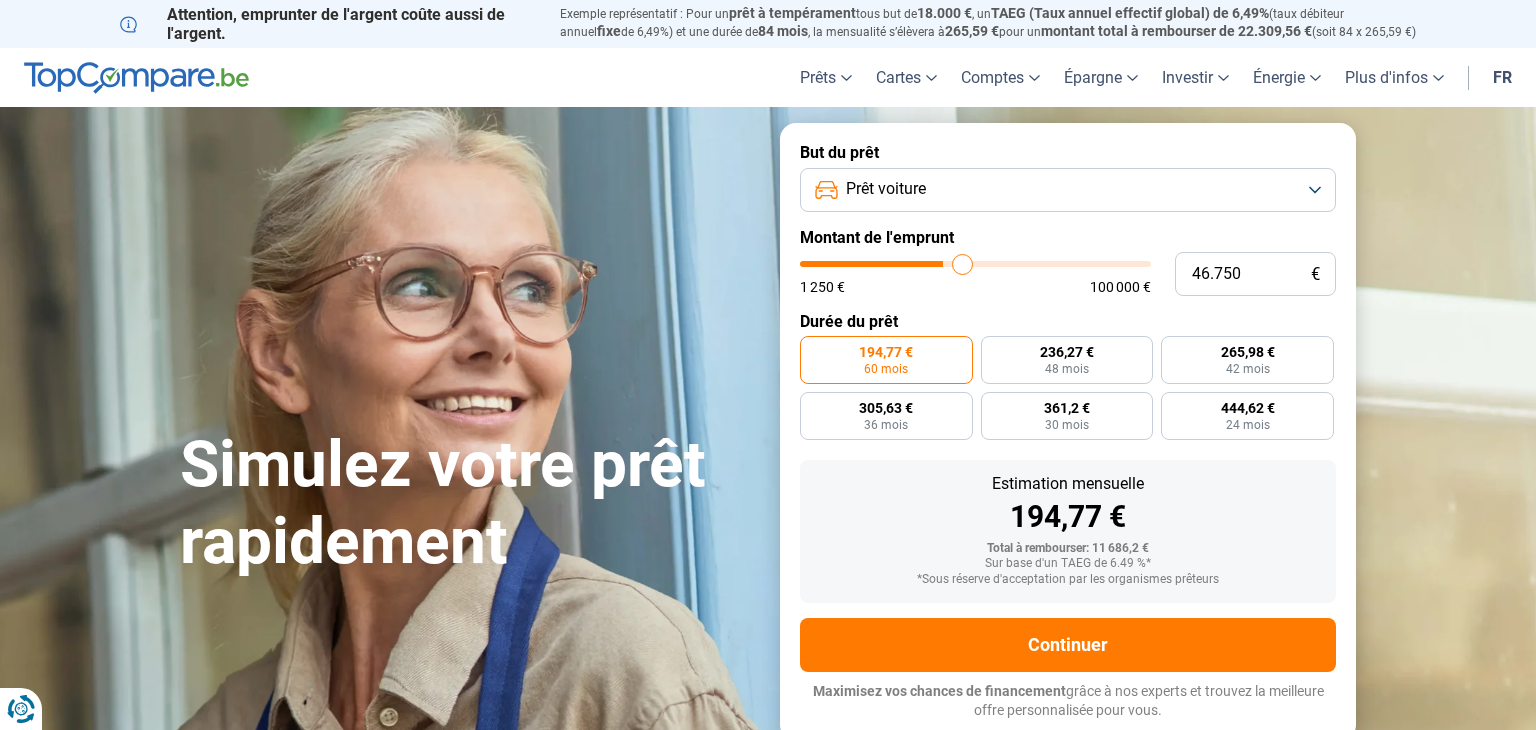 type on "47.250" 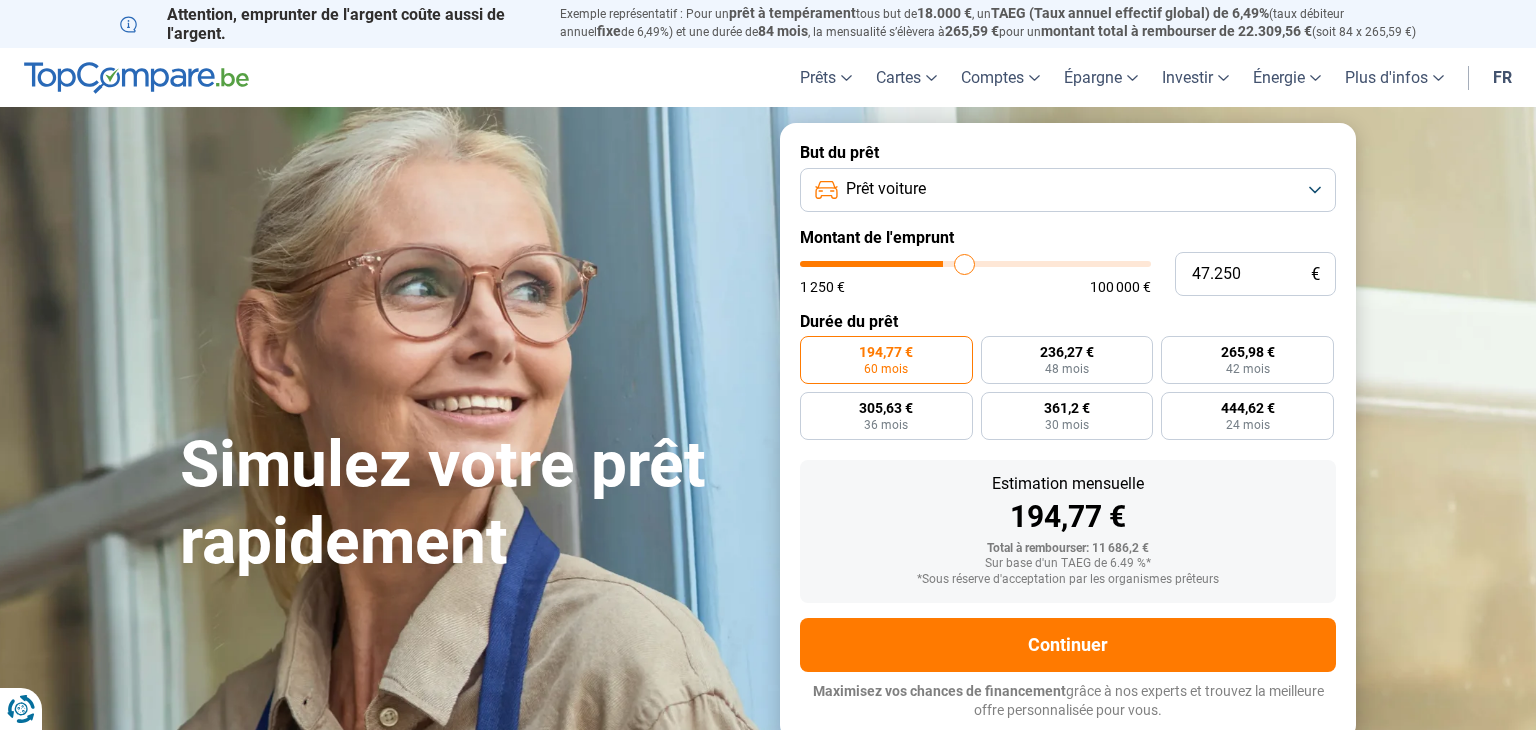 type on "47.500" 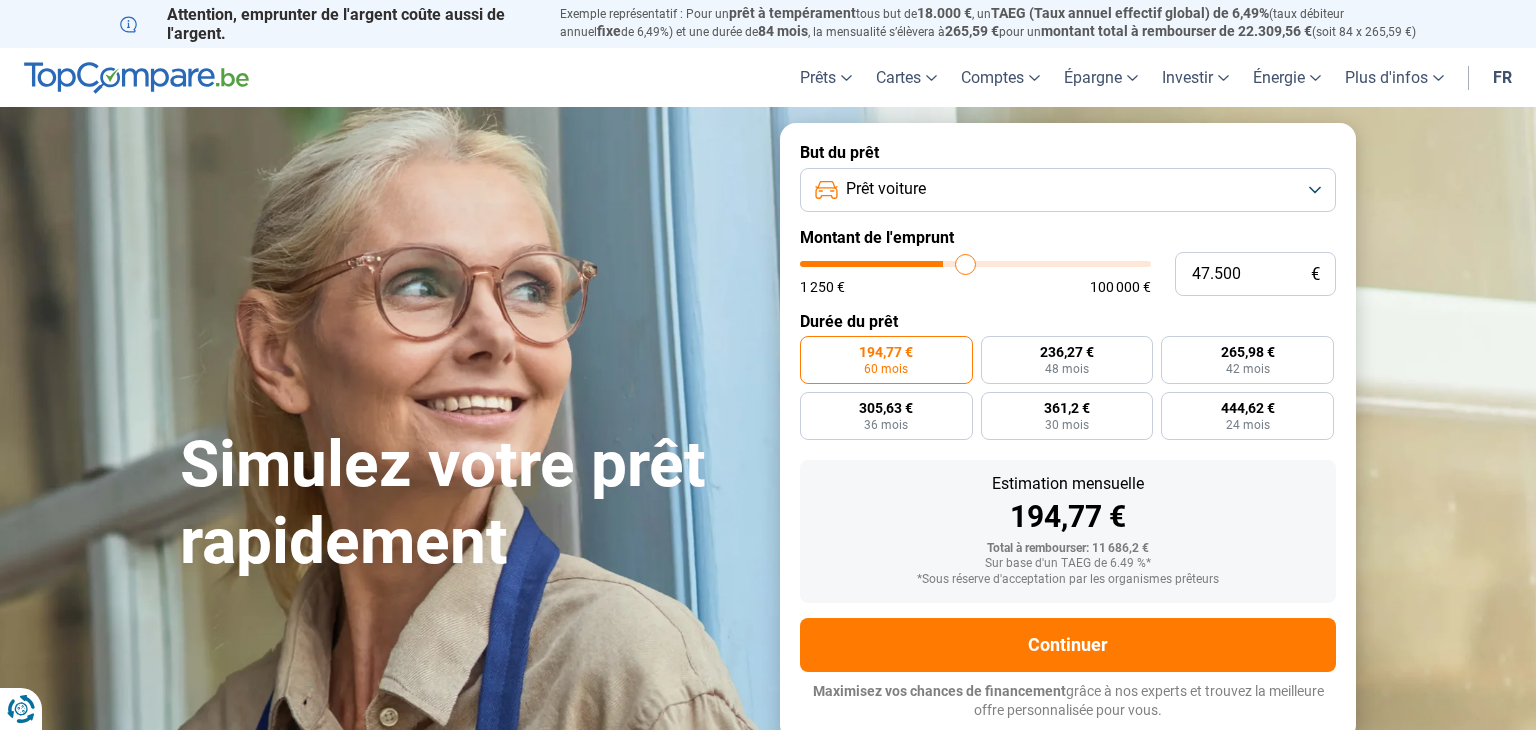 type on "47.750" 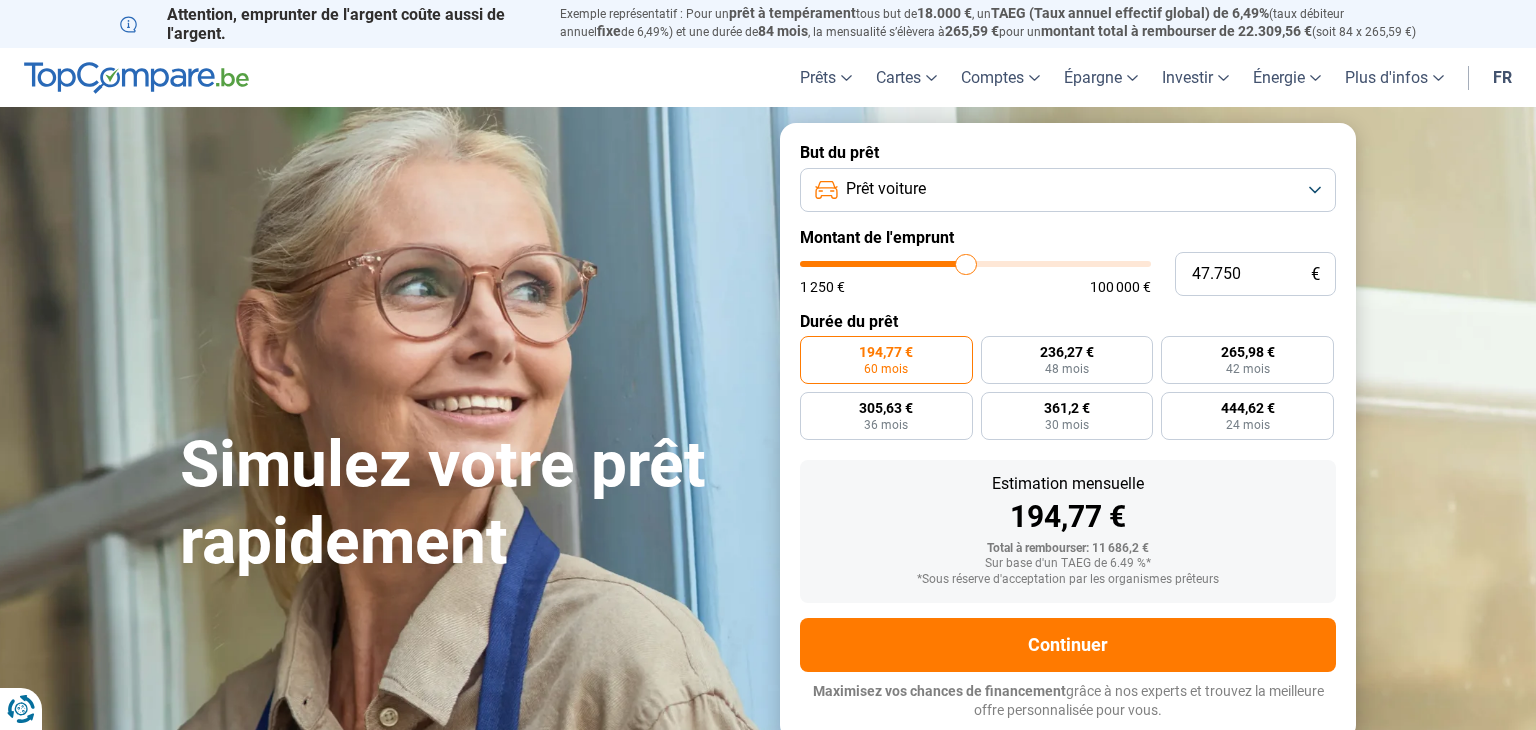 type on "48.000" 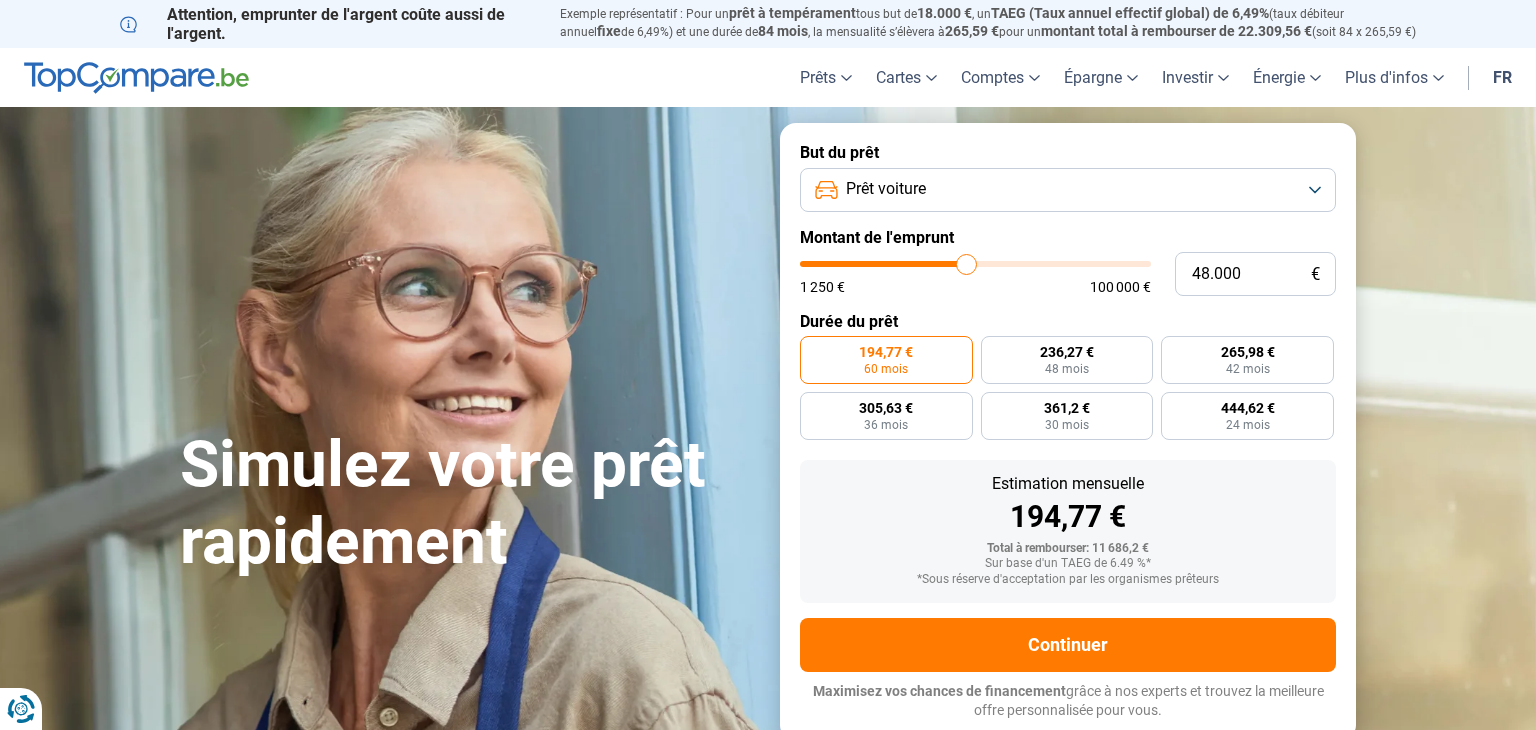 type on "48.250" 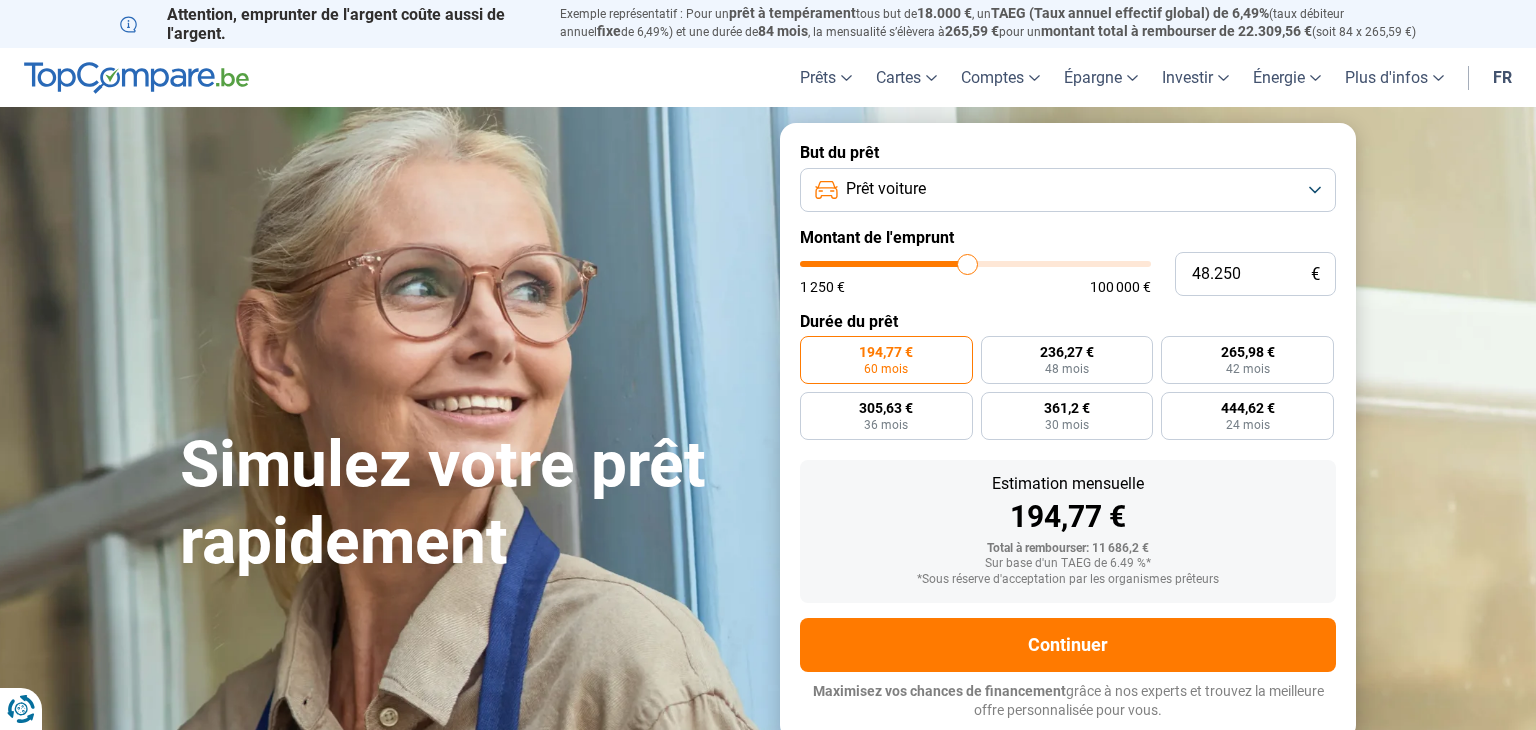type on "48.500" 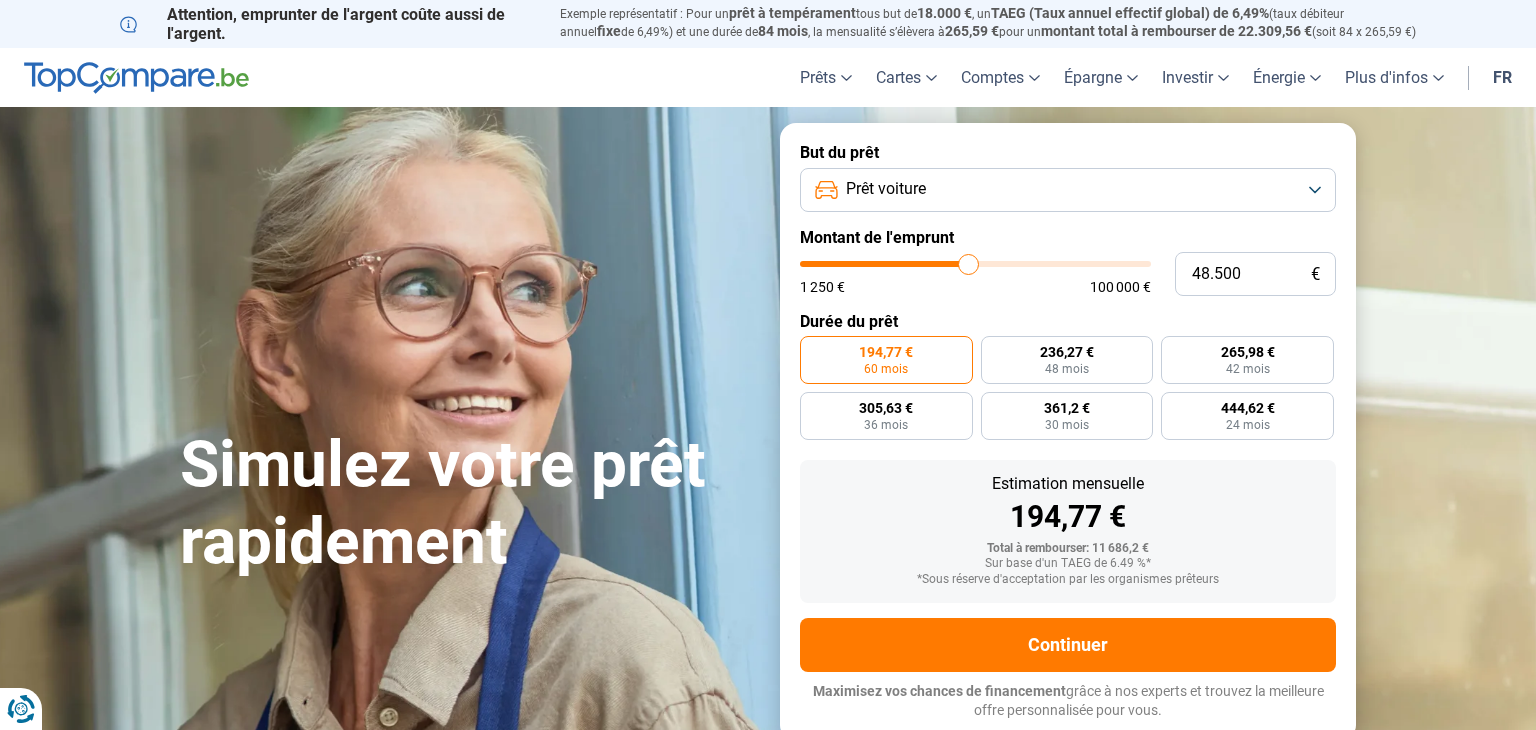 type on "48.750" 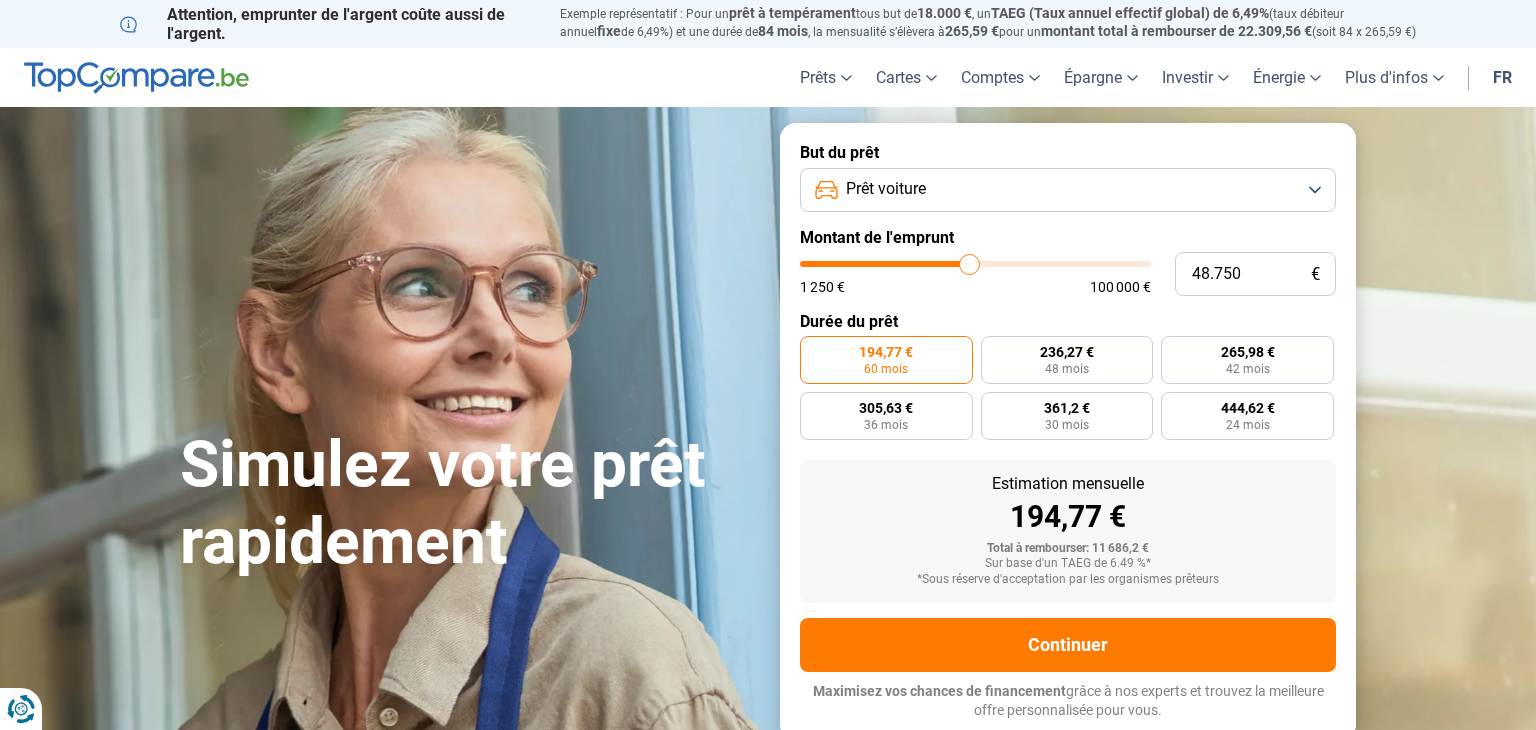 type on "49.000" 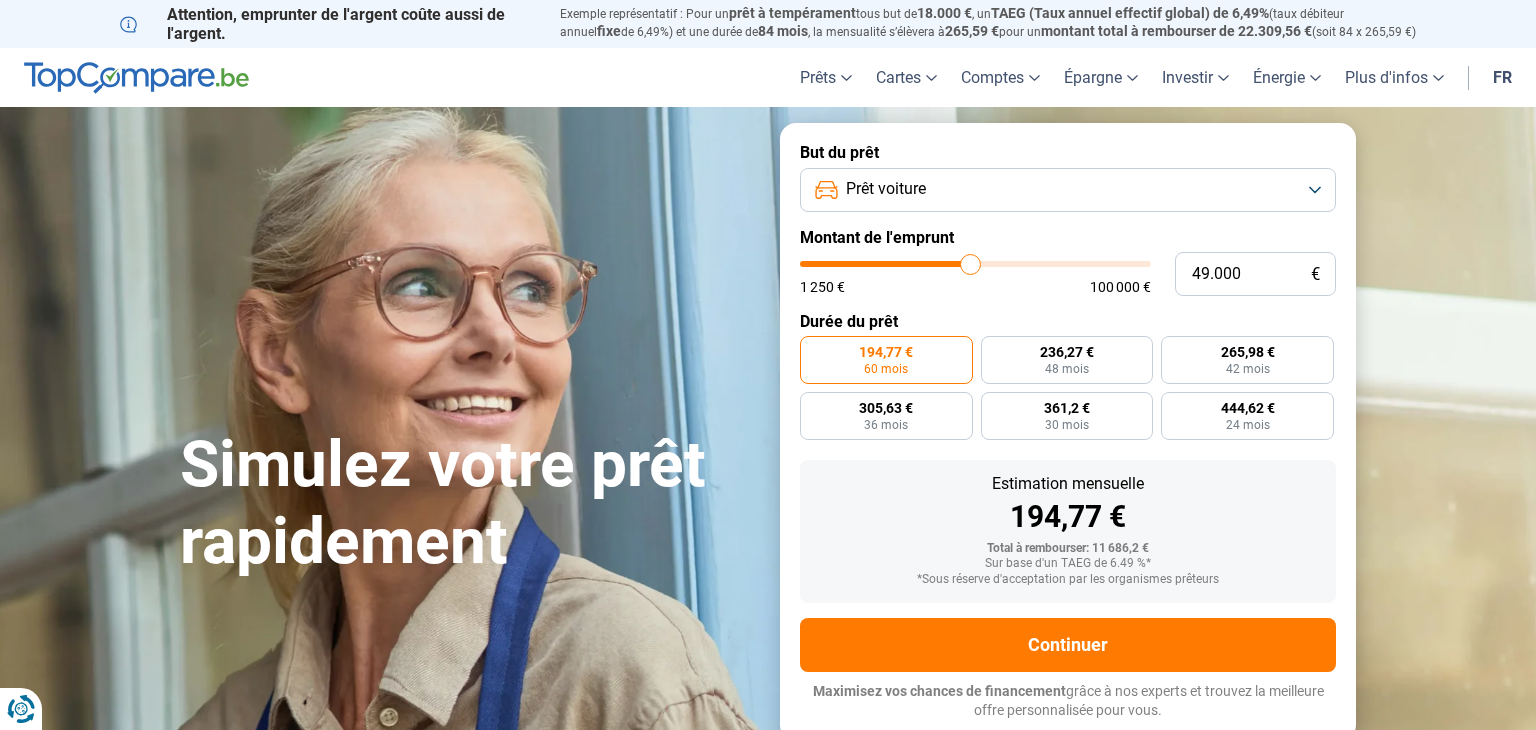 type on "49.250" 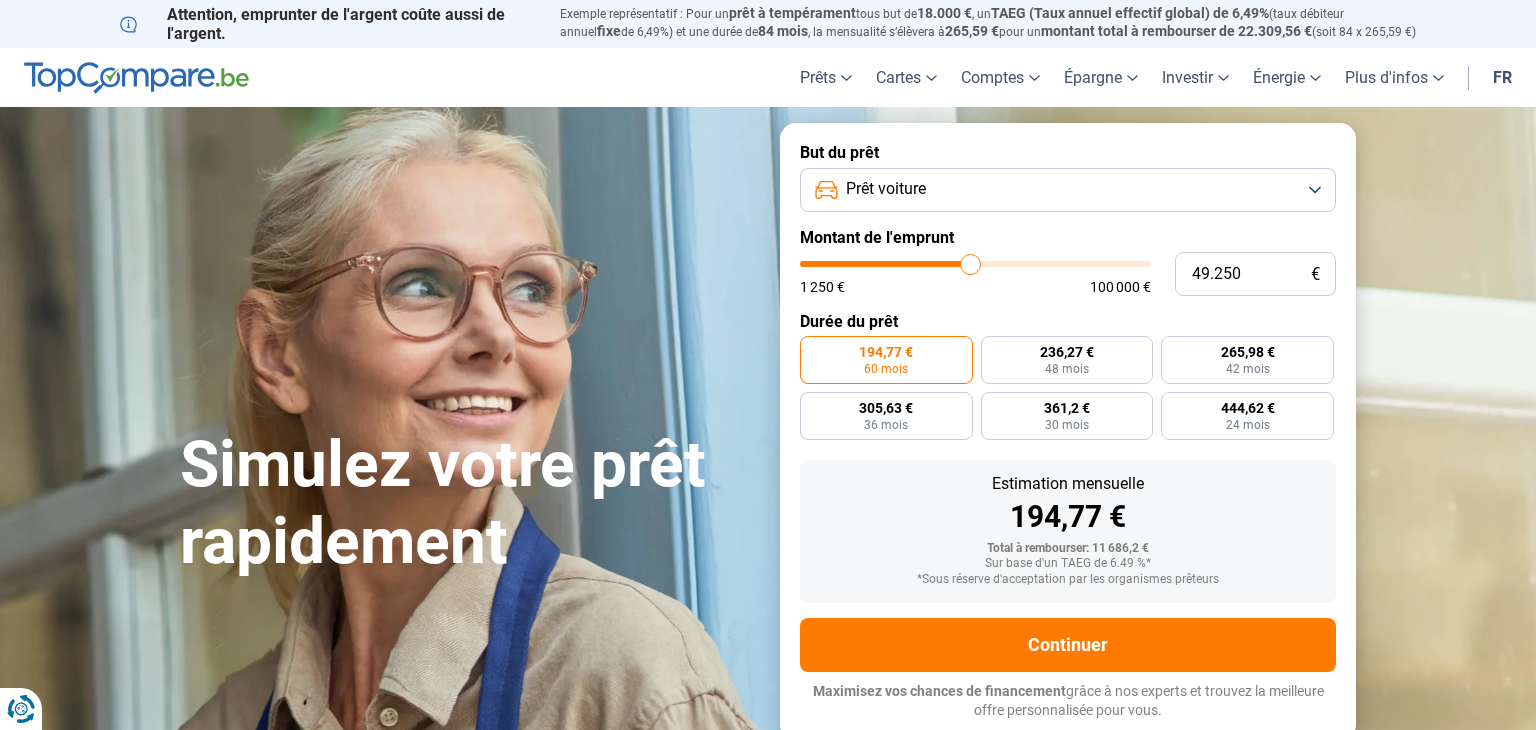 type on "49250" 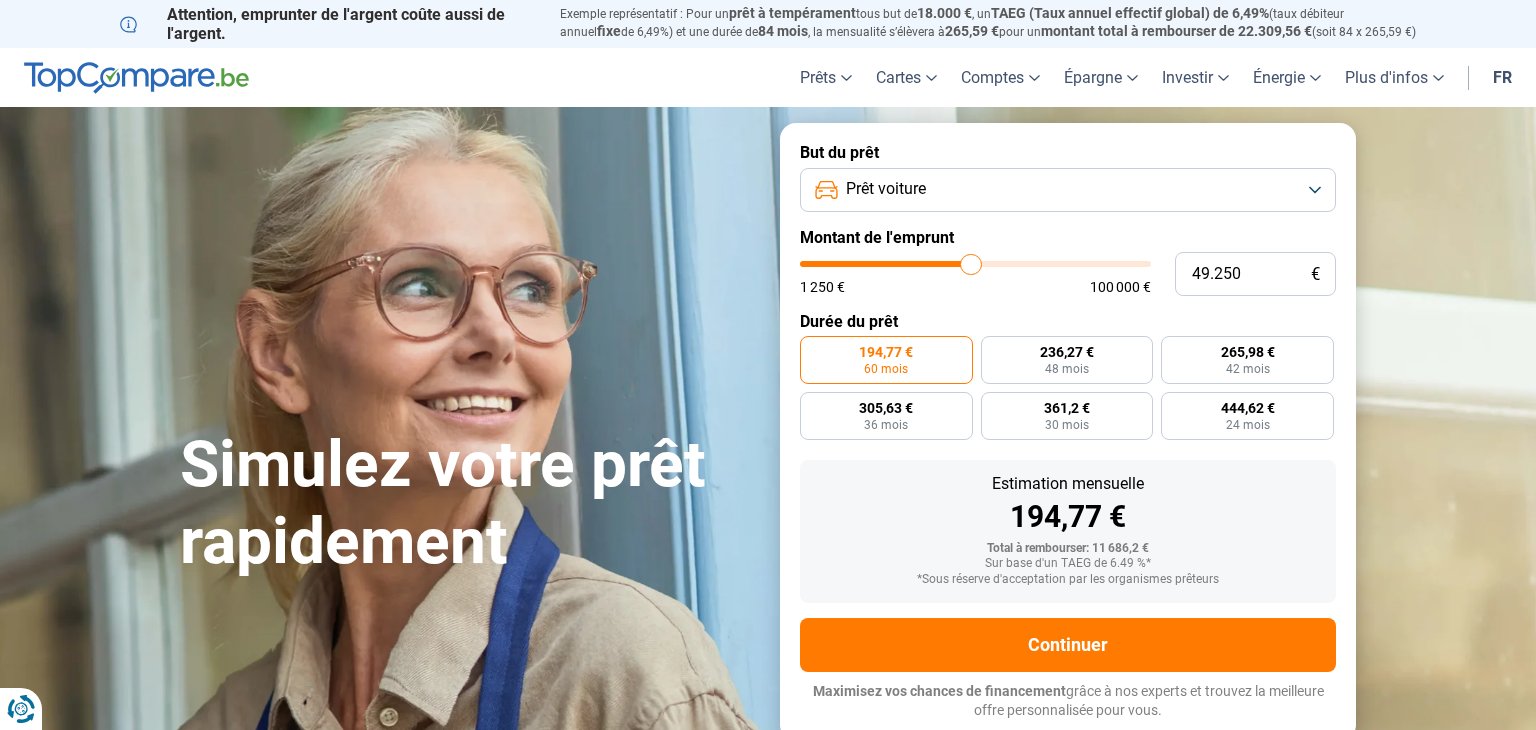 type on "49.500" 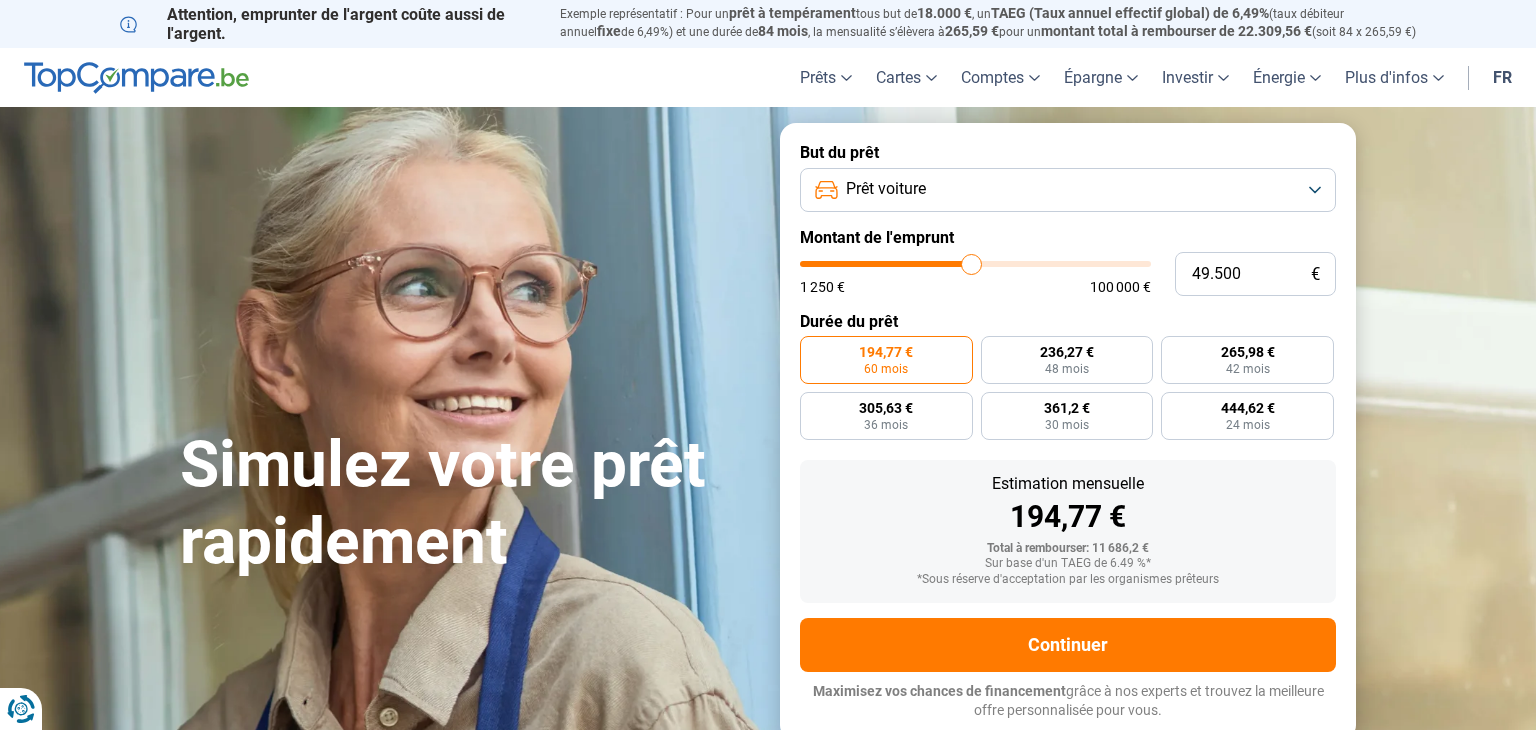 type on "49.750" 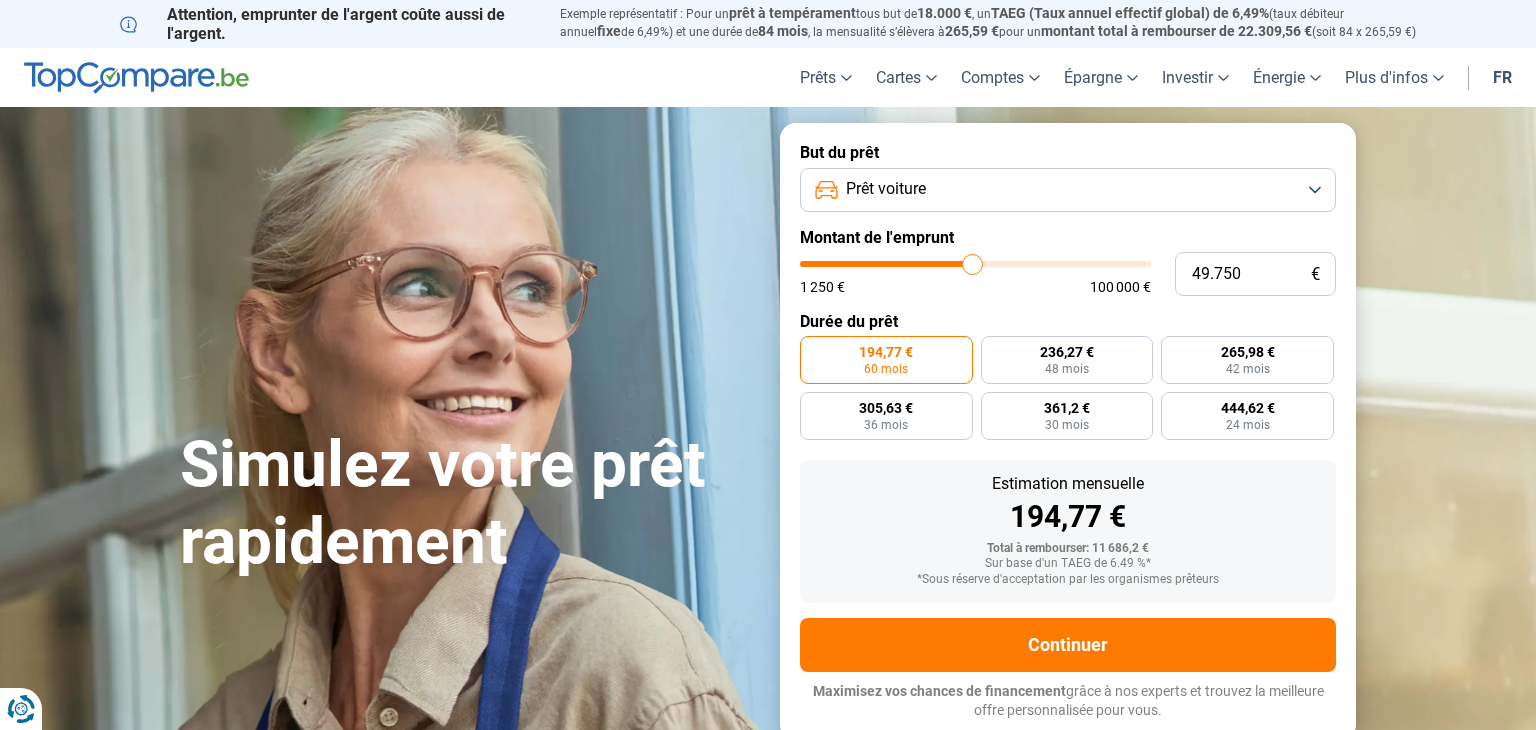 type on "50.000" 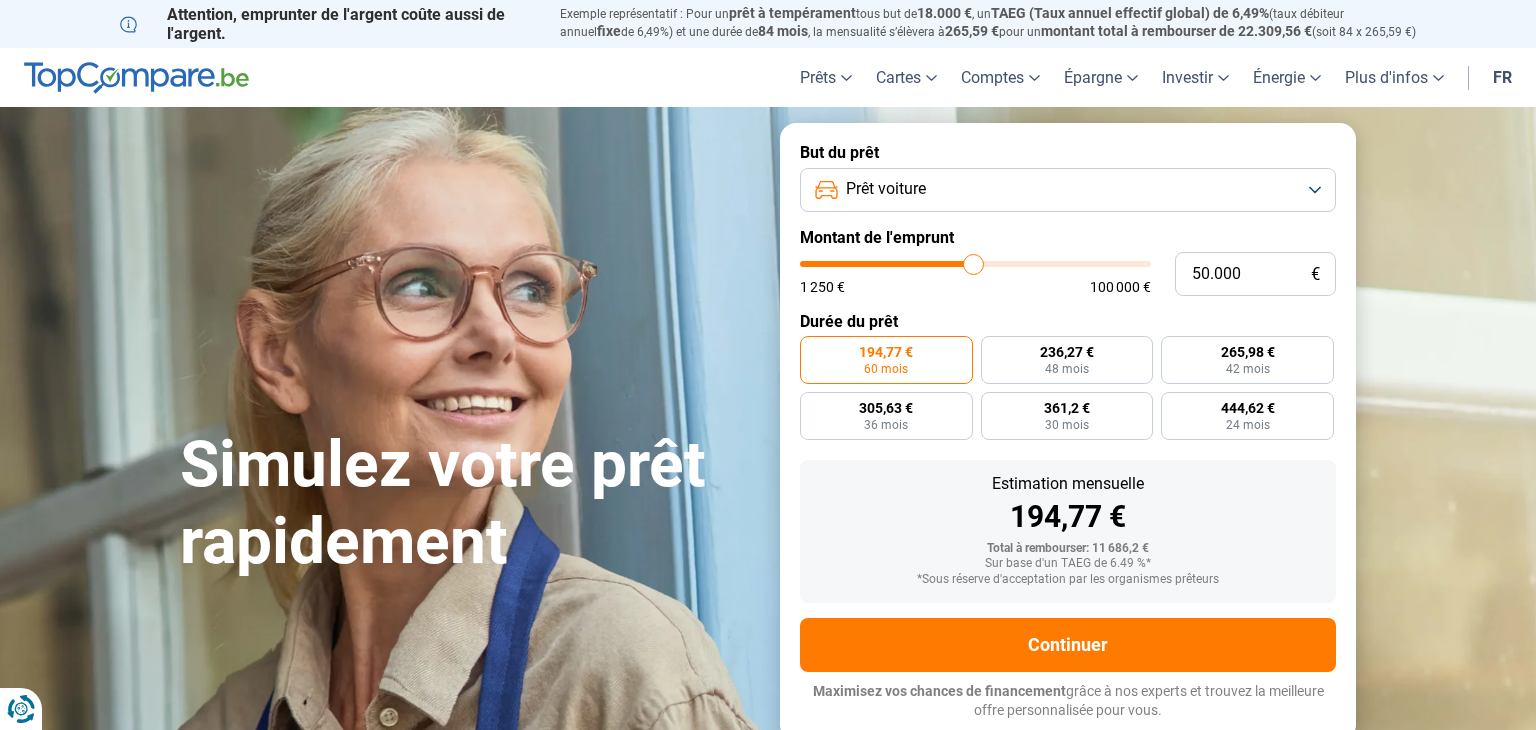 type on "50.250" 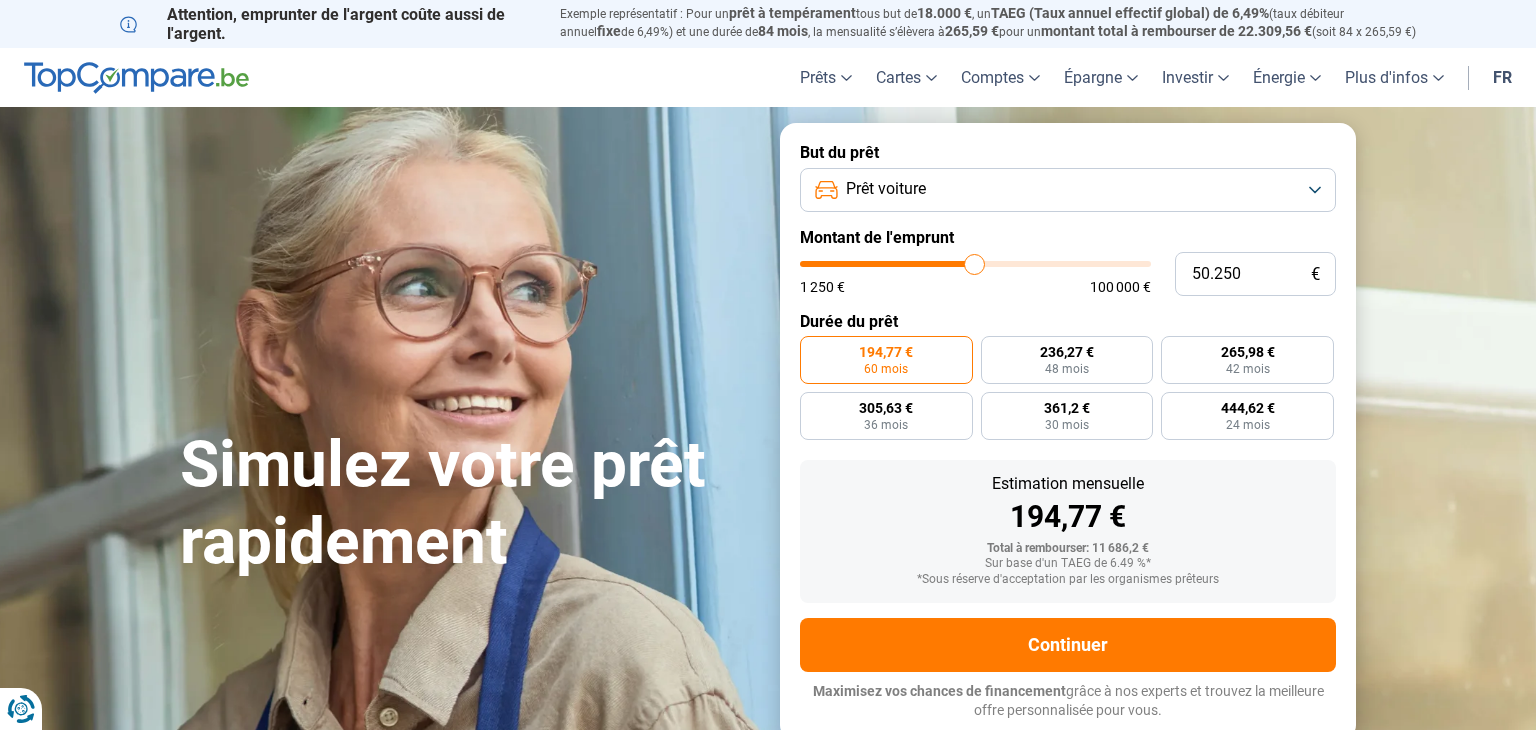 type on "50.500" 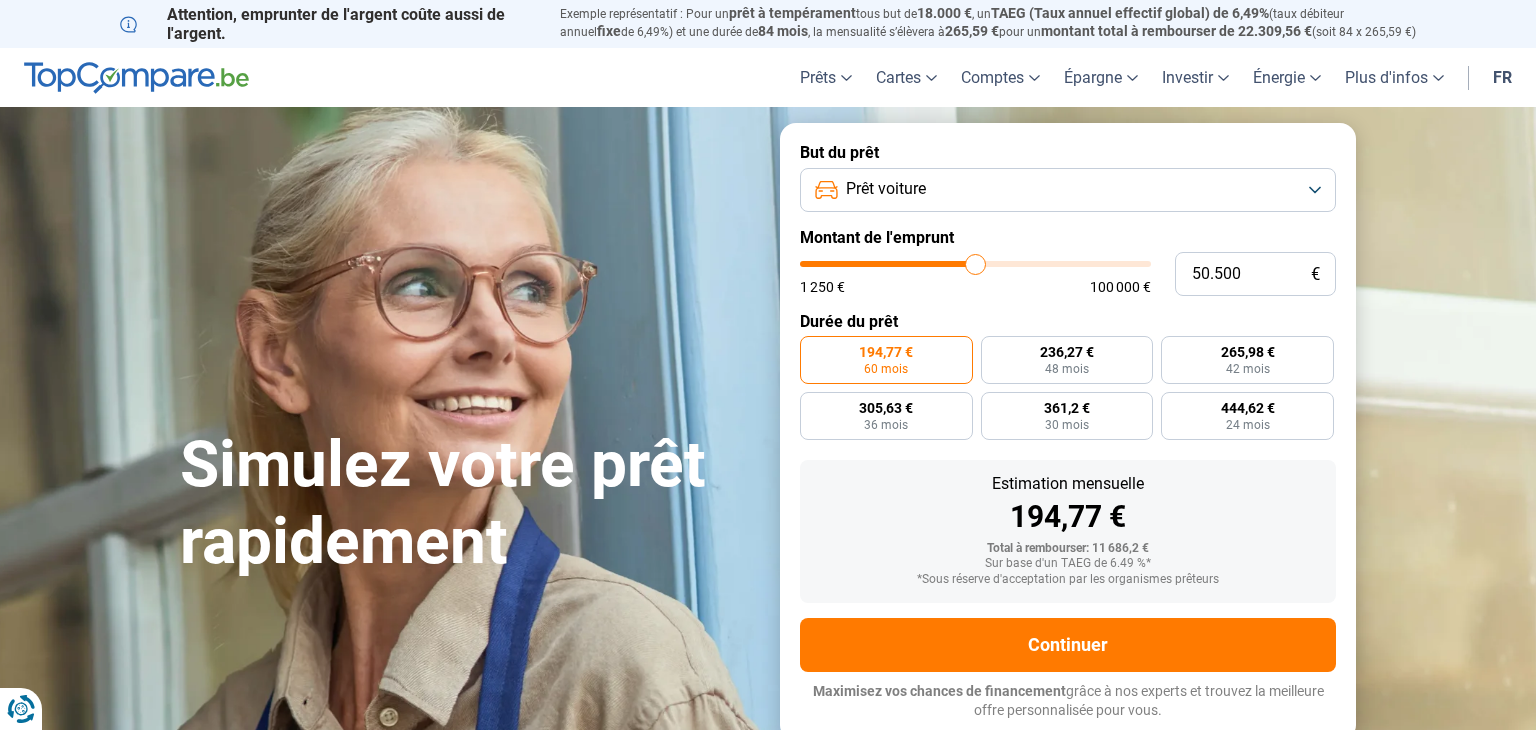type on "50.250" 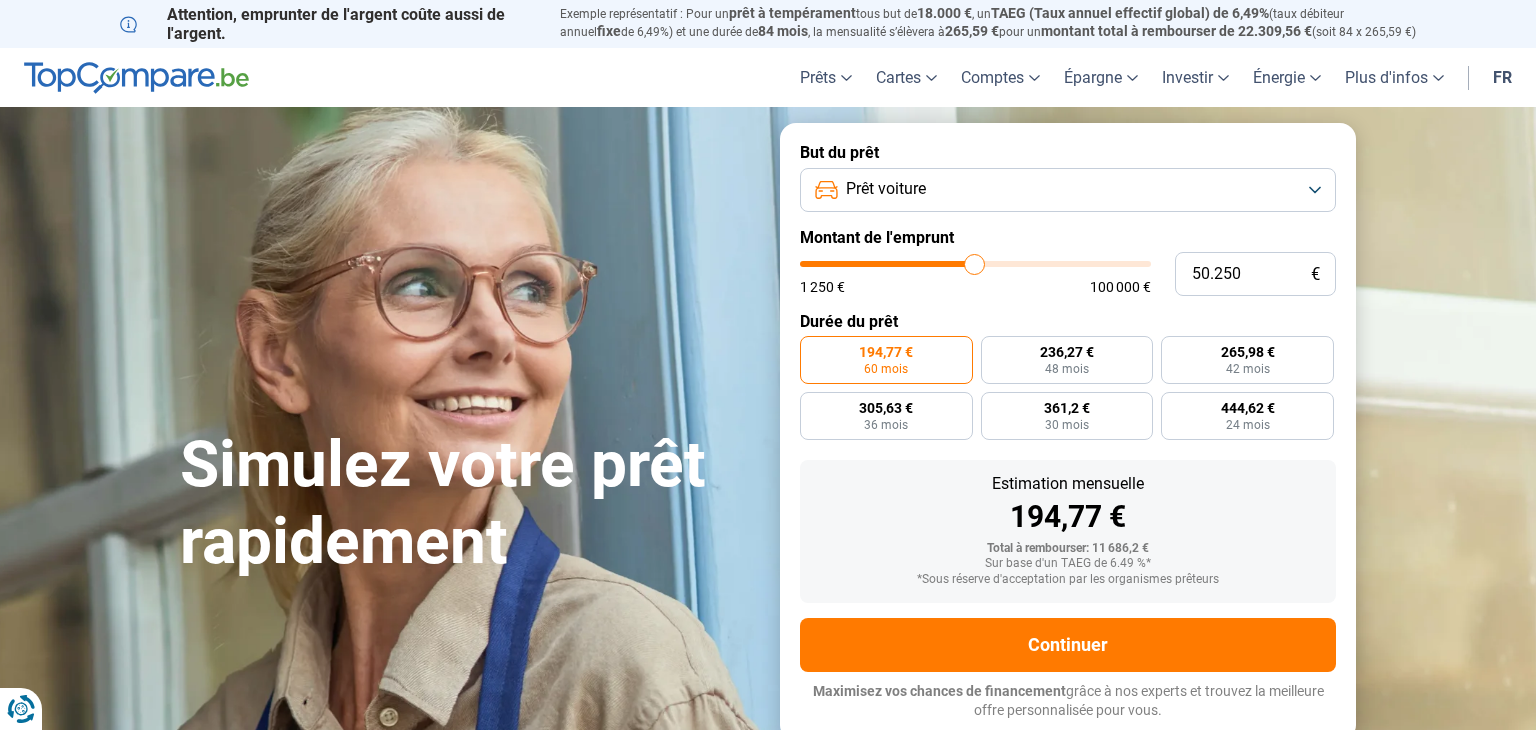 type on "50.000" 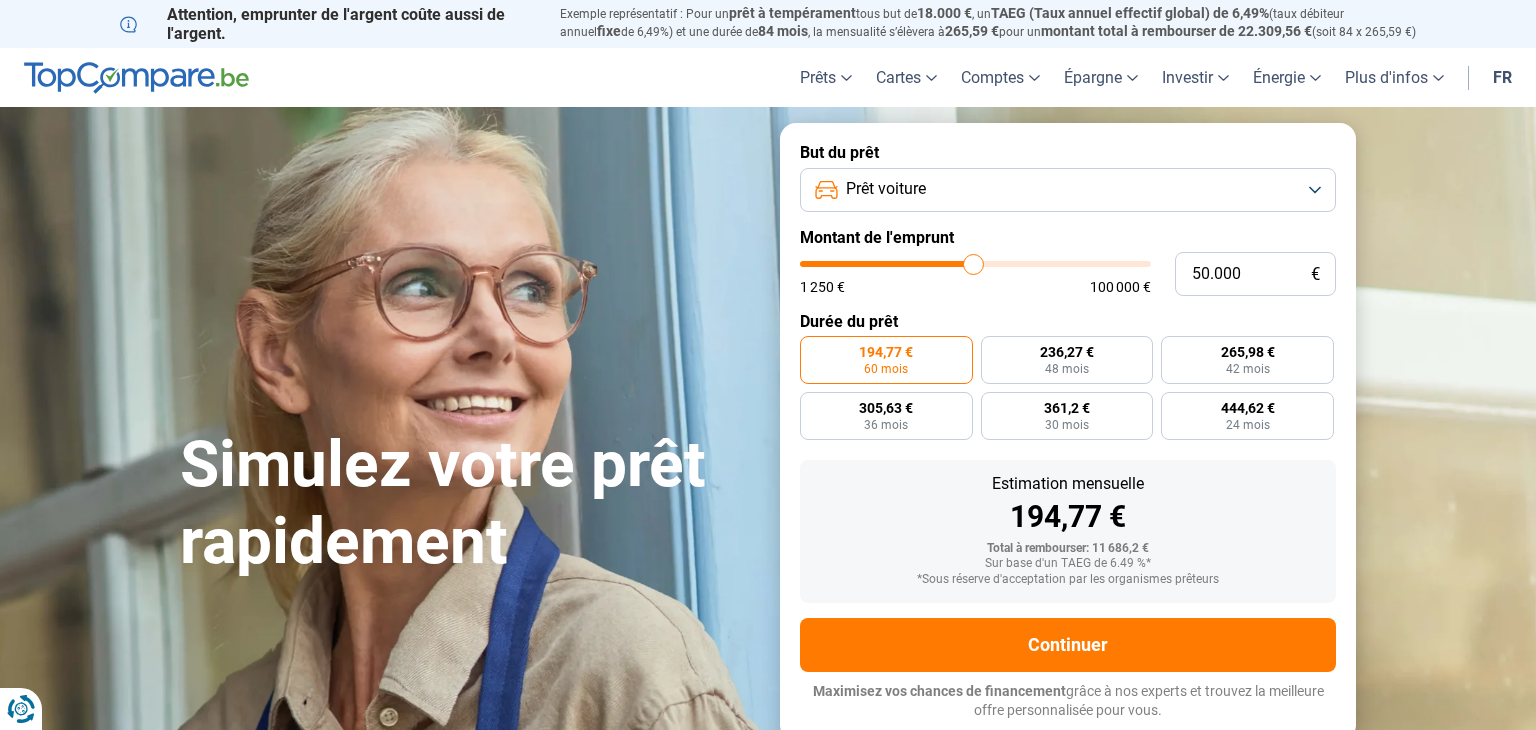 type on "49.750" 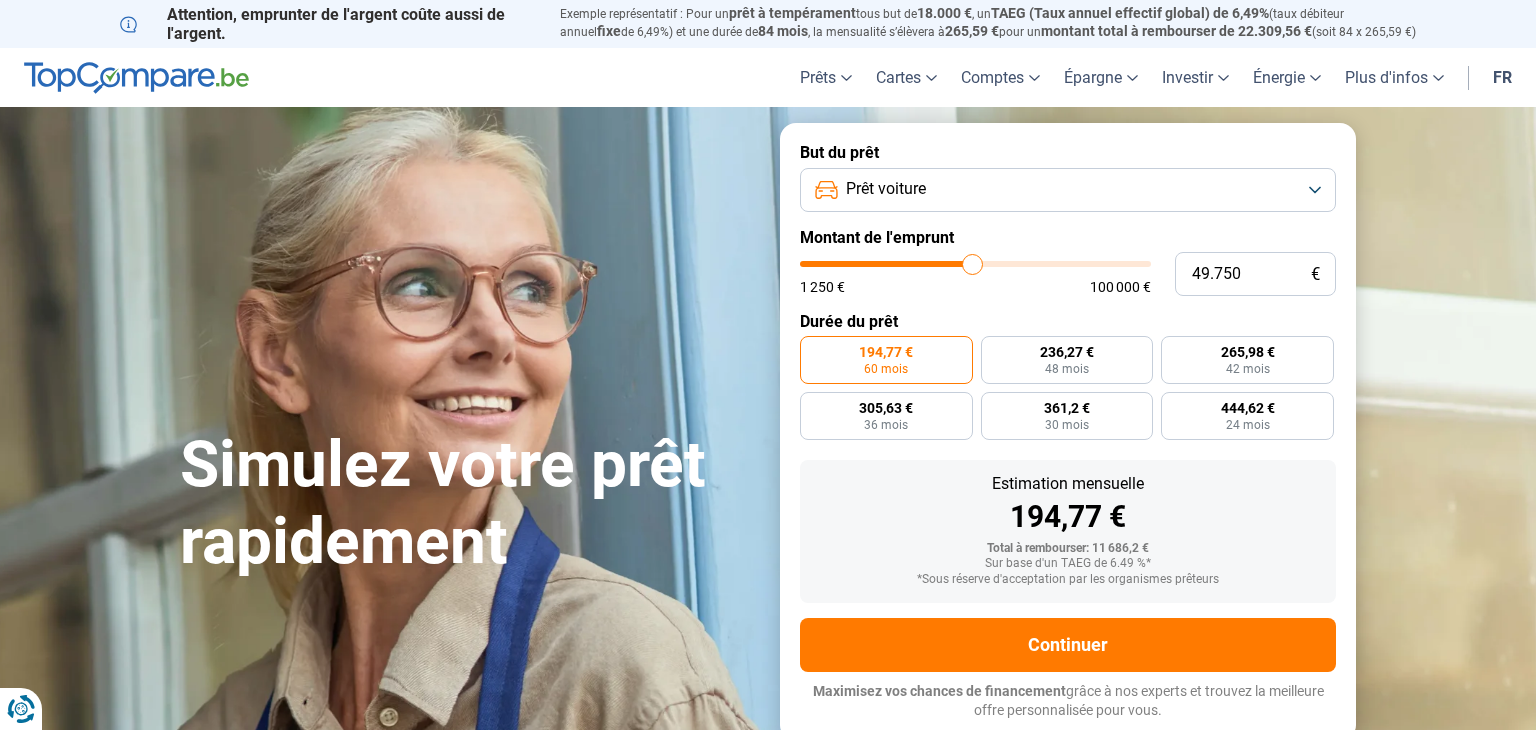 type on "49.250" 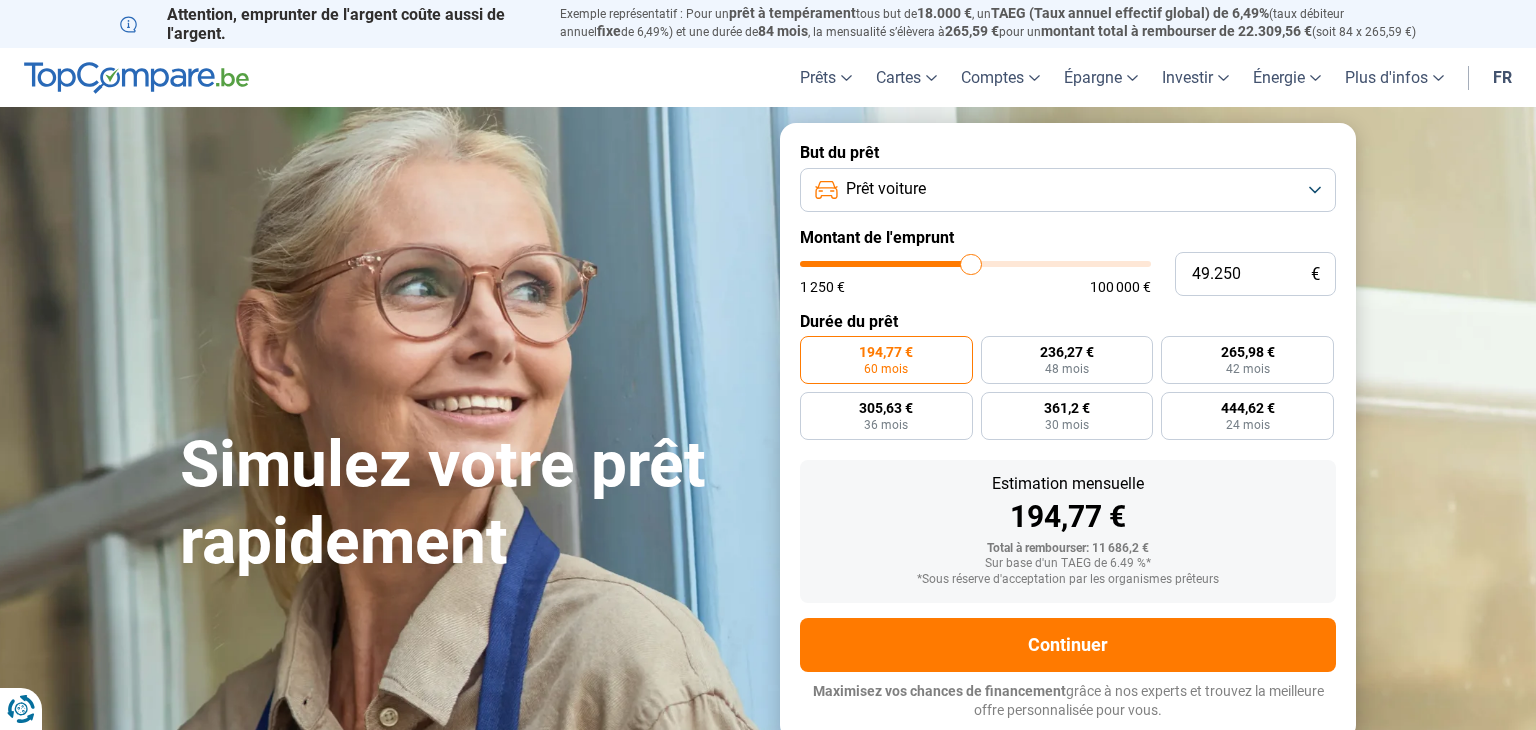 type on "48.750" 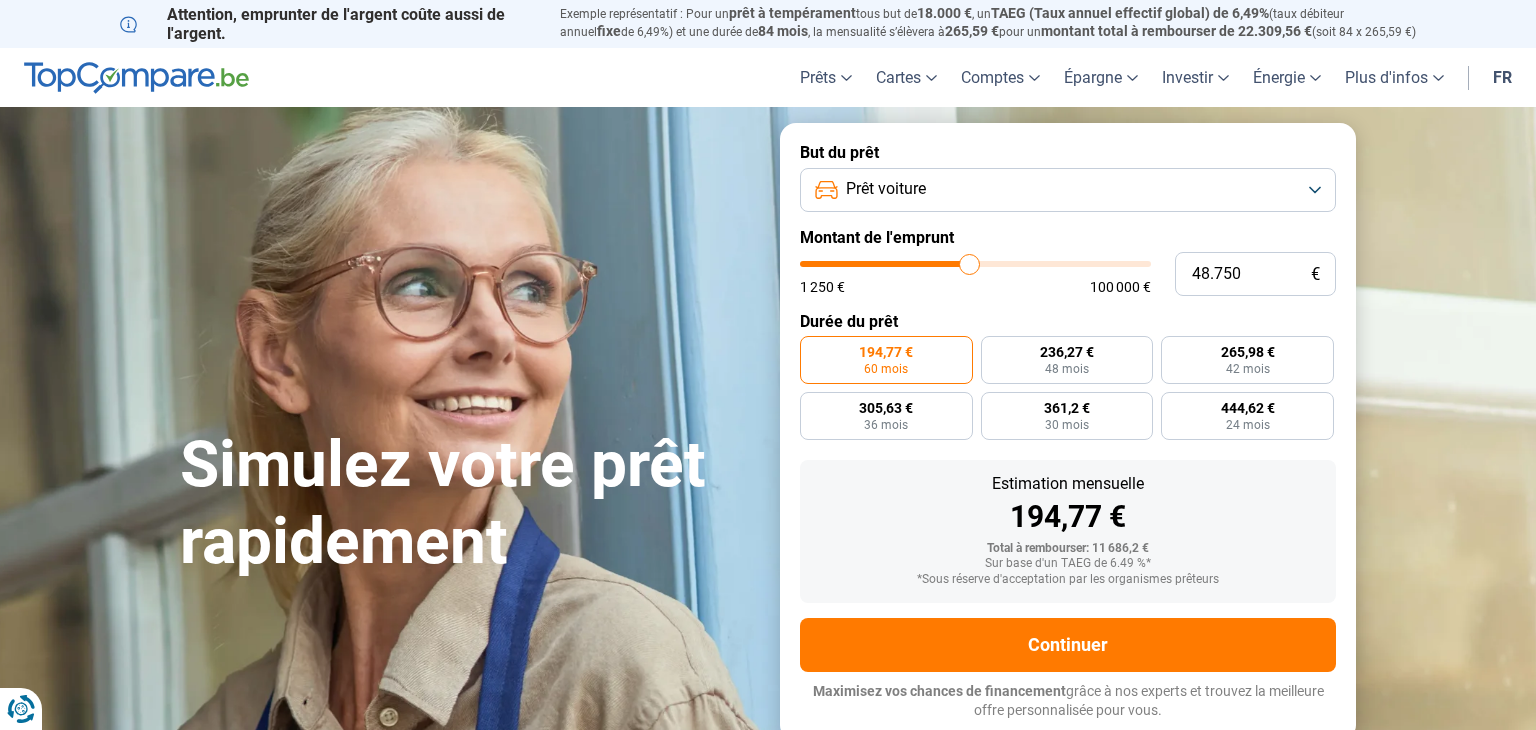 type on "48.000" 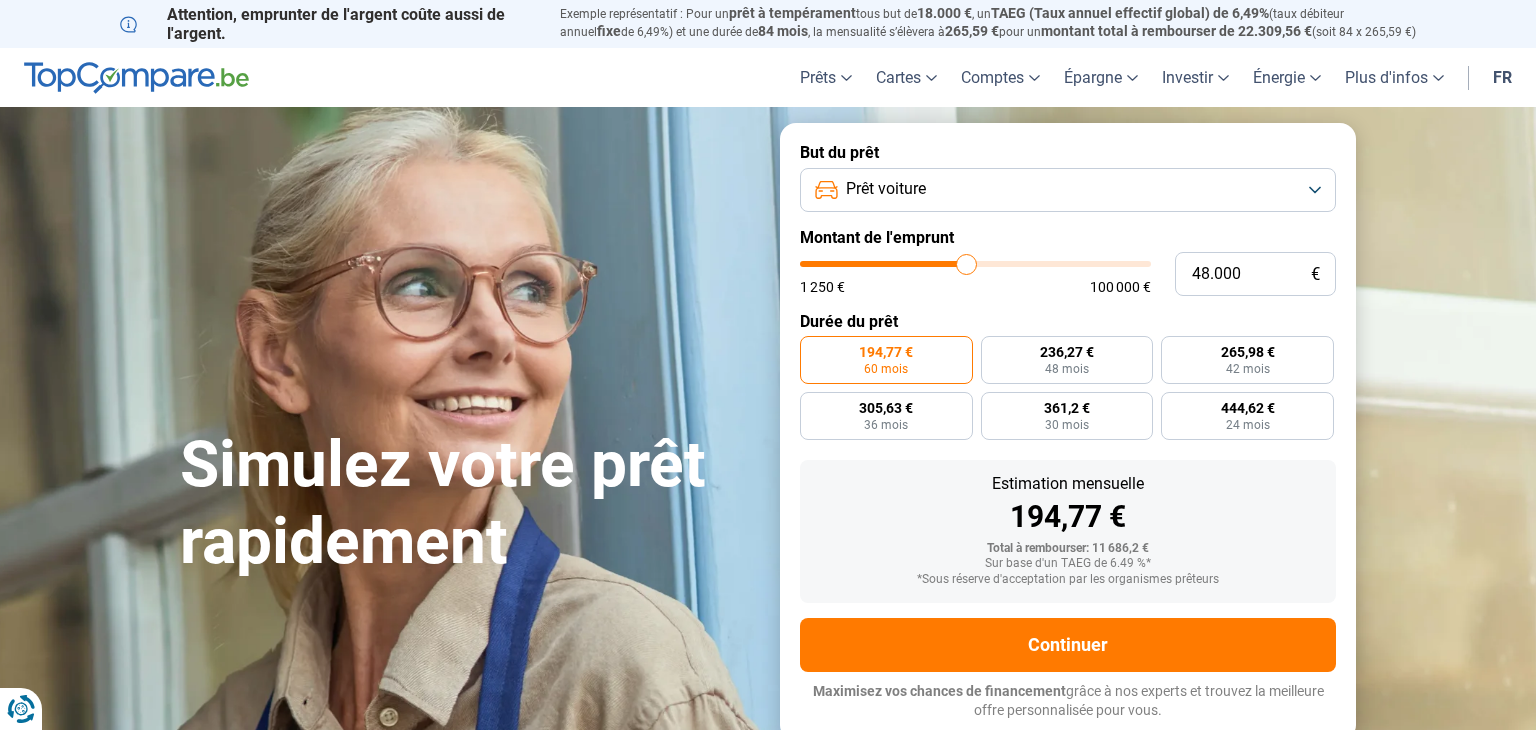 type on "47.750" 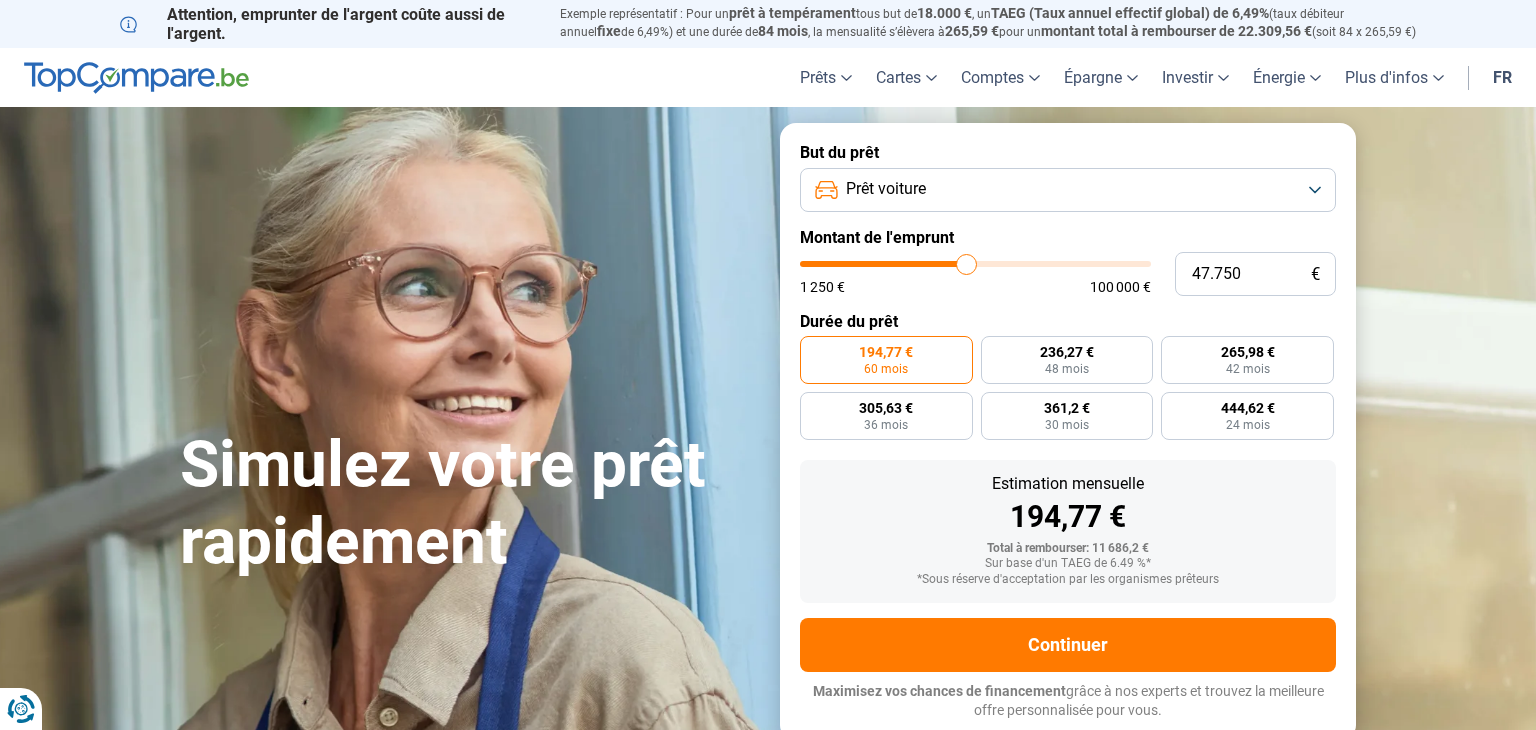 type on "47750" 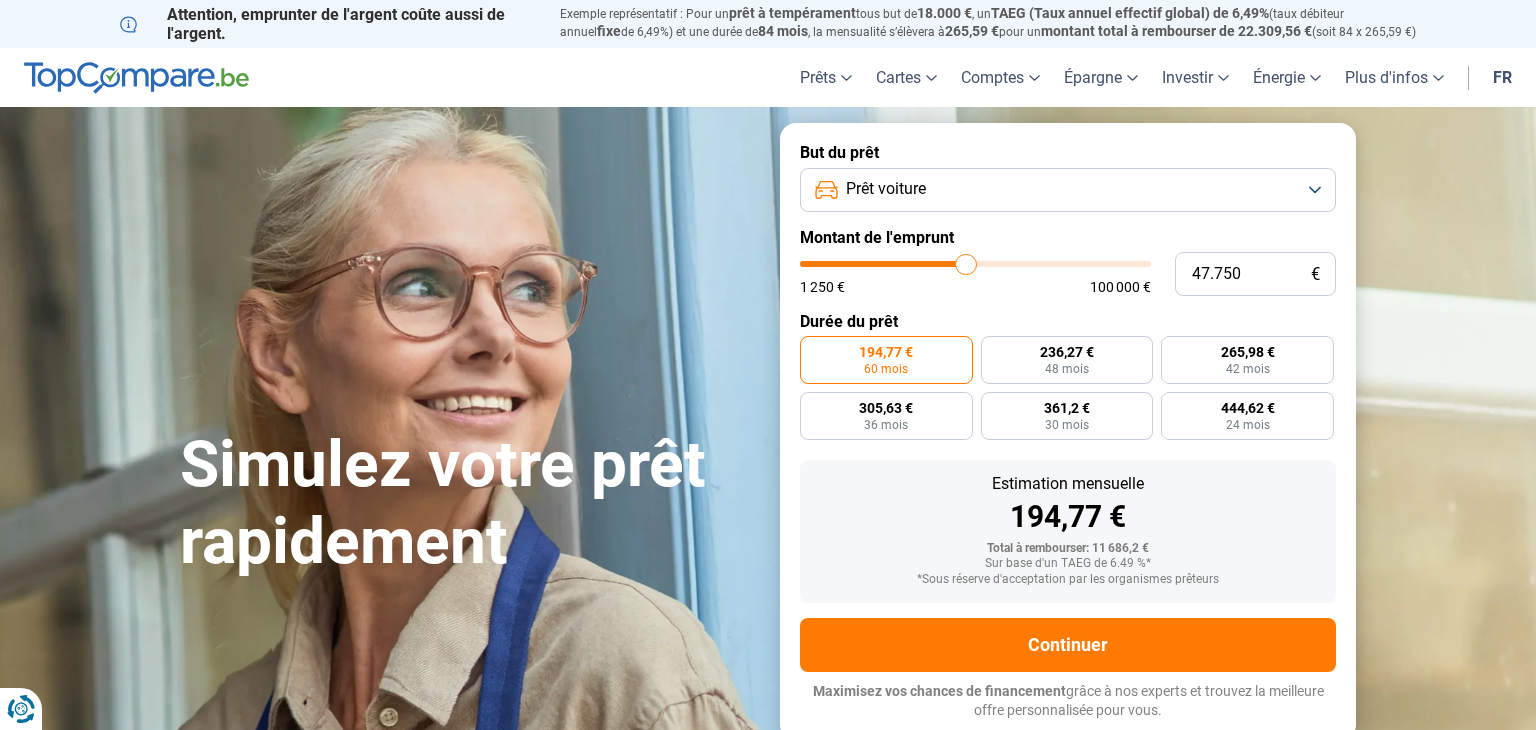 type on "47.250" 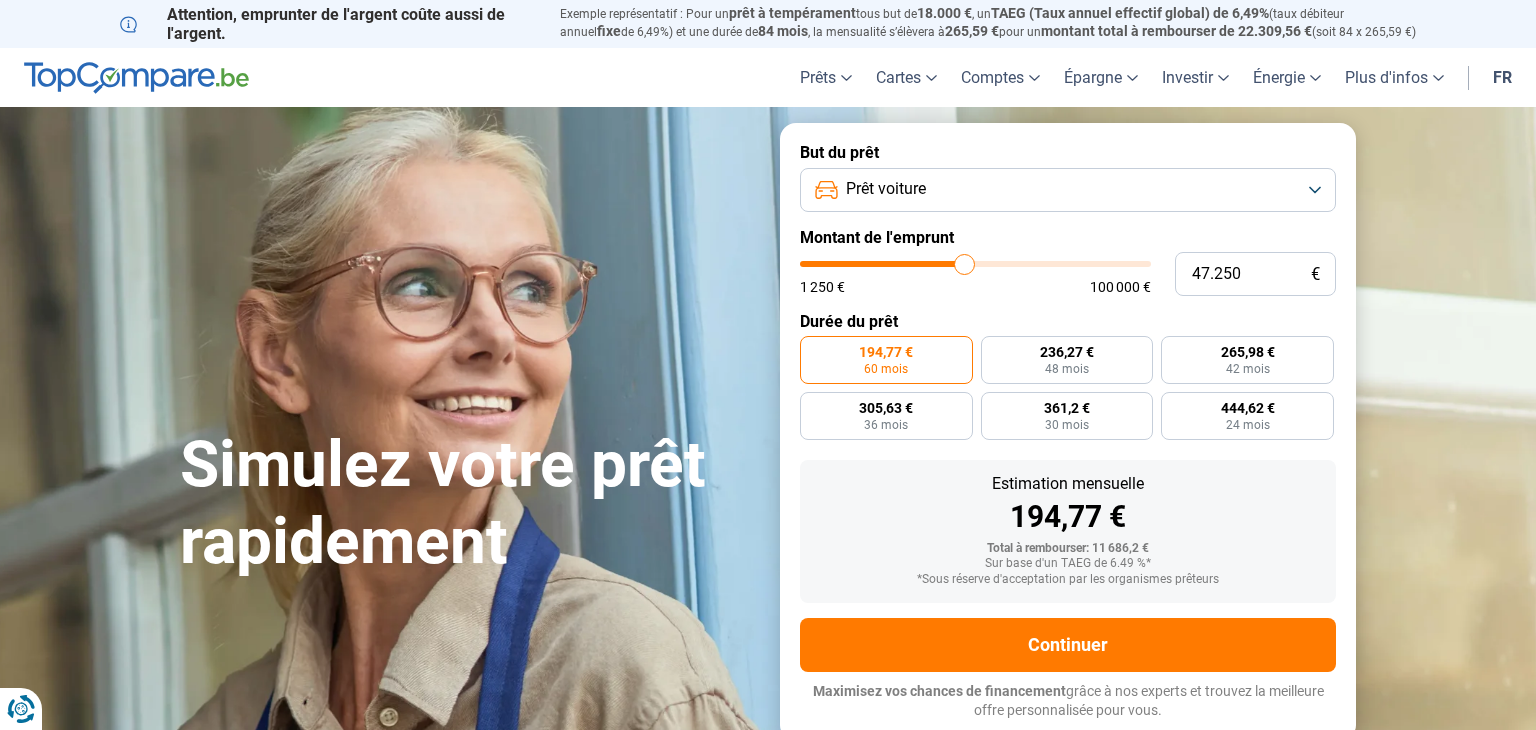 type on "46.750" 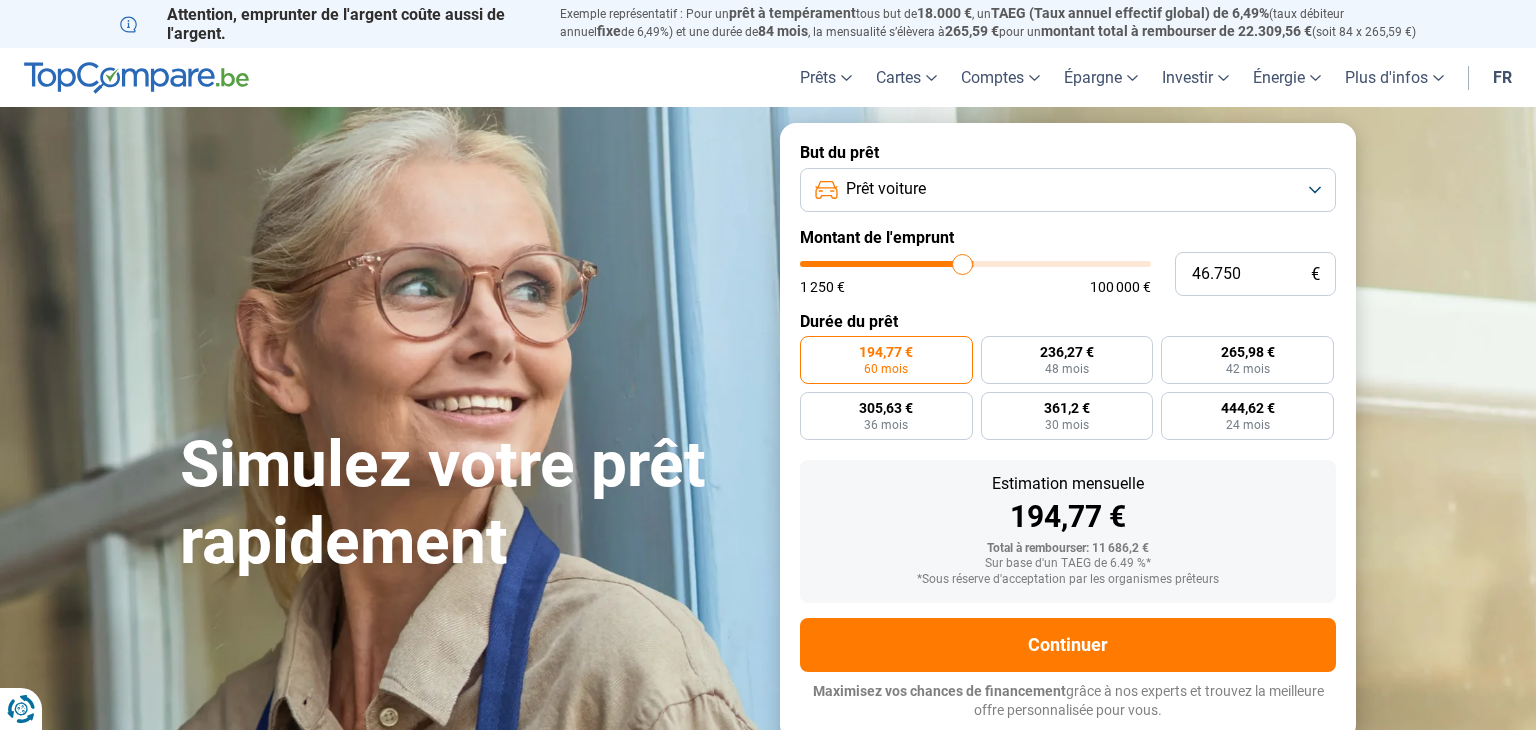 type on "46.500" 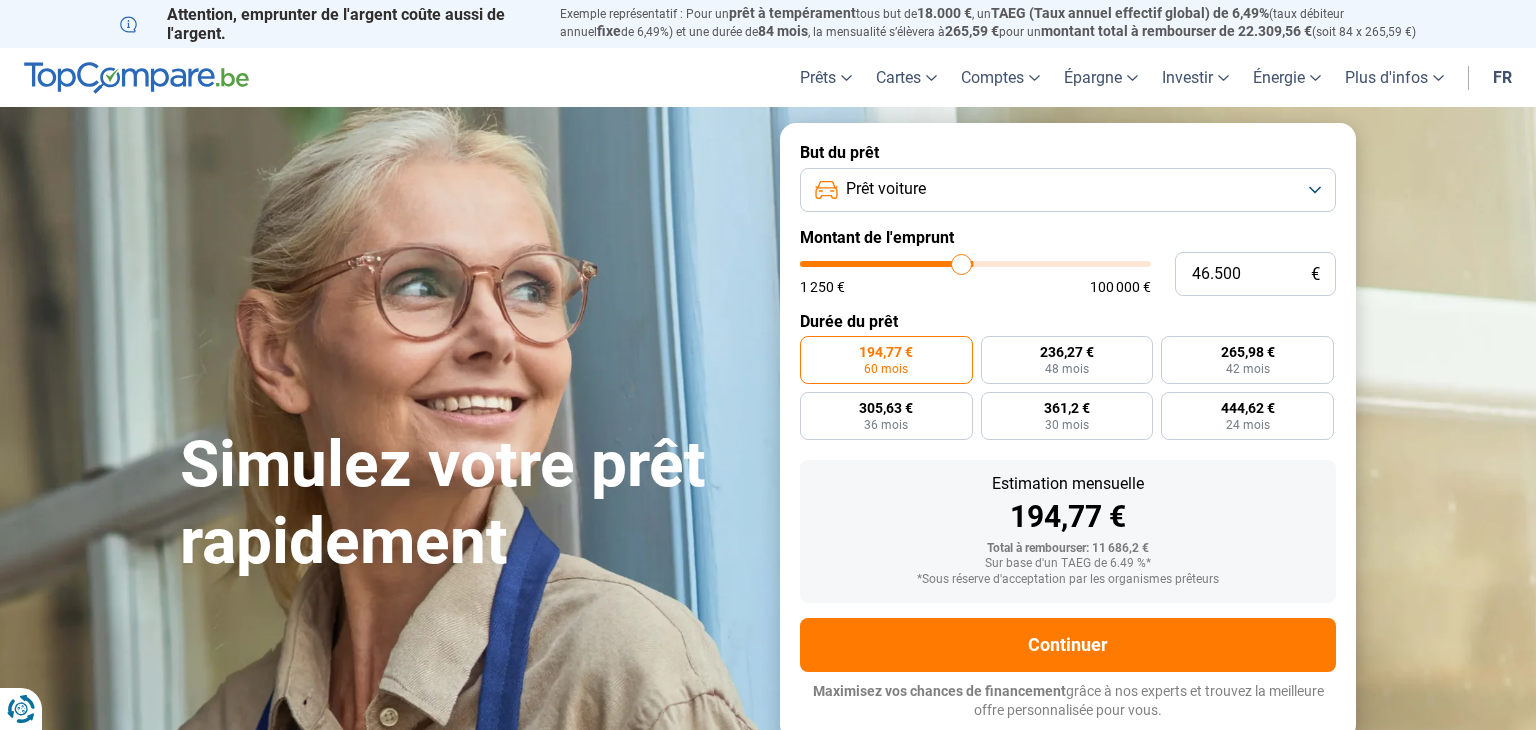 type on "46.250" 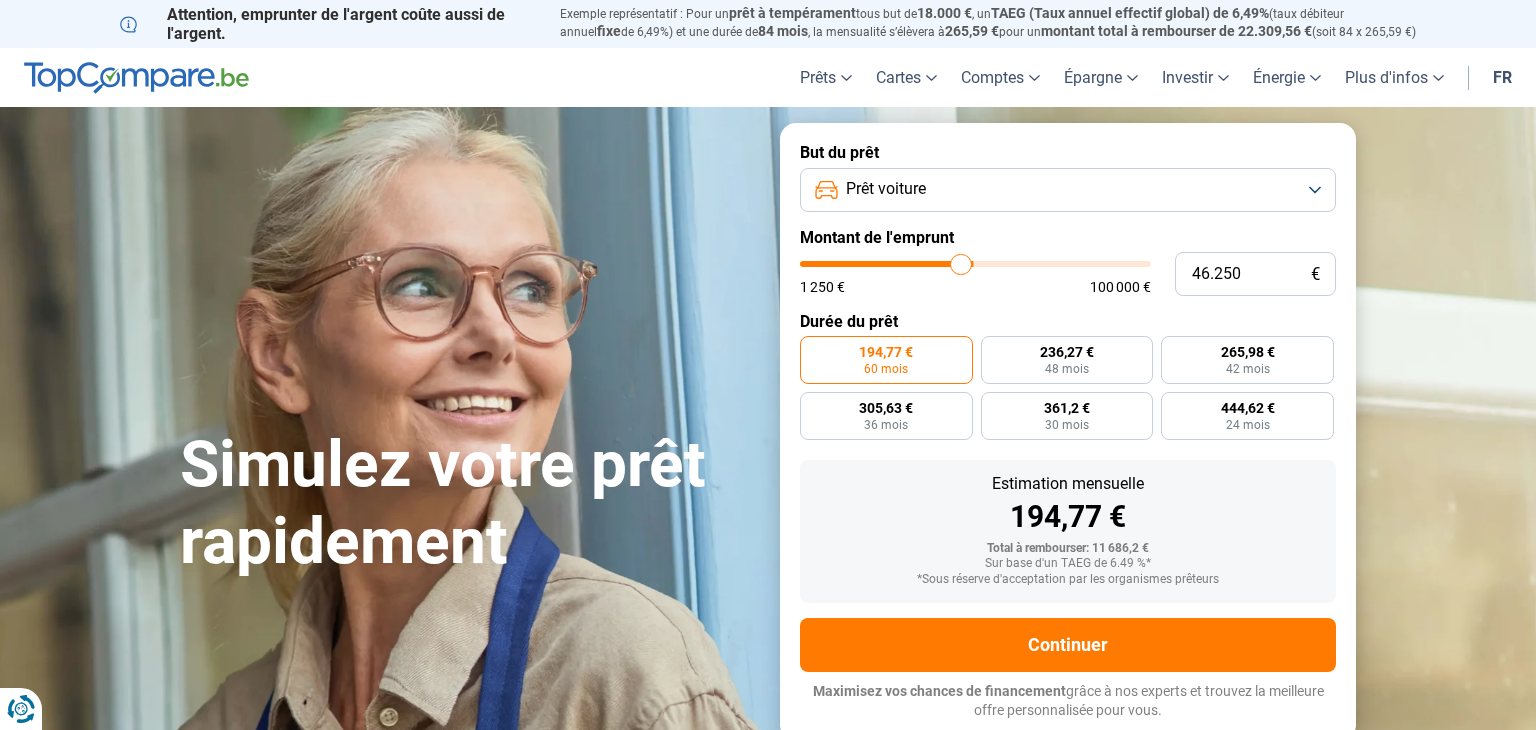 type on "45.750" 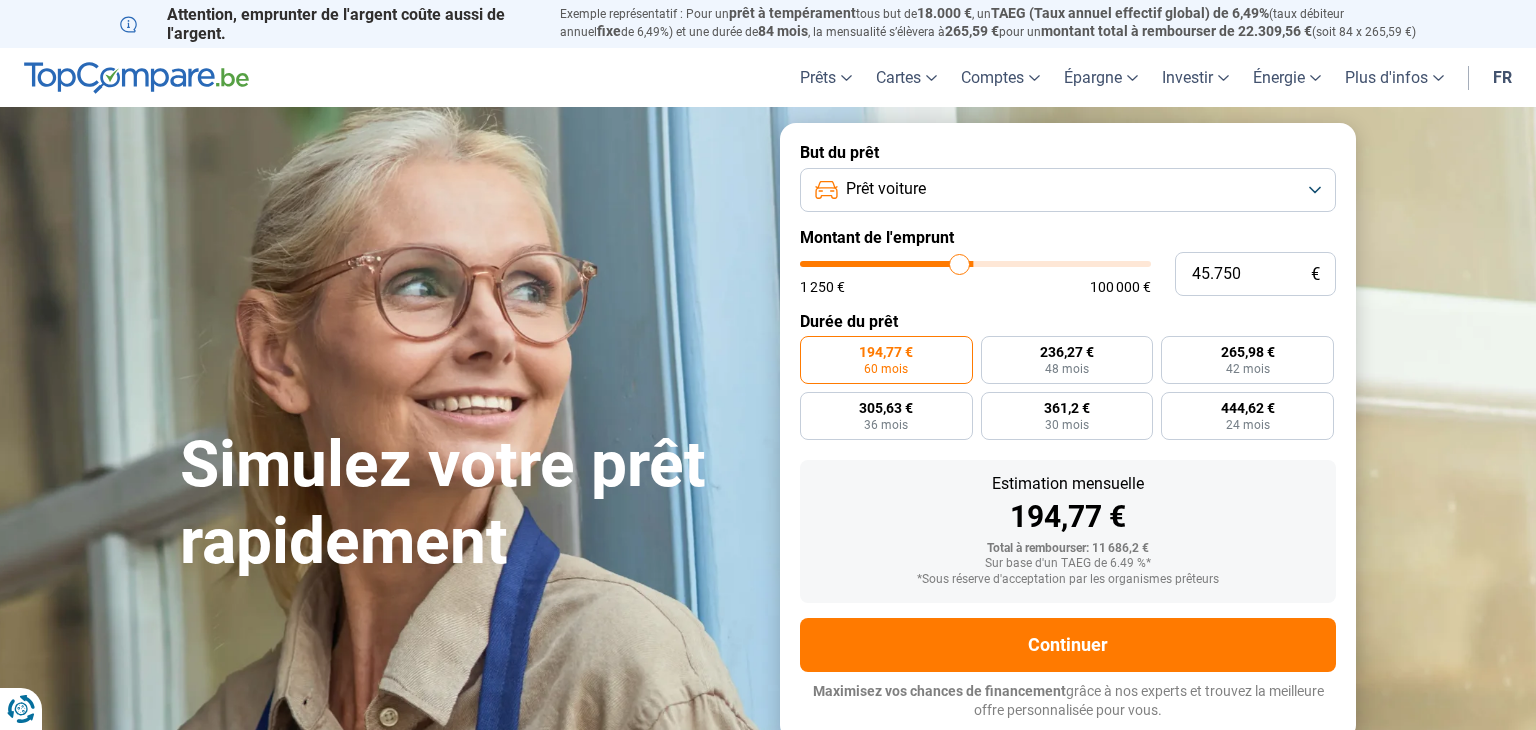 type on "45.500" 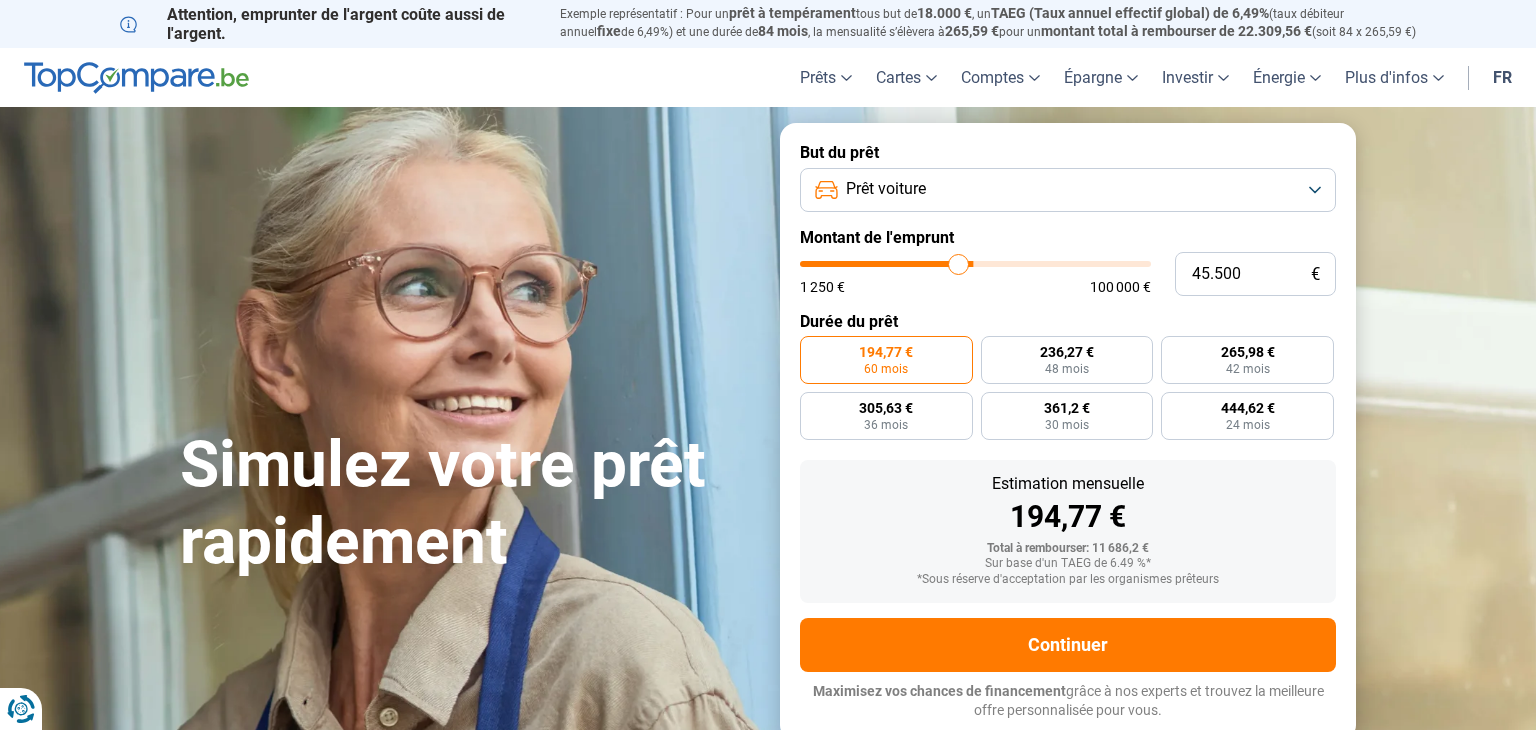 type on "45.000" 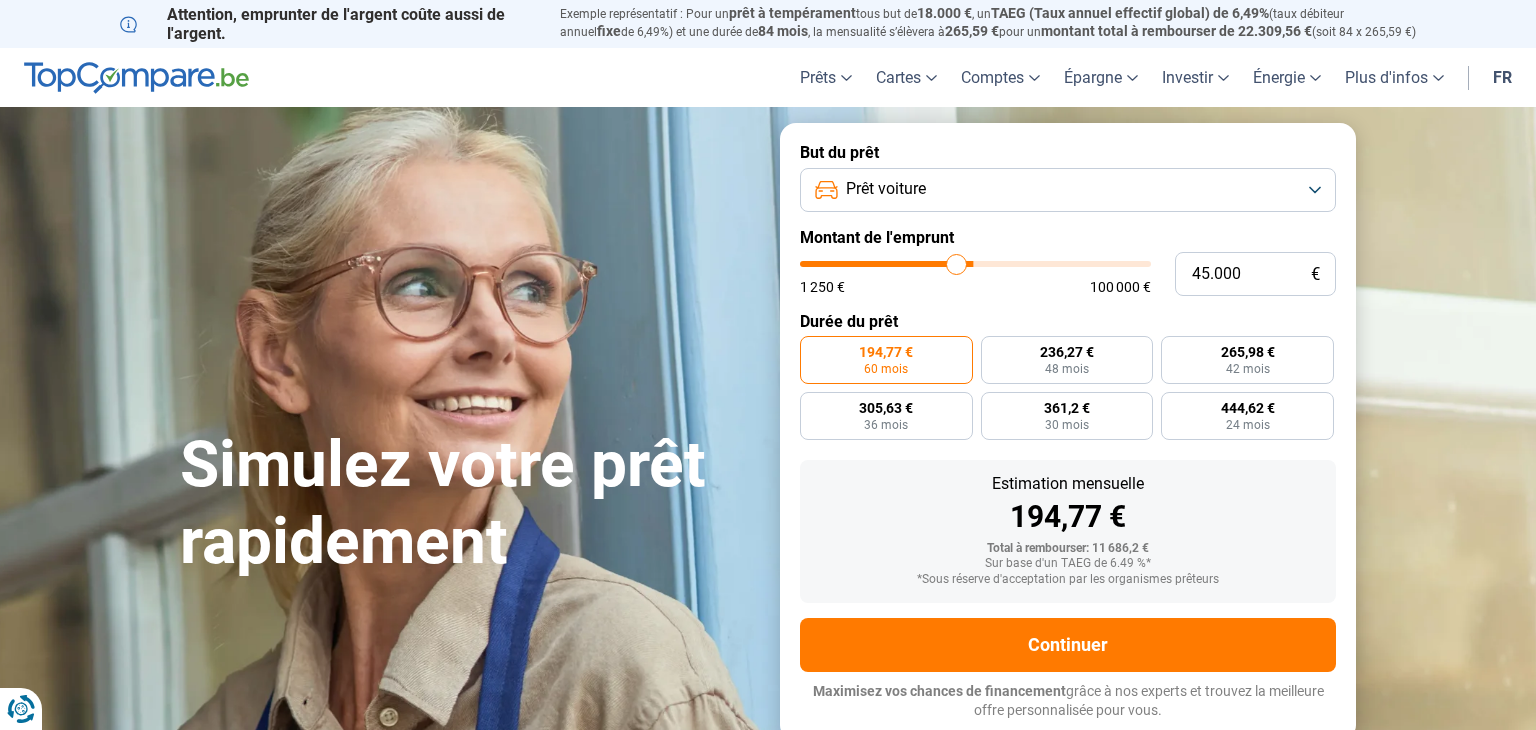 type on "44.750" 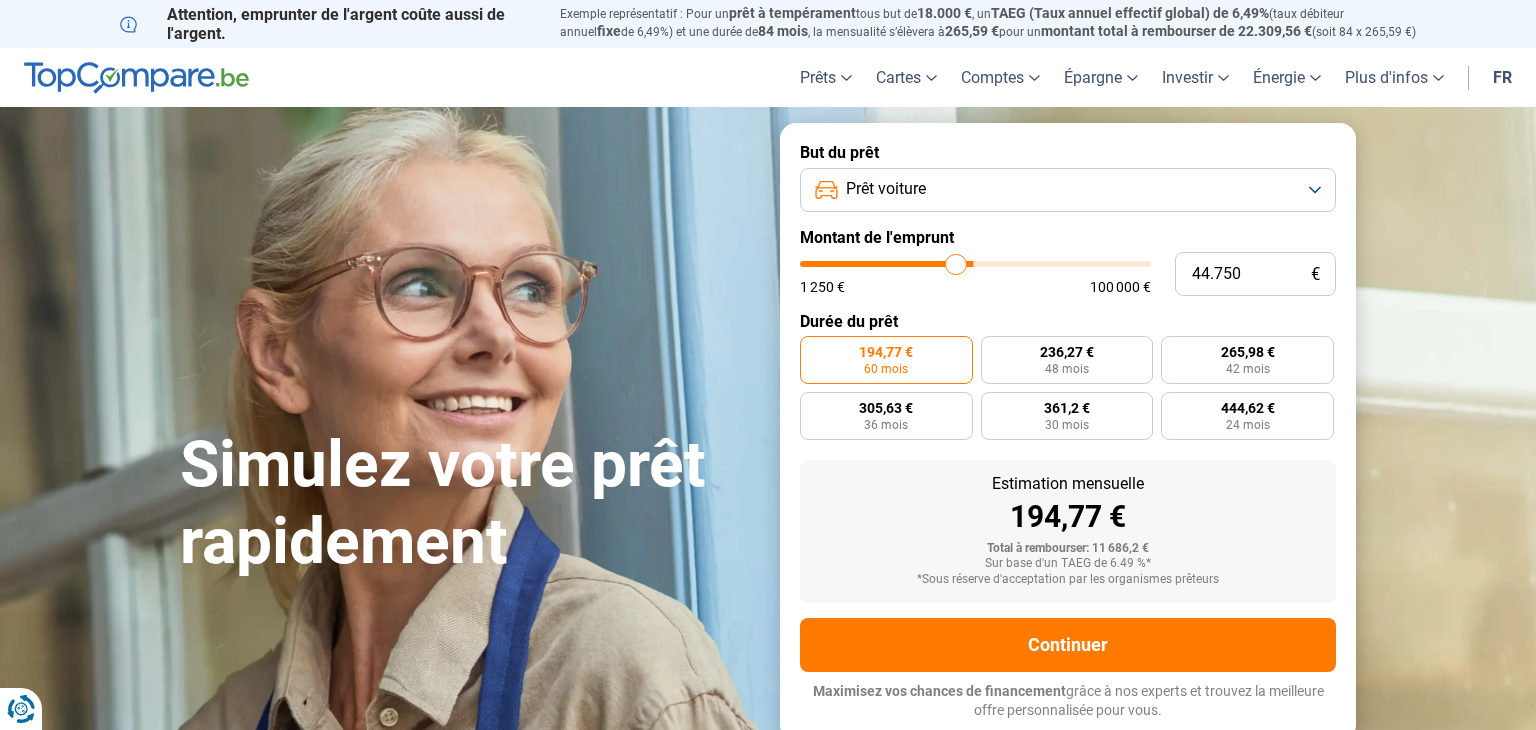 type on "44.500" 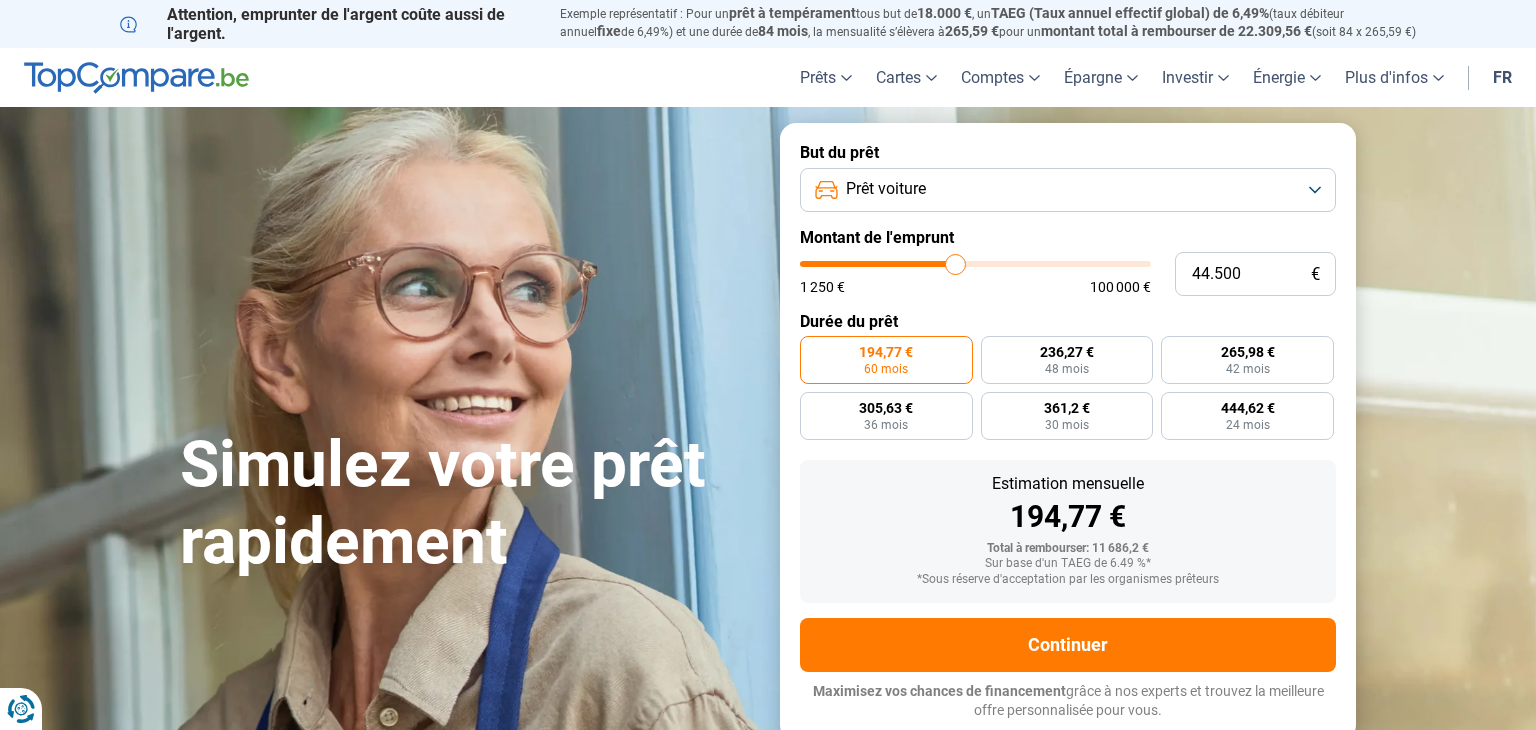 type on "44.250" 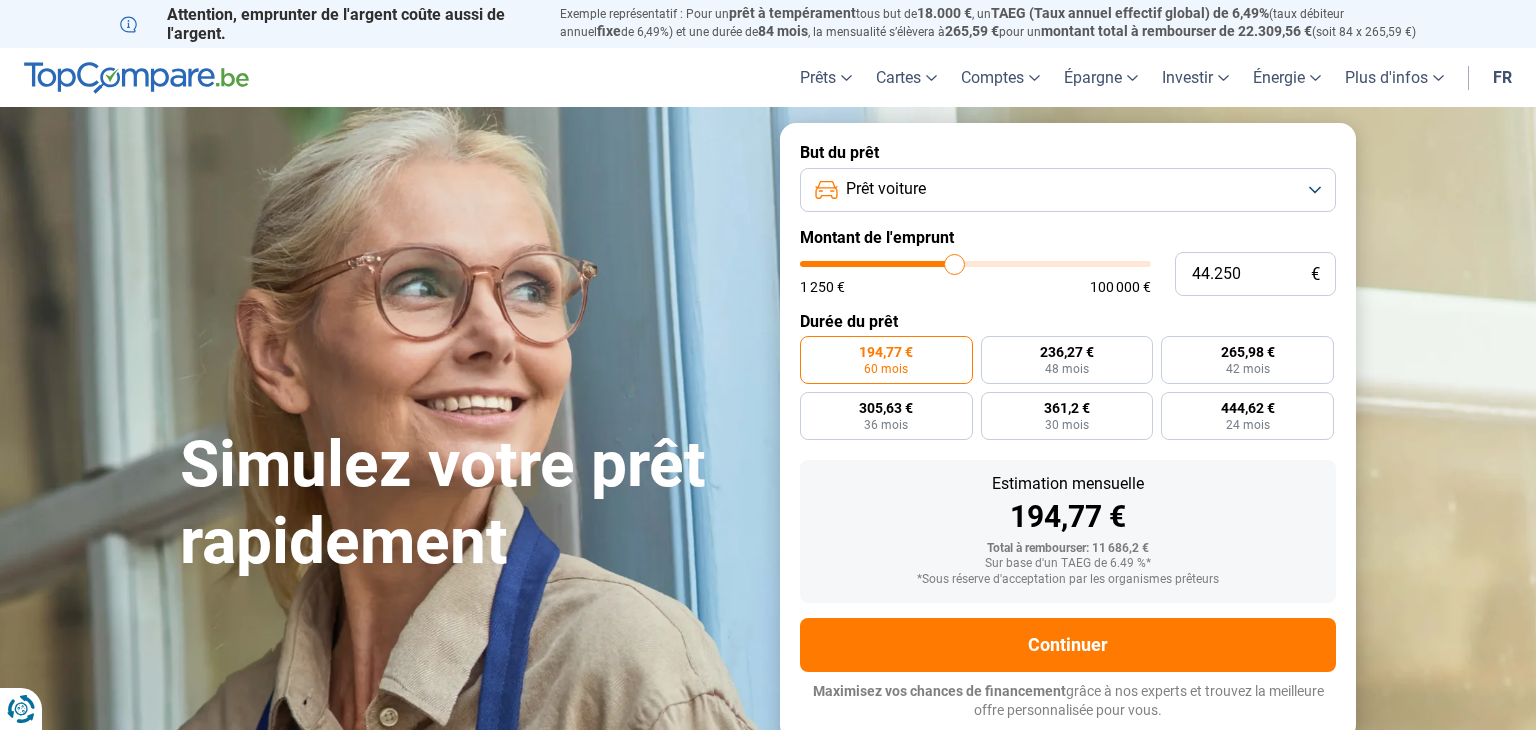 type on "44.000" 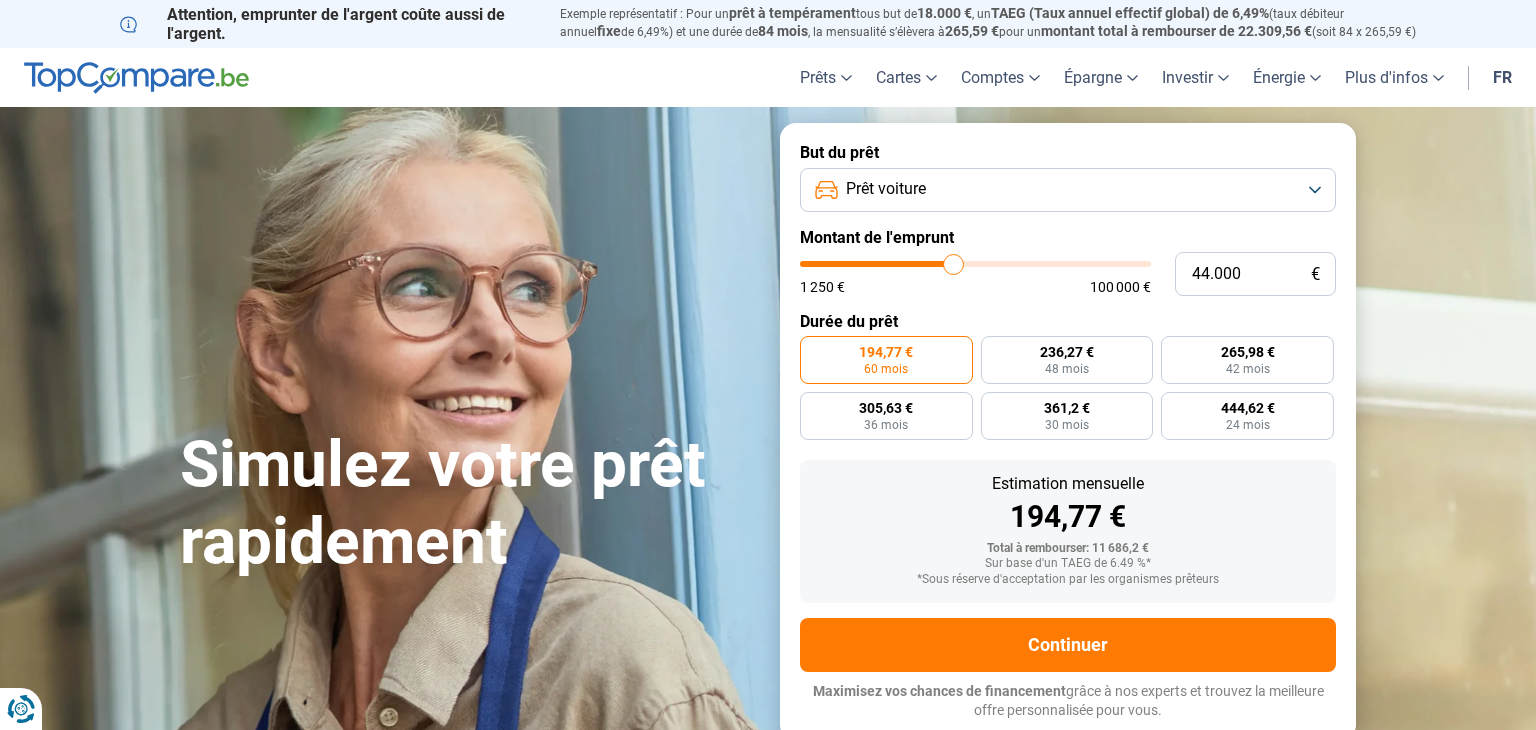 type on "43.500" 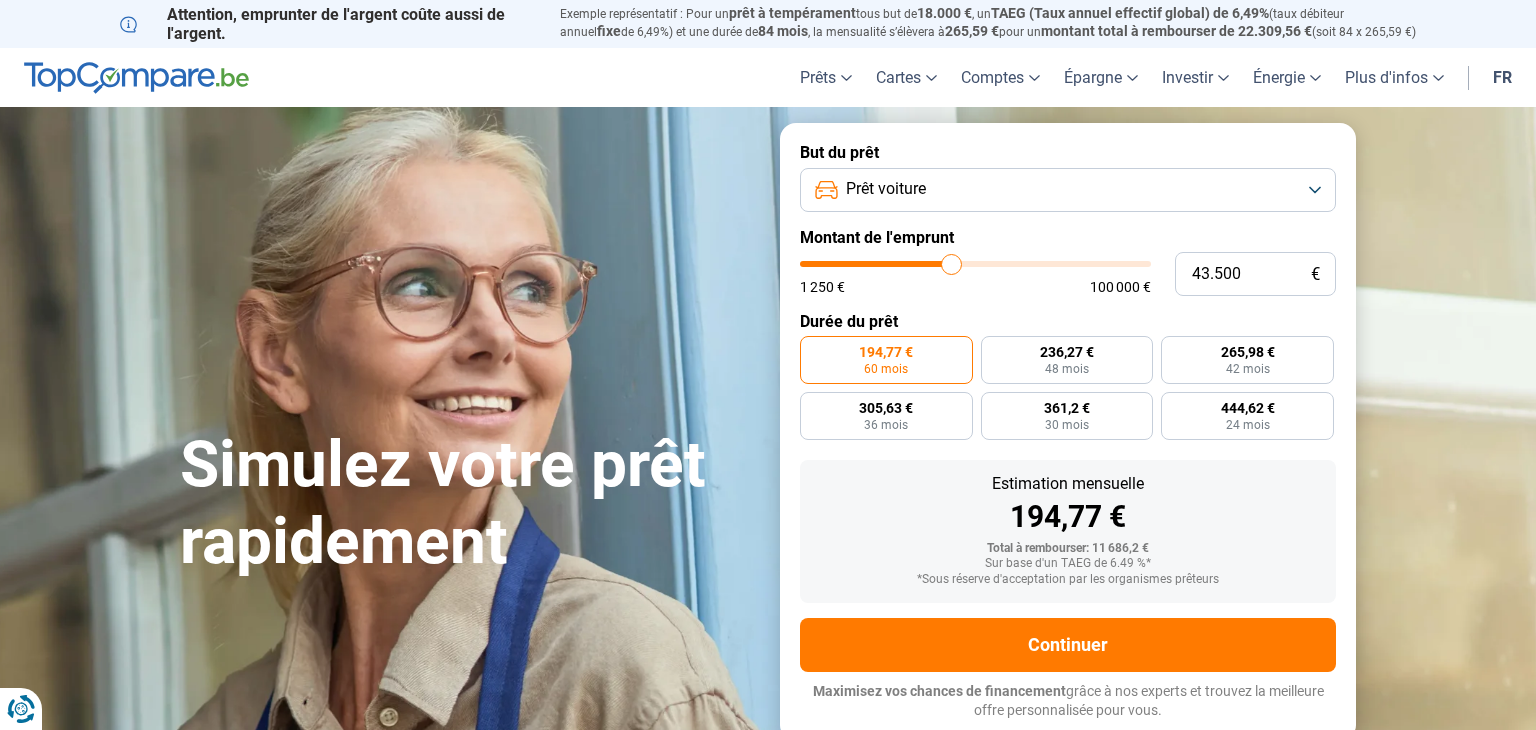 type on "42.750" 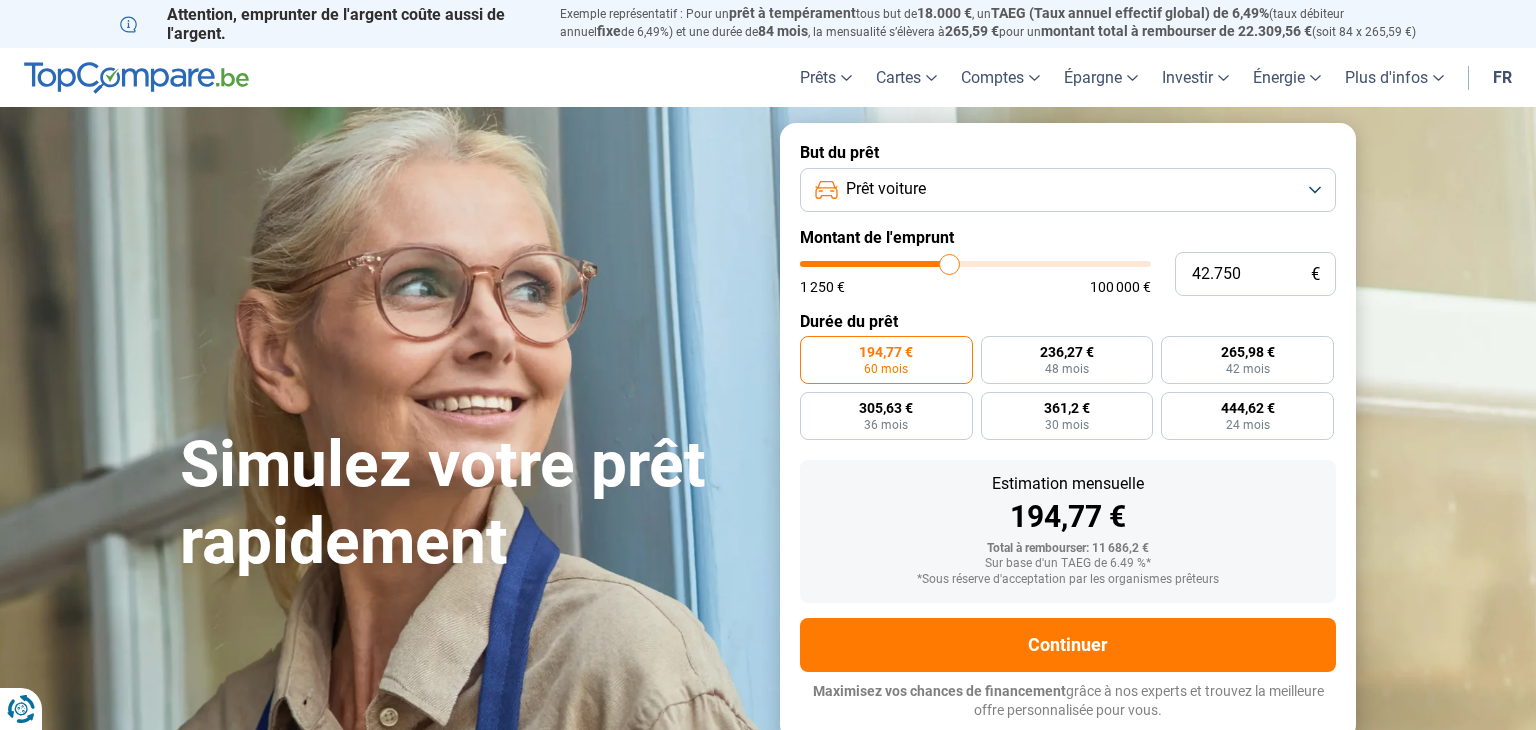 type on "42.250" 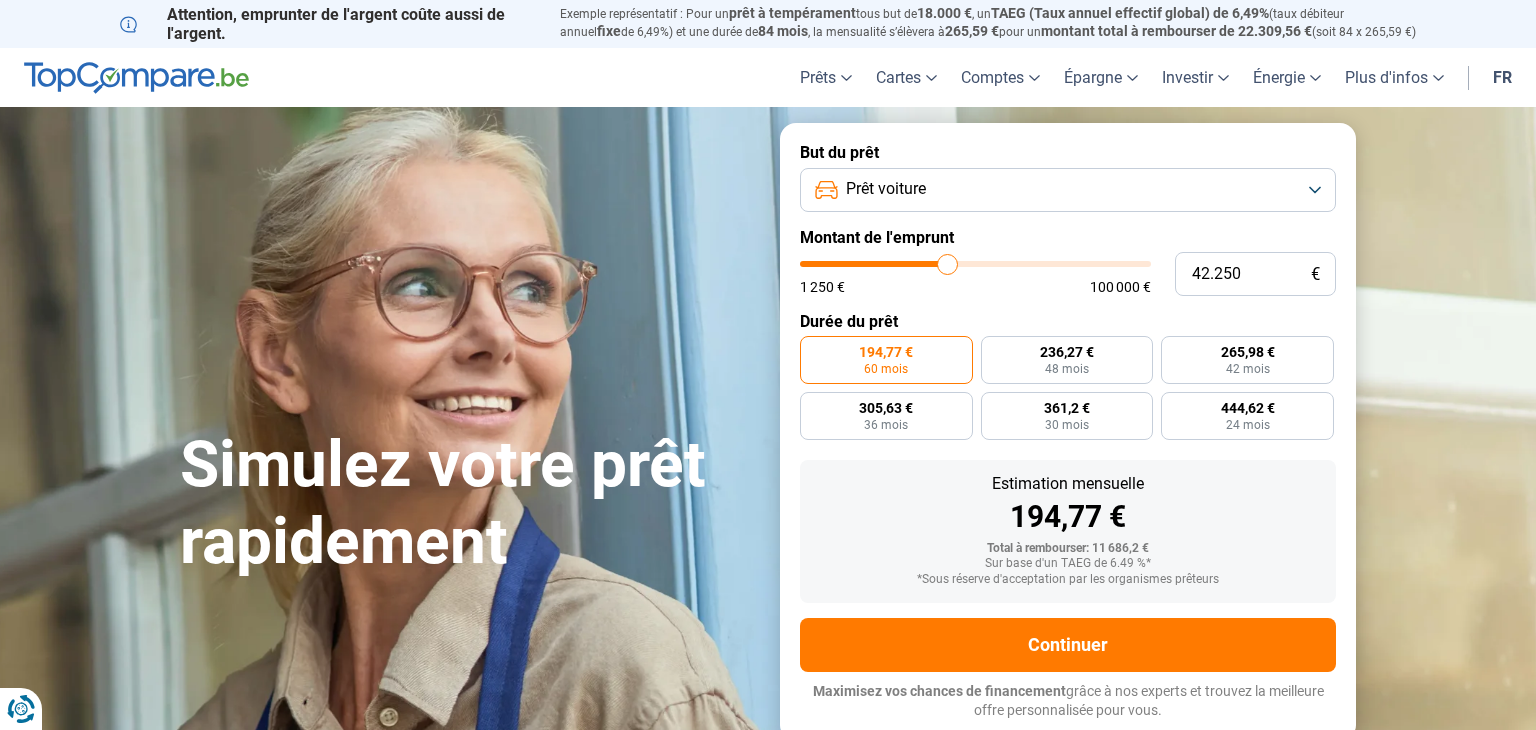 type on "41.500" 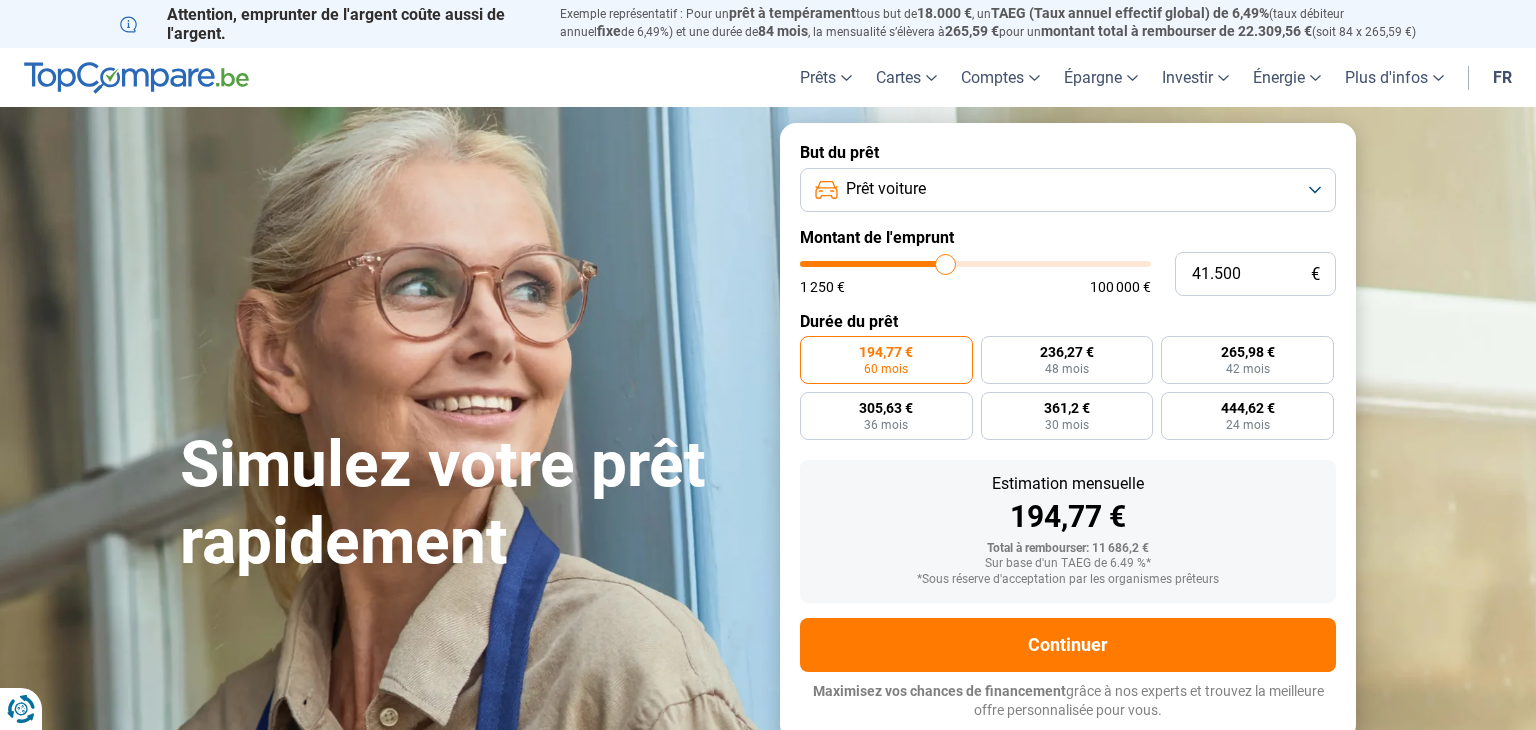 type on "41.000" 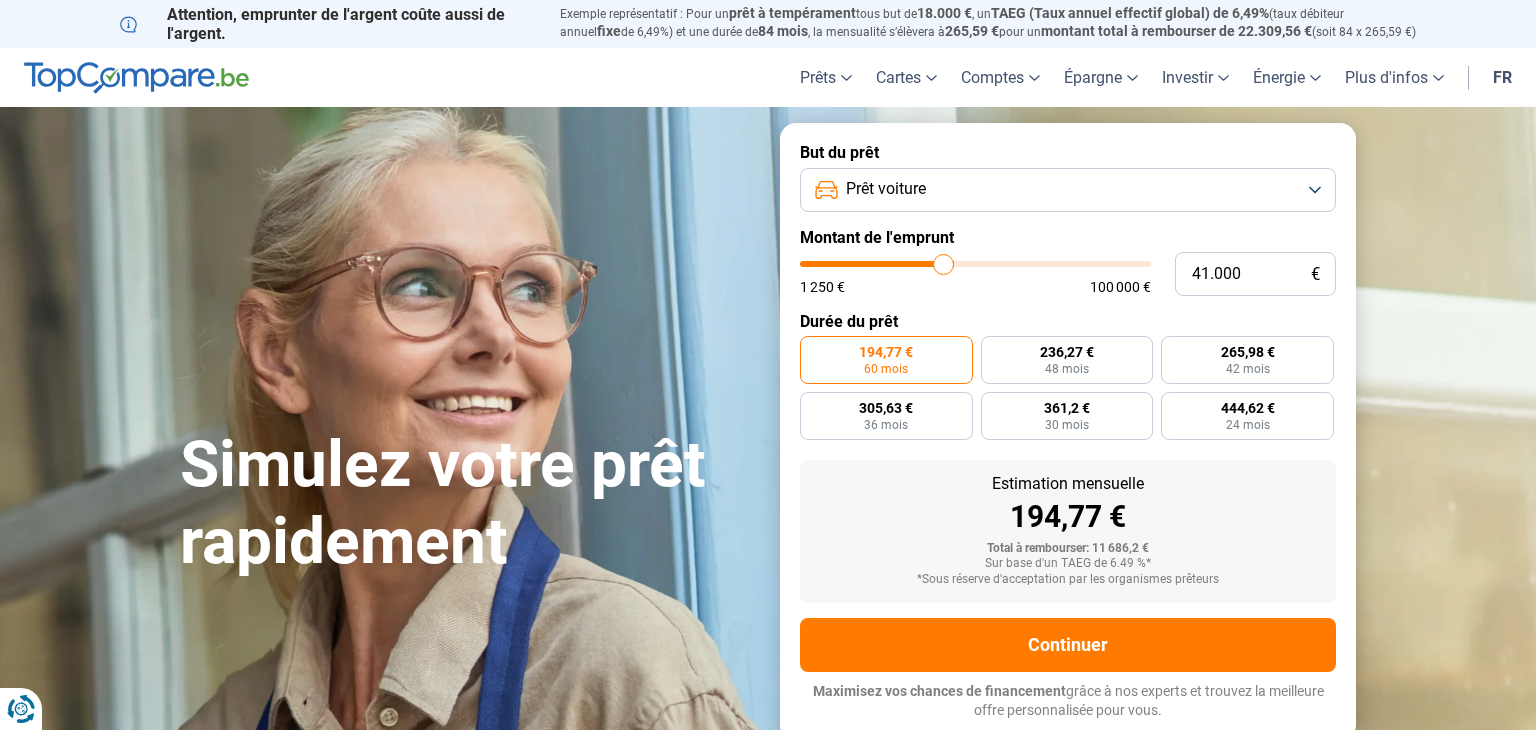 type on "40.500" 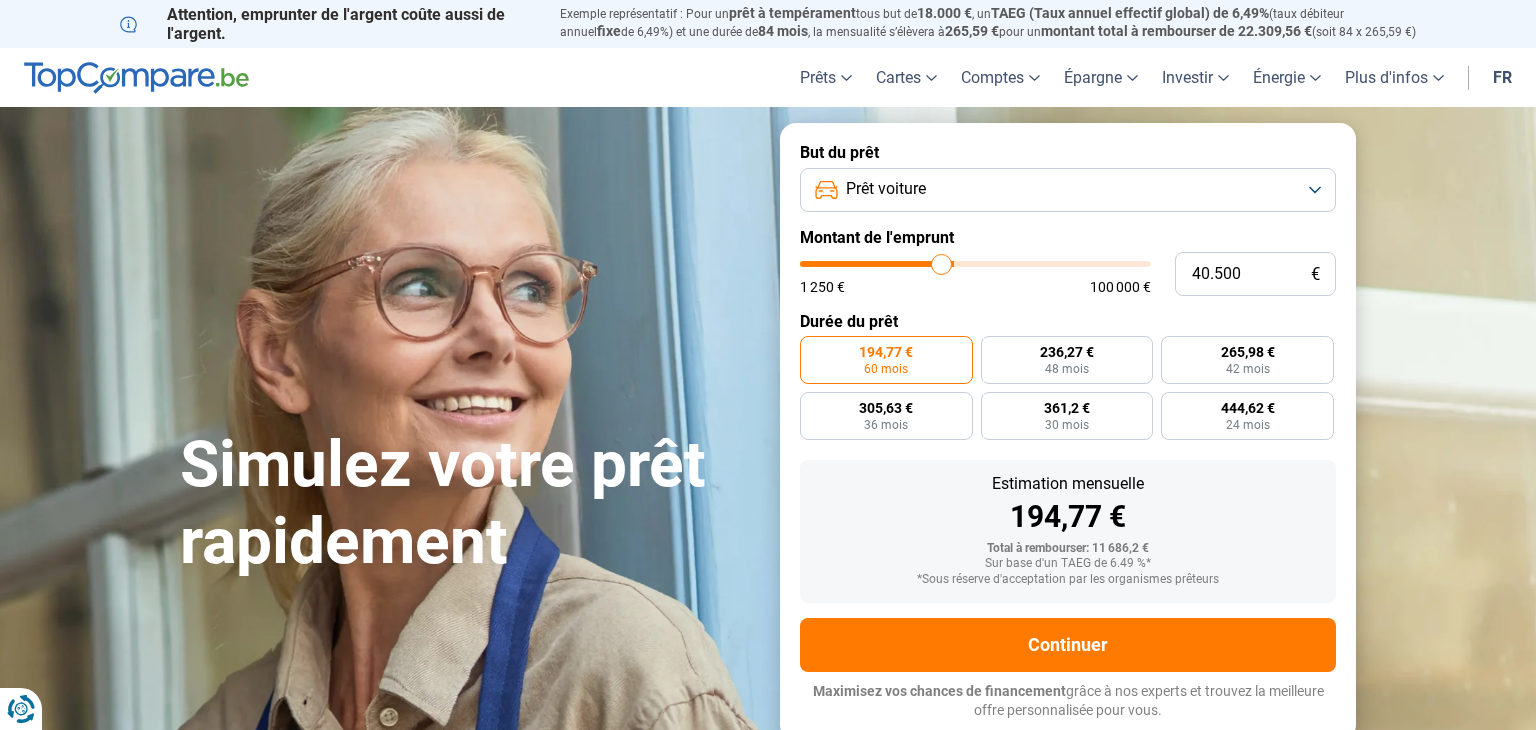 type on "39.750" 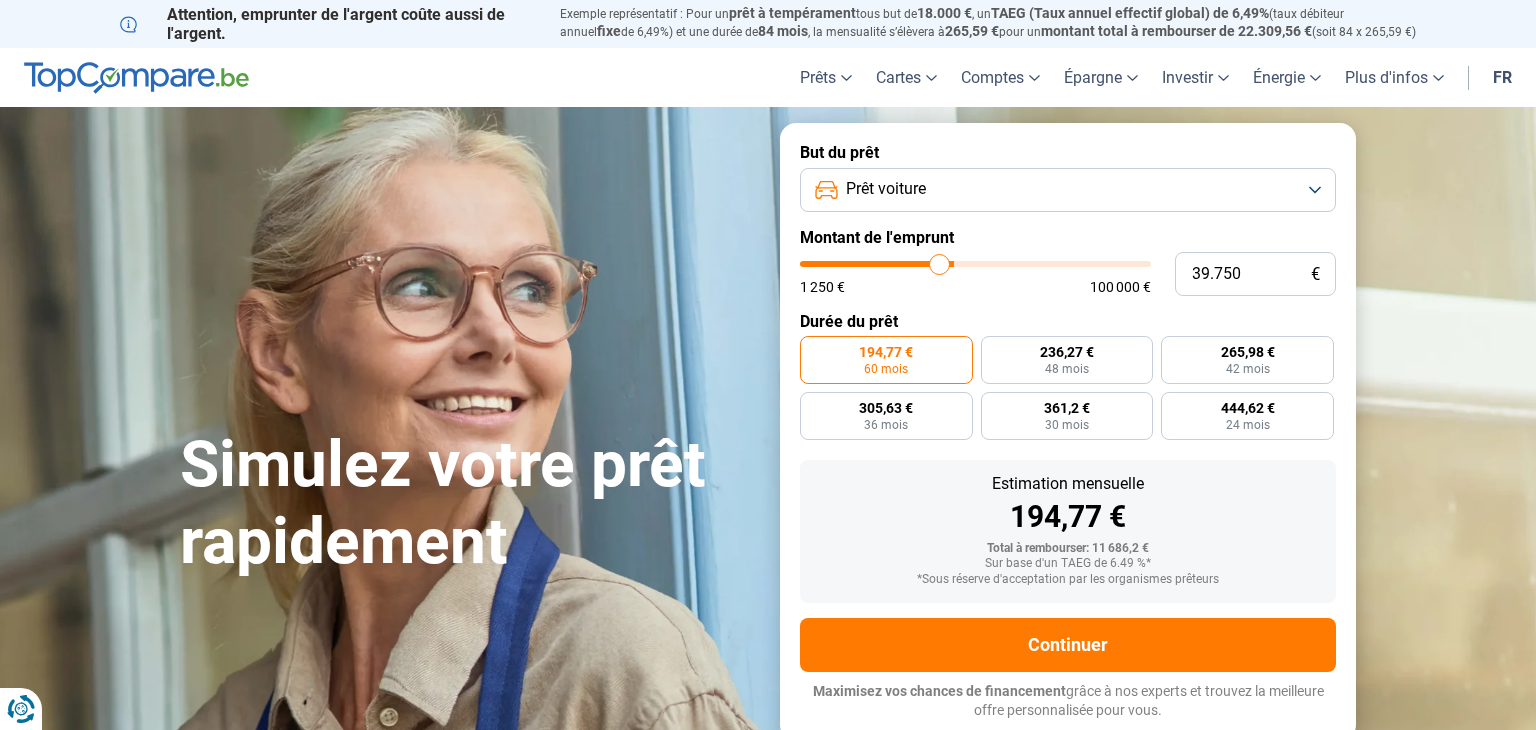 type on "39.500" 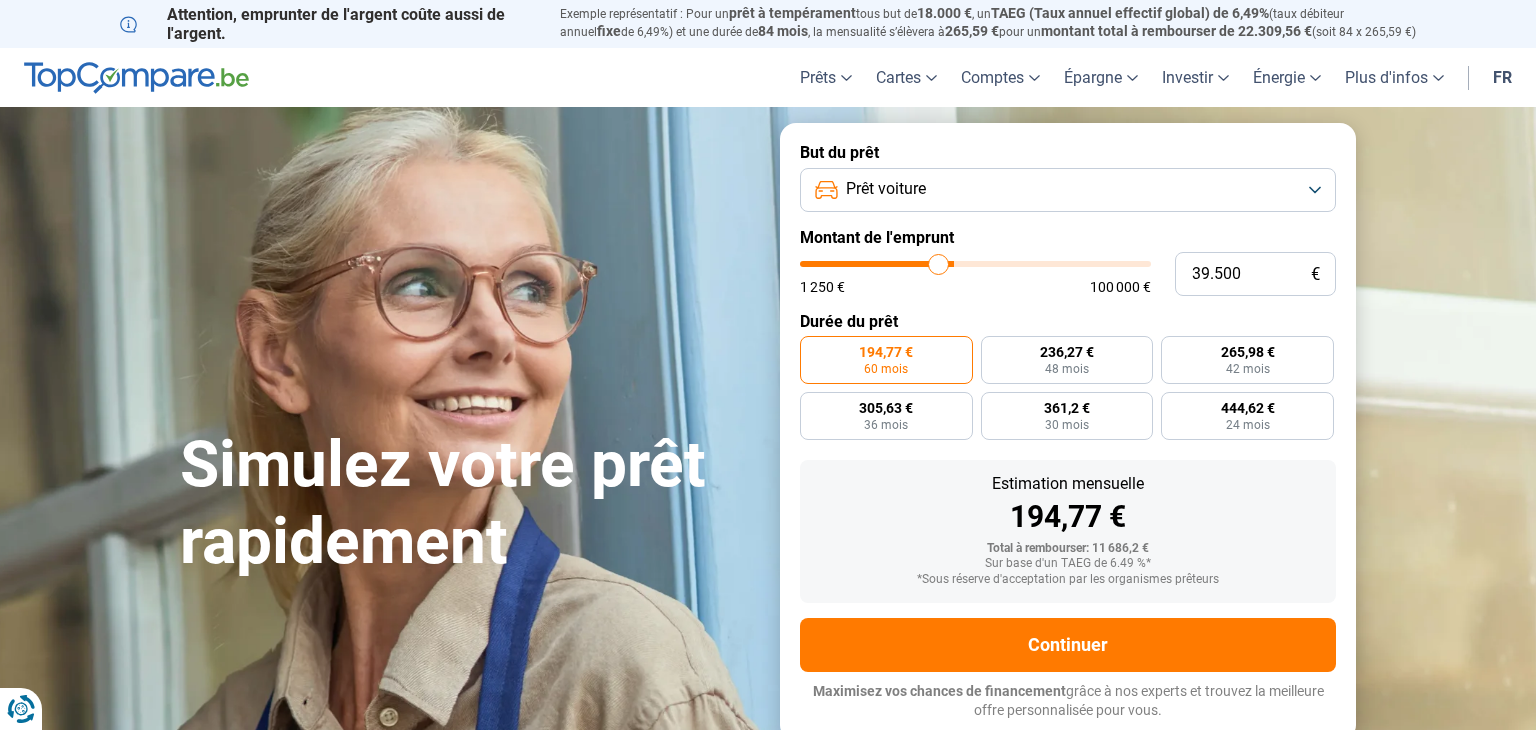 type on "38.750" 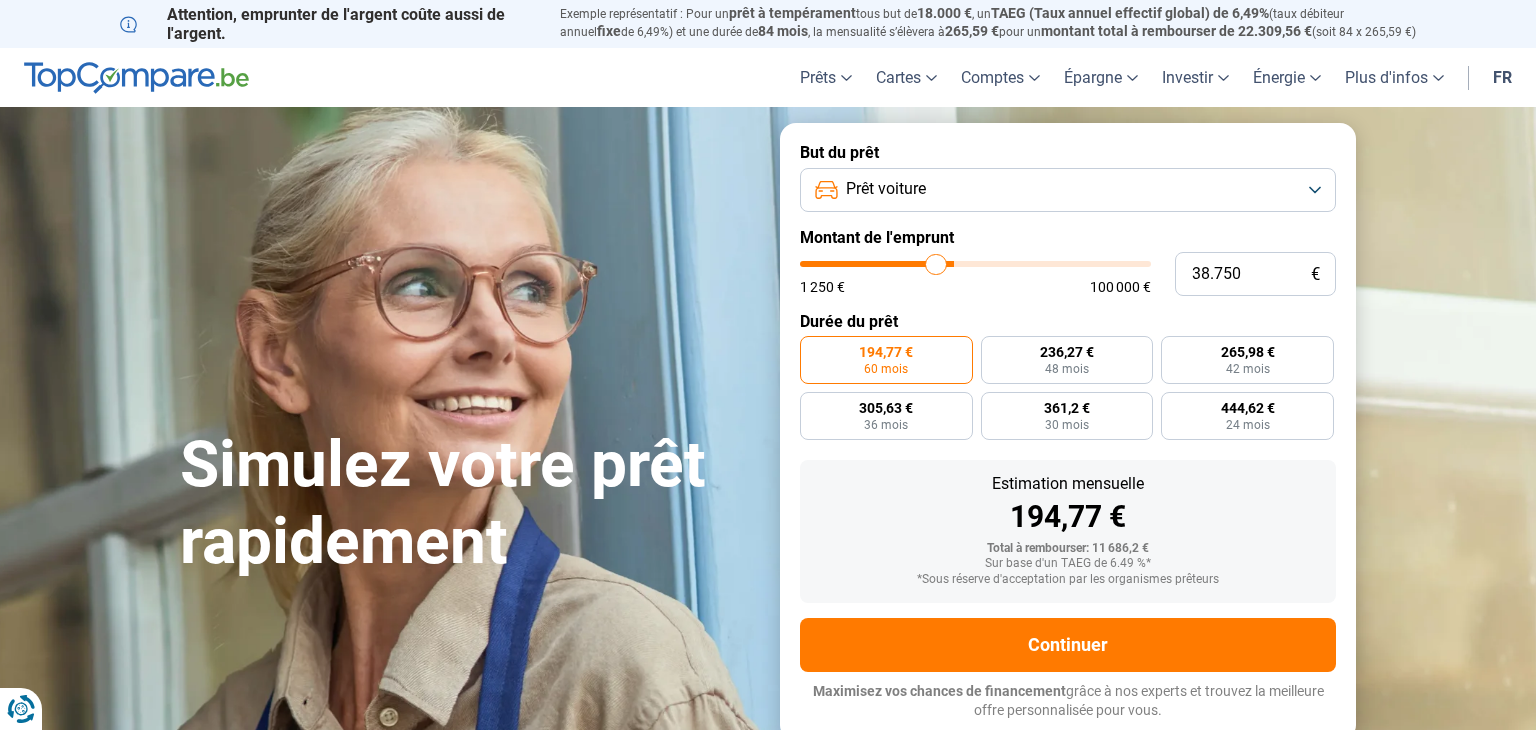 type on "38.000" 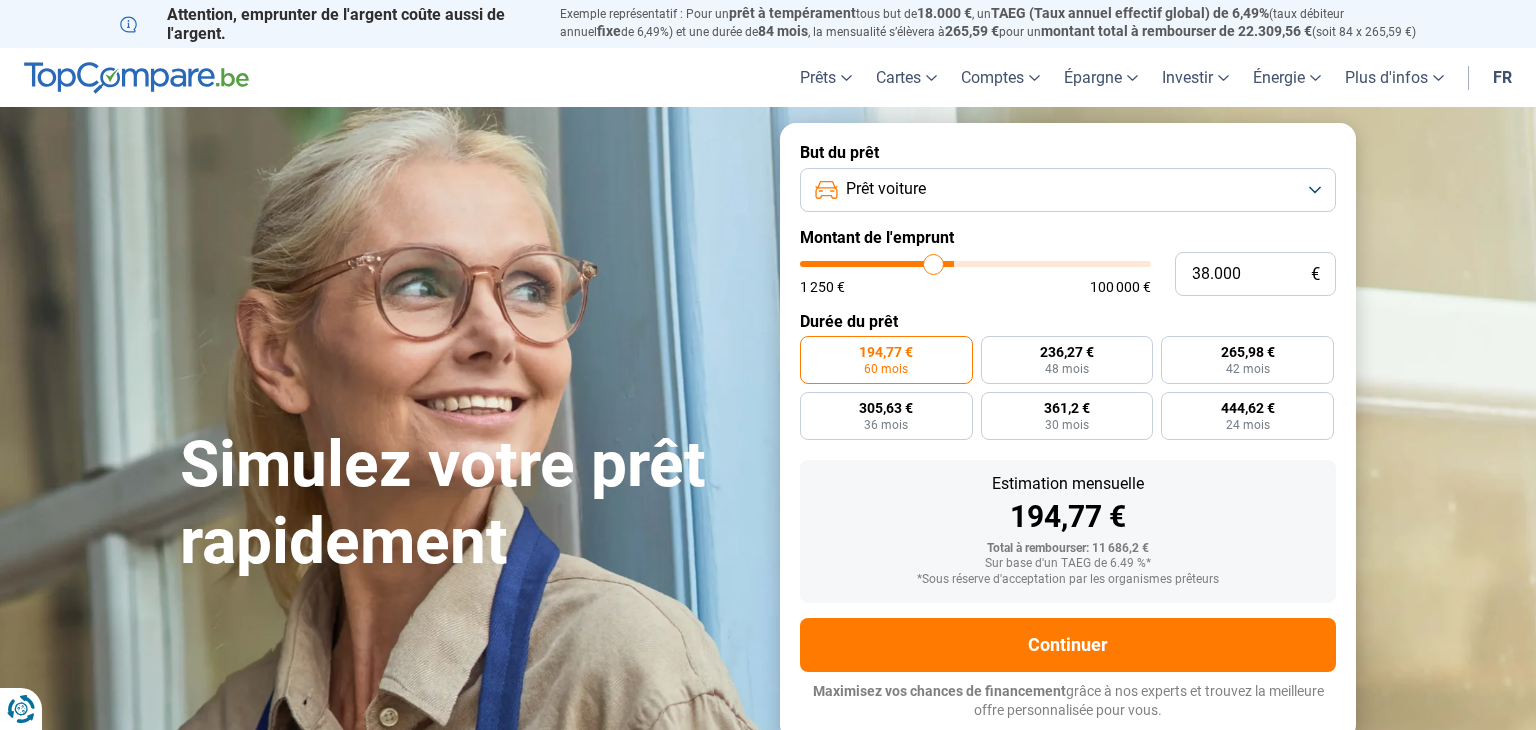 type on "37.250" 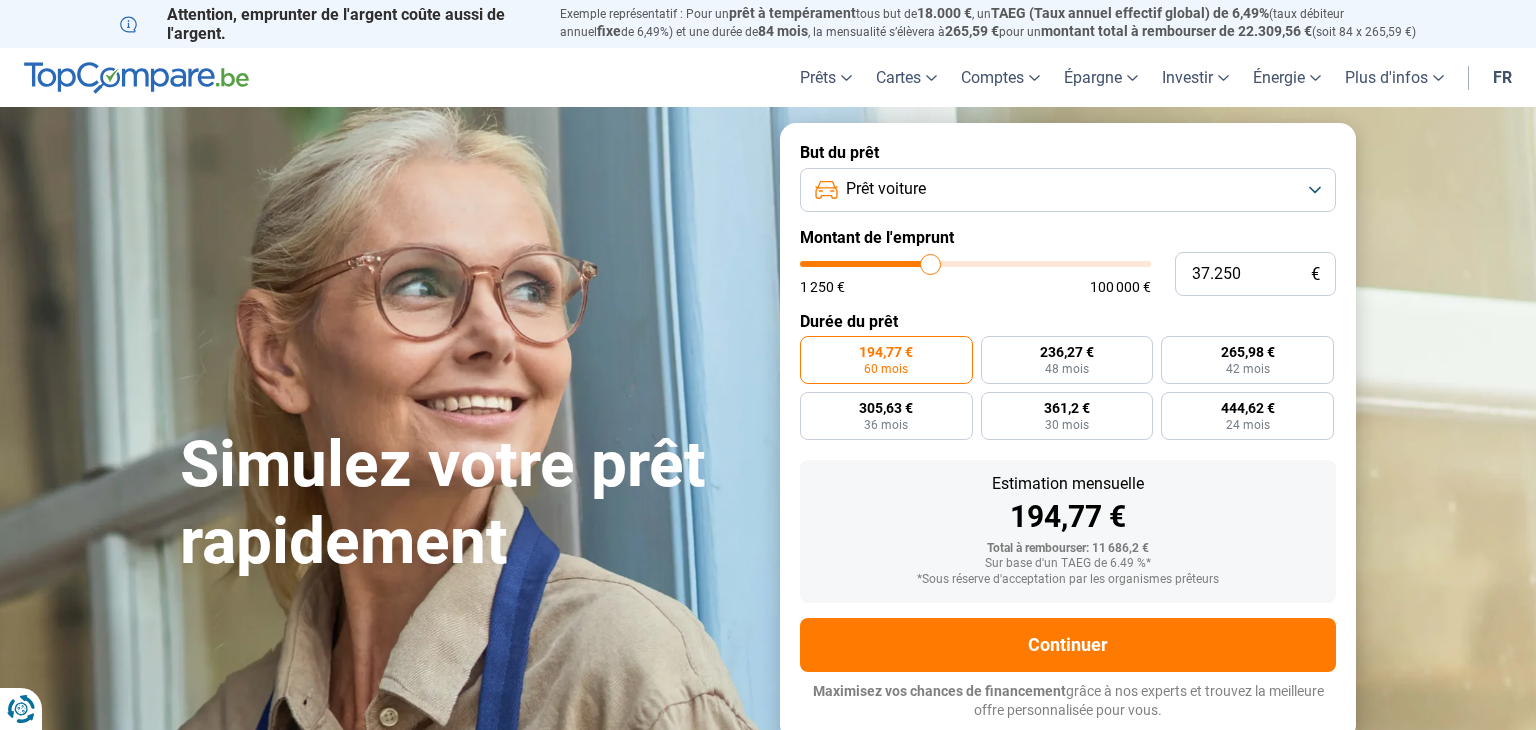 type on "36.750" 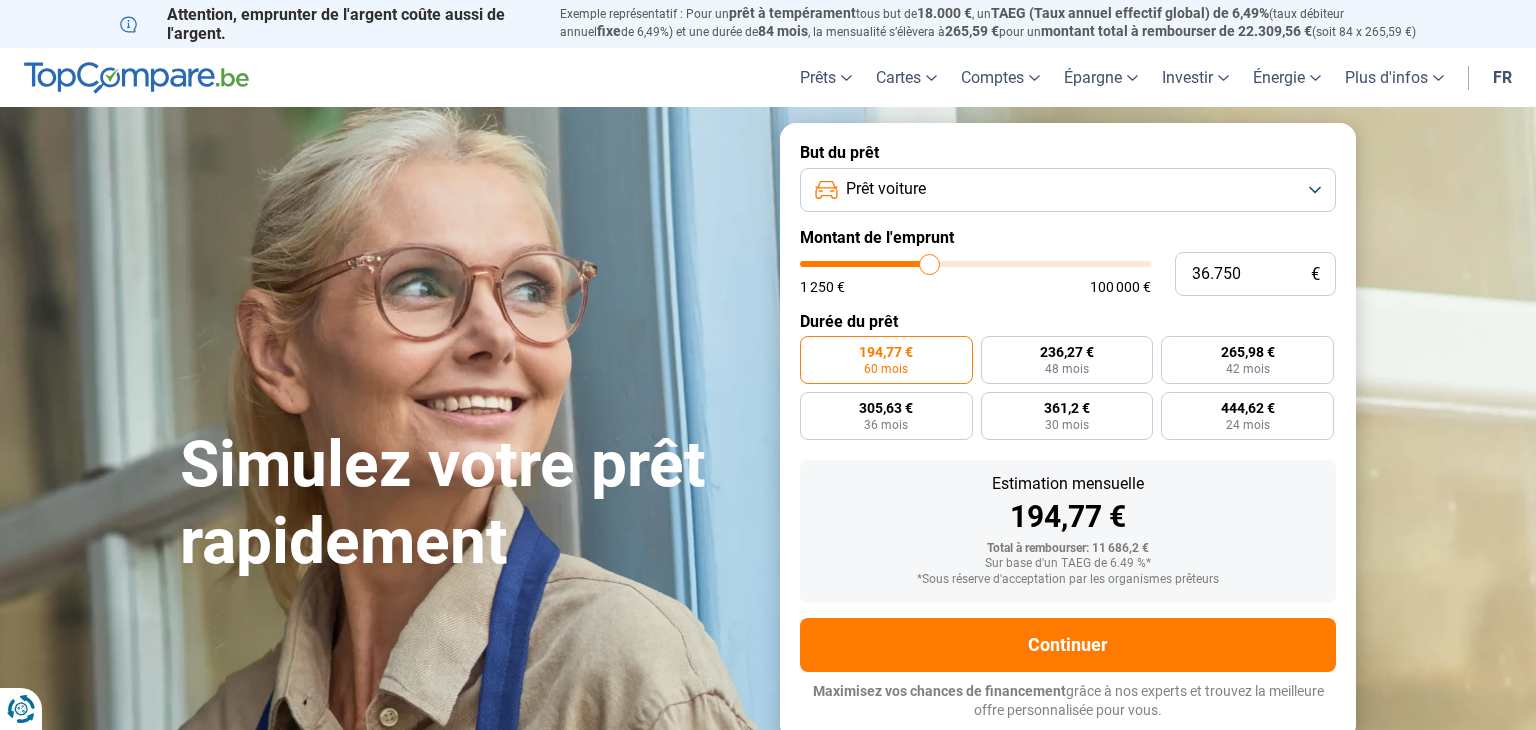 type on "36.000" 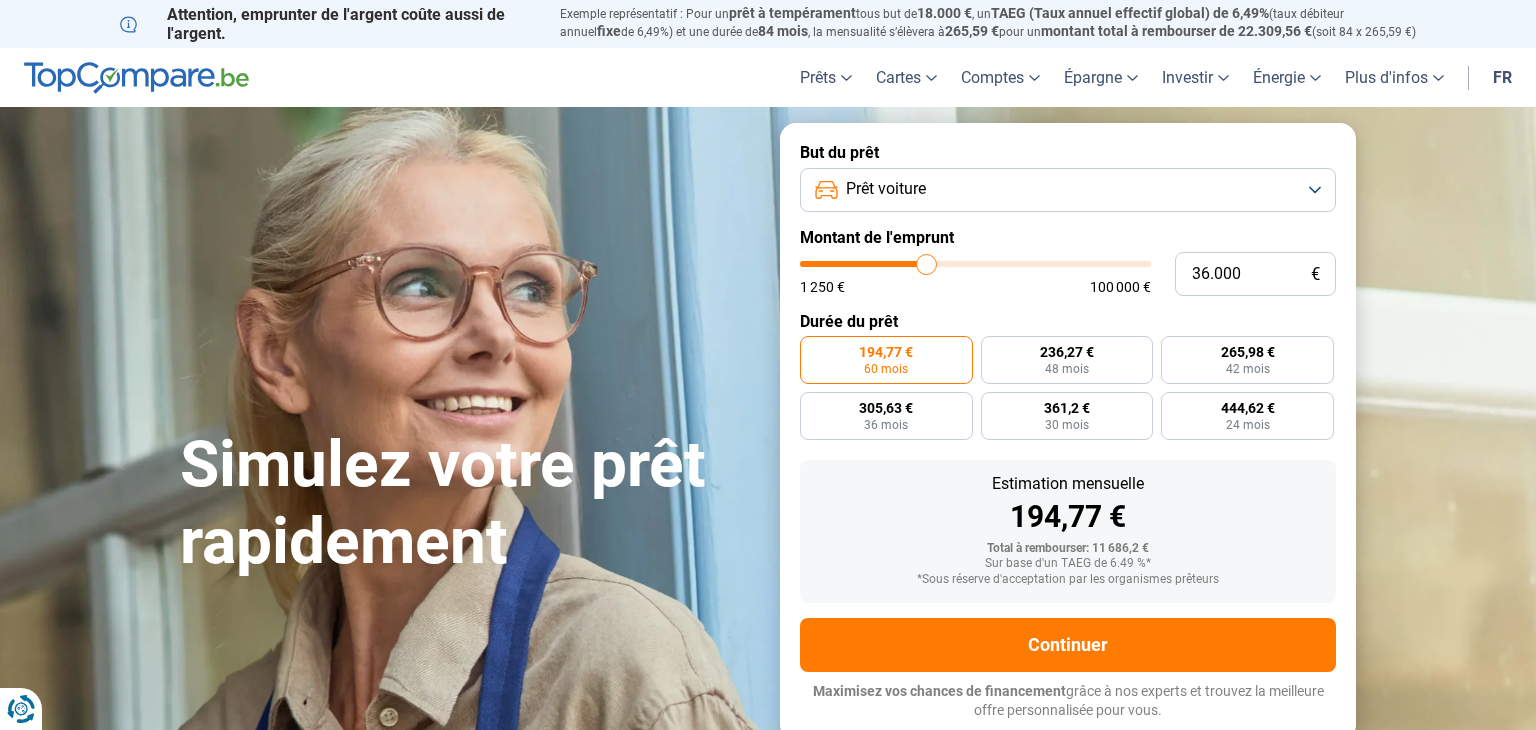 type on "35.500" 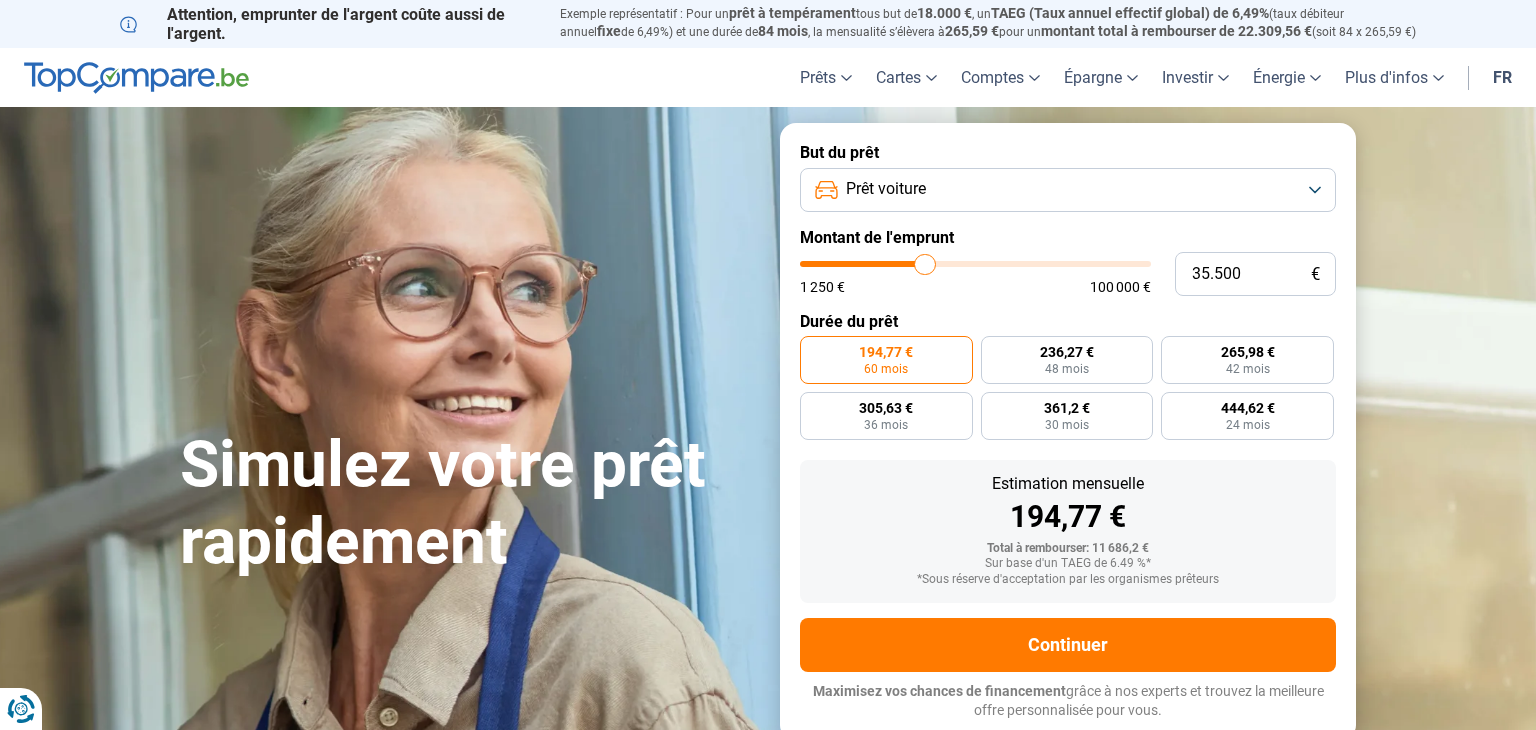 type on "35.250" 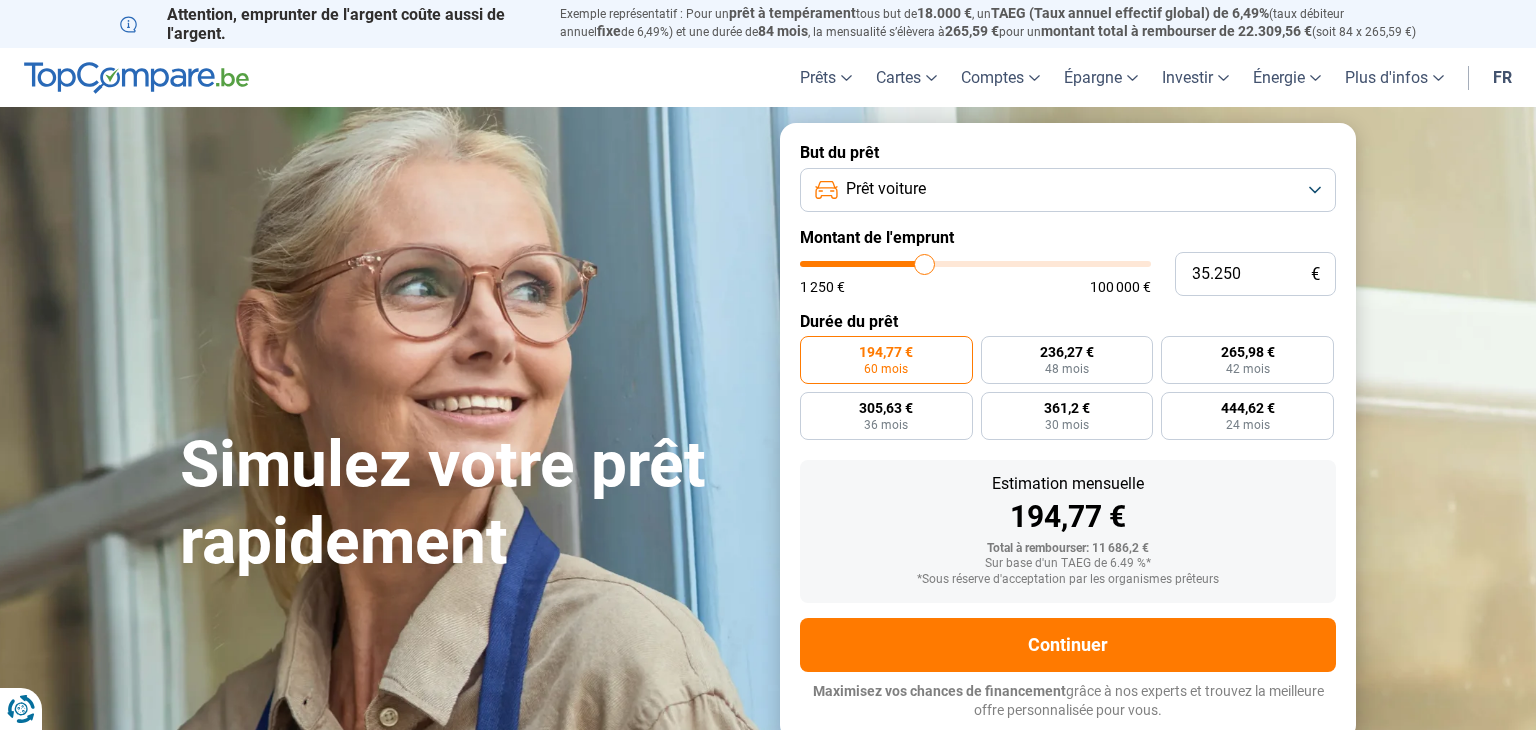 type on "34.500" 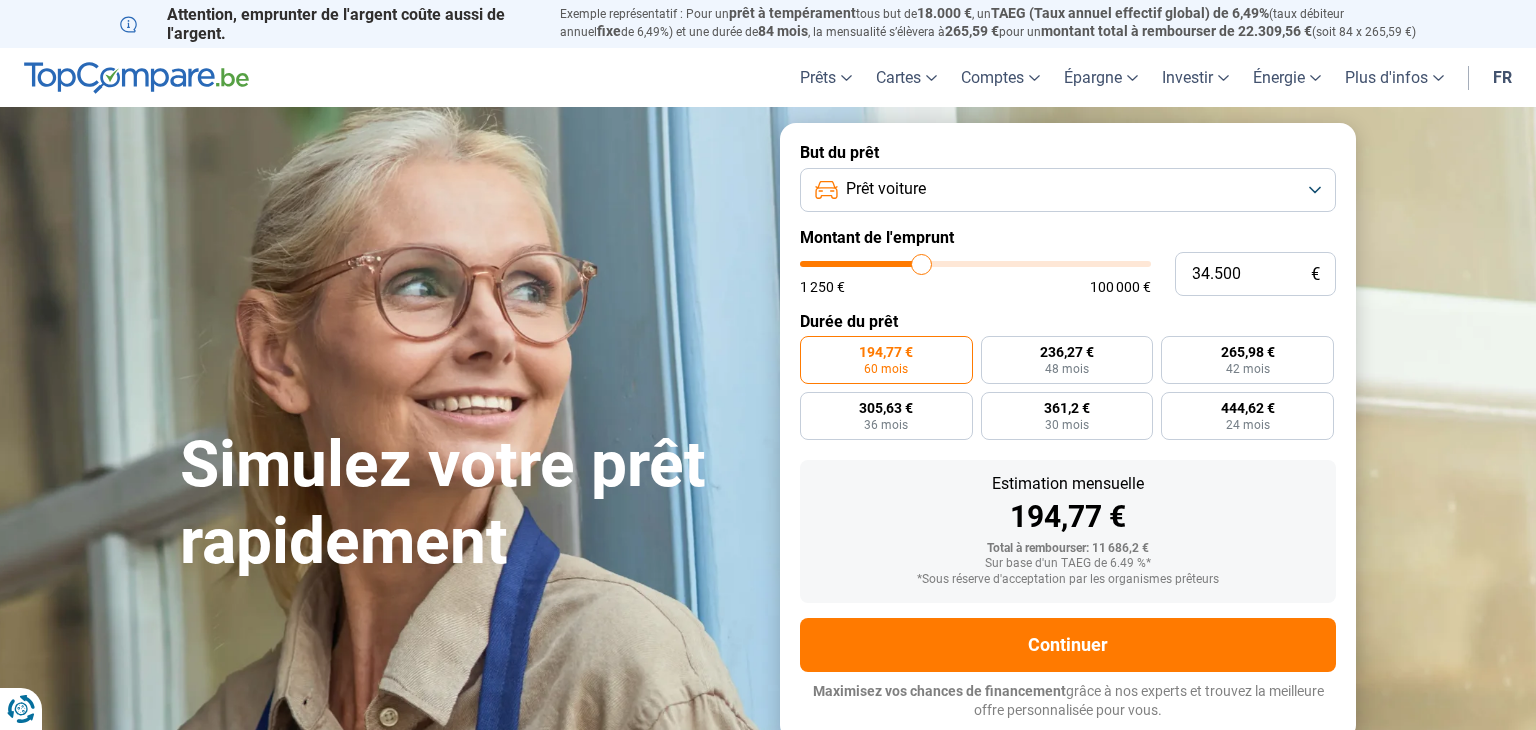 type on "34.000" 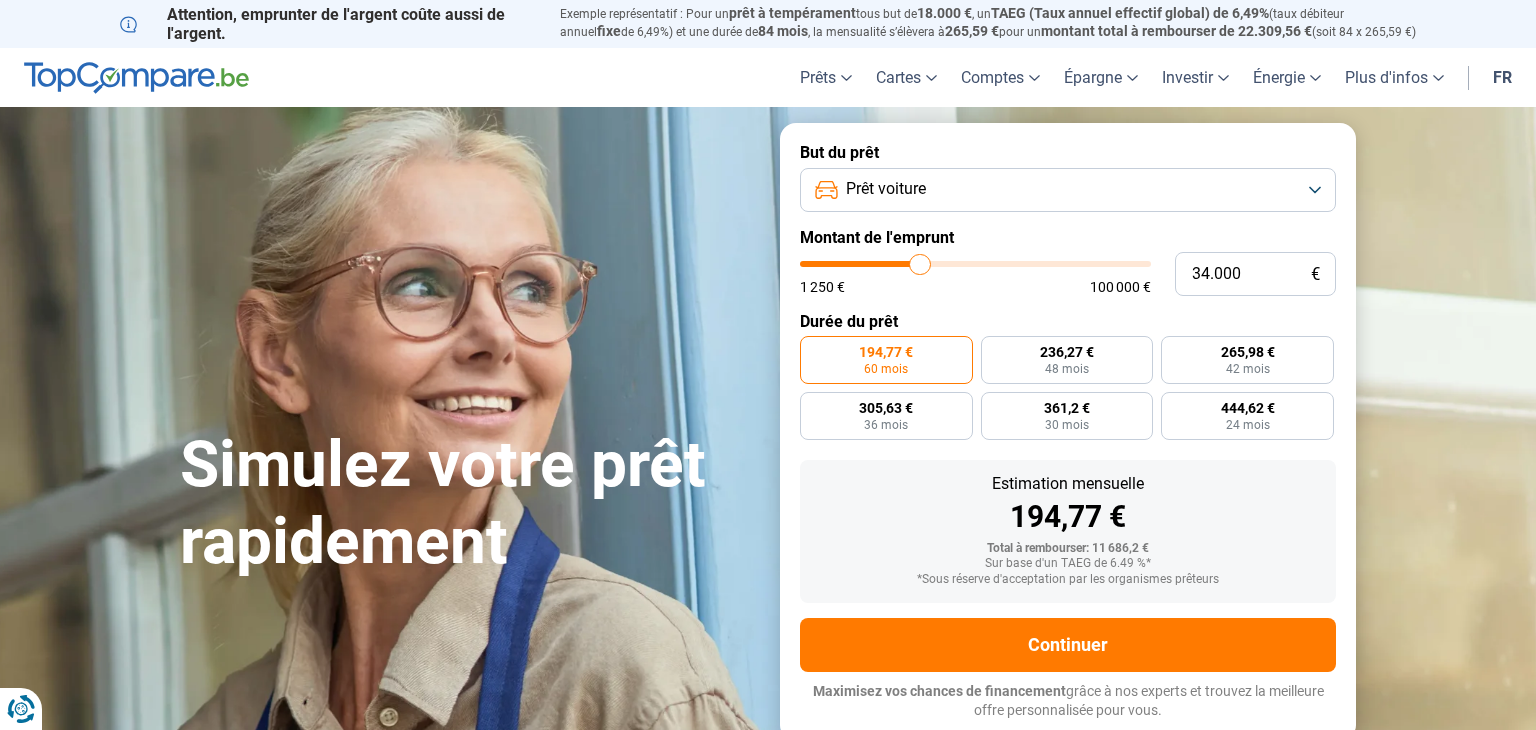 type on "33.500" 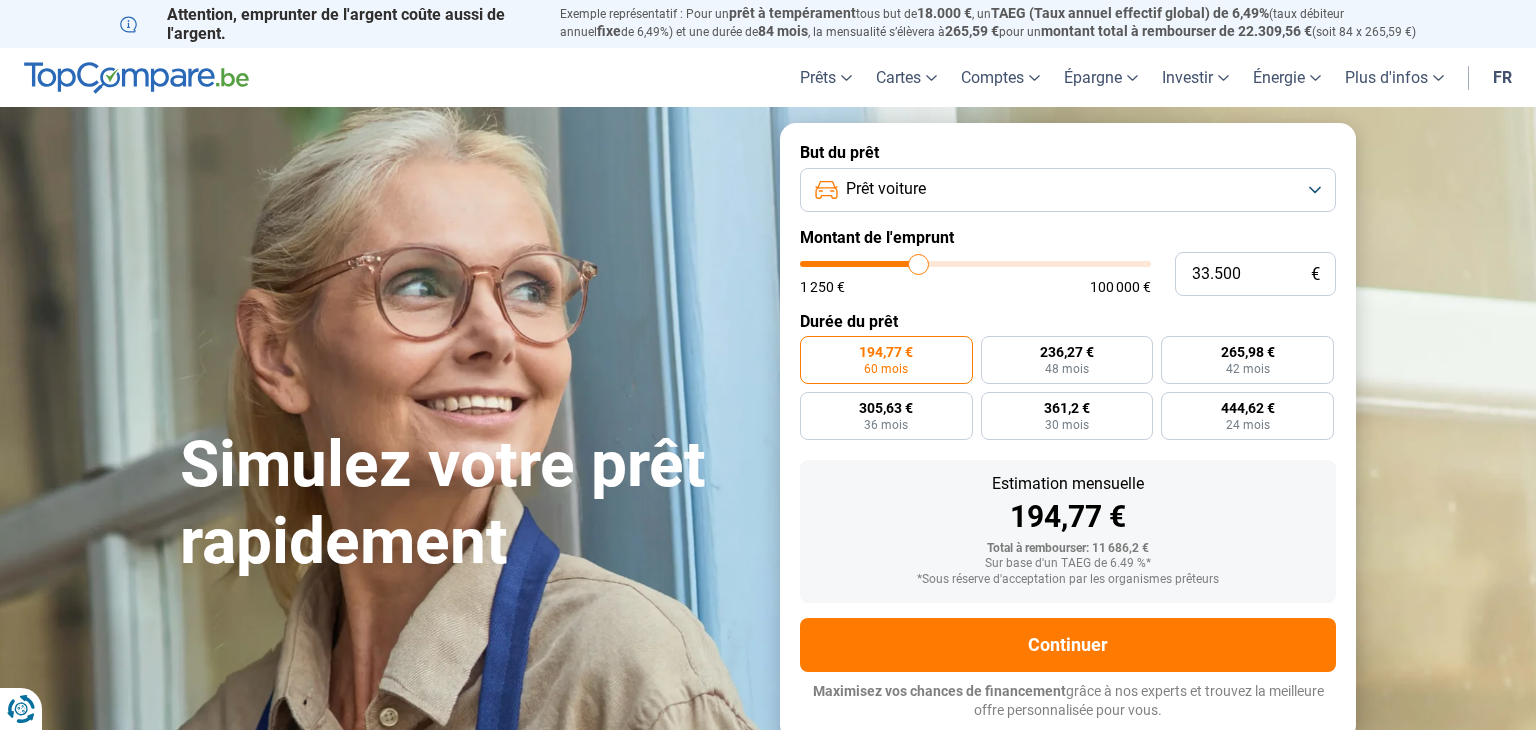 type on "33.250" 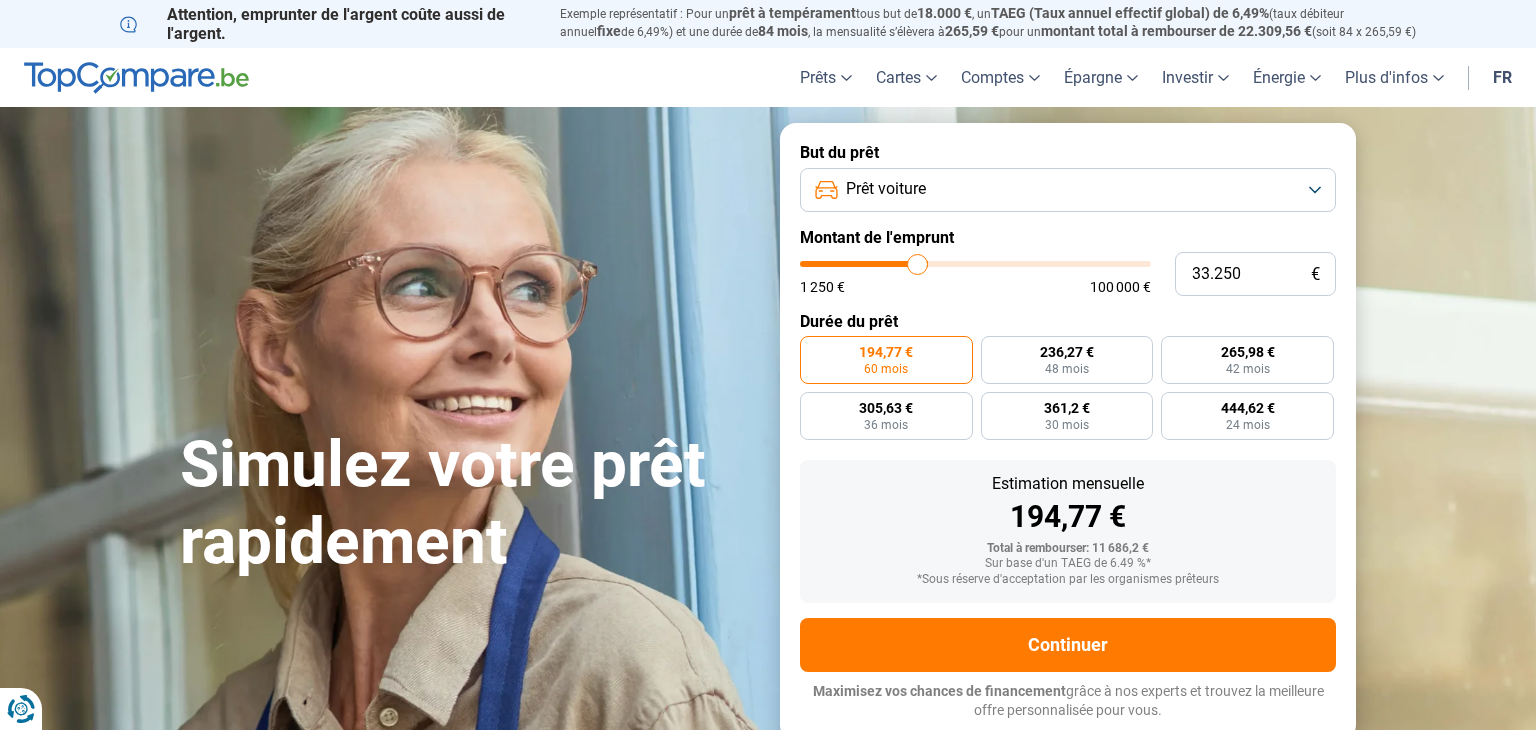 type on "33.000" 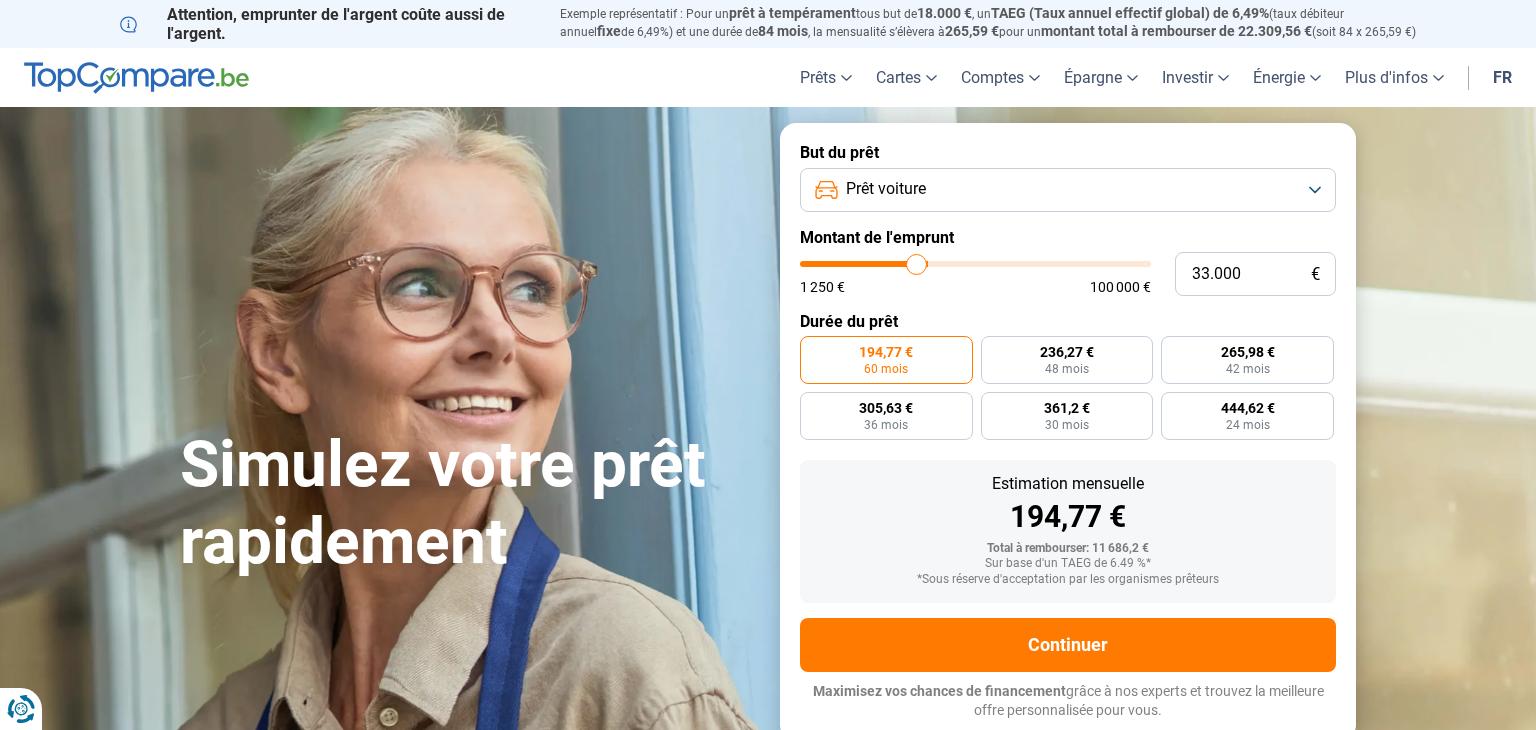 type 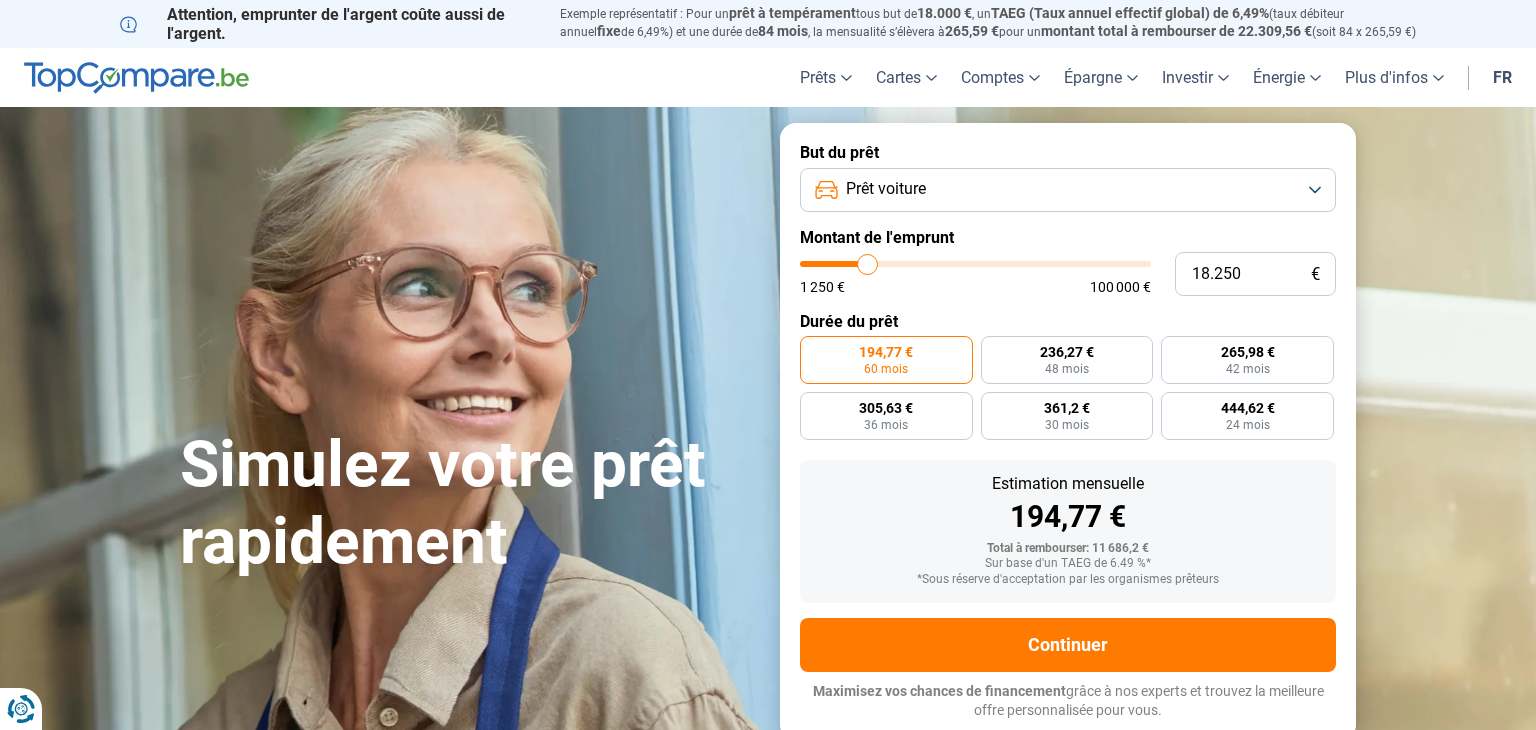 drag, startPoint x: 838, startPoint y: 266, endPoint x: 867, endPoint y: 288, distance: 36.40055 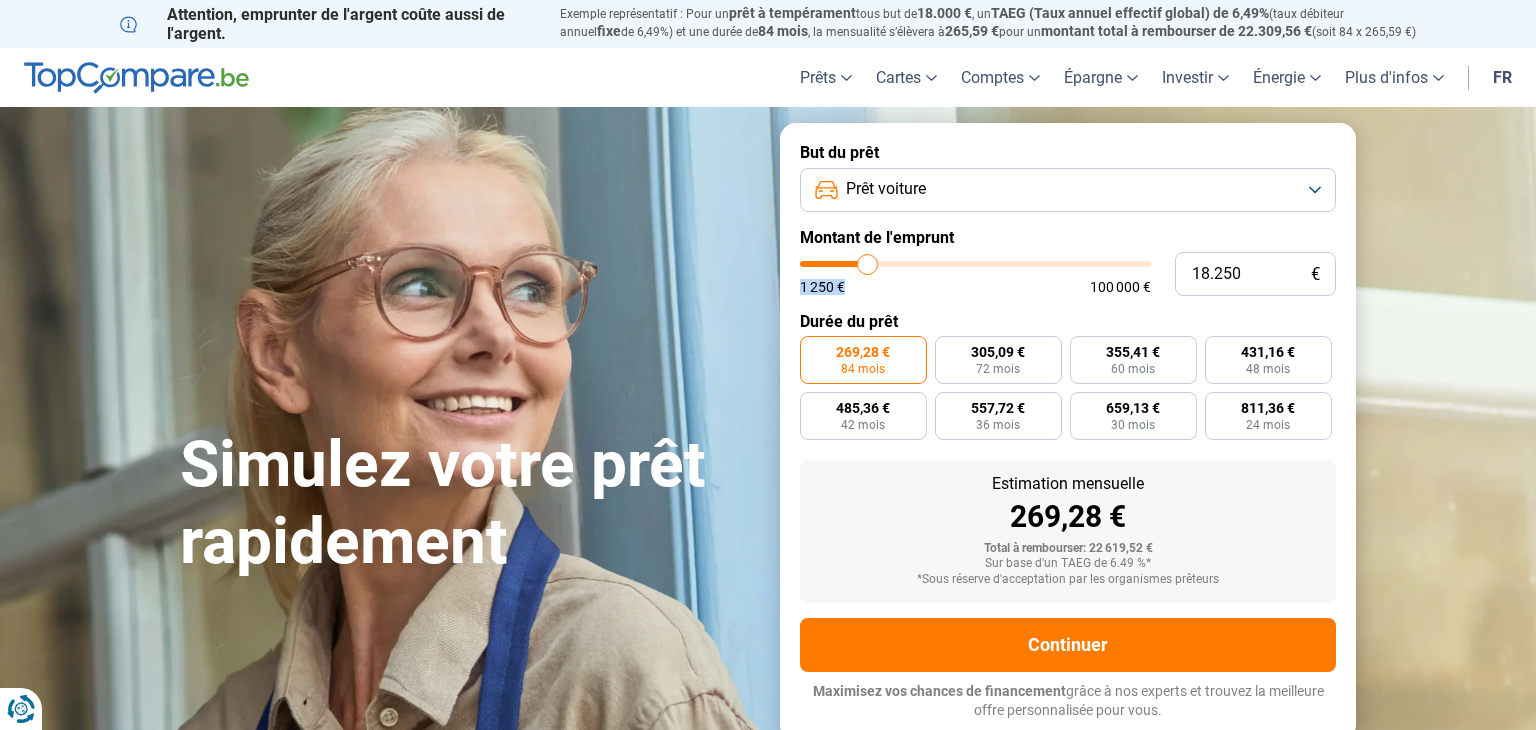 drag, startPoint x: 867, startPoint y: 288, endPoint x: 864, endPoint y: 273, distance: 15.297058 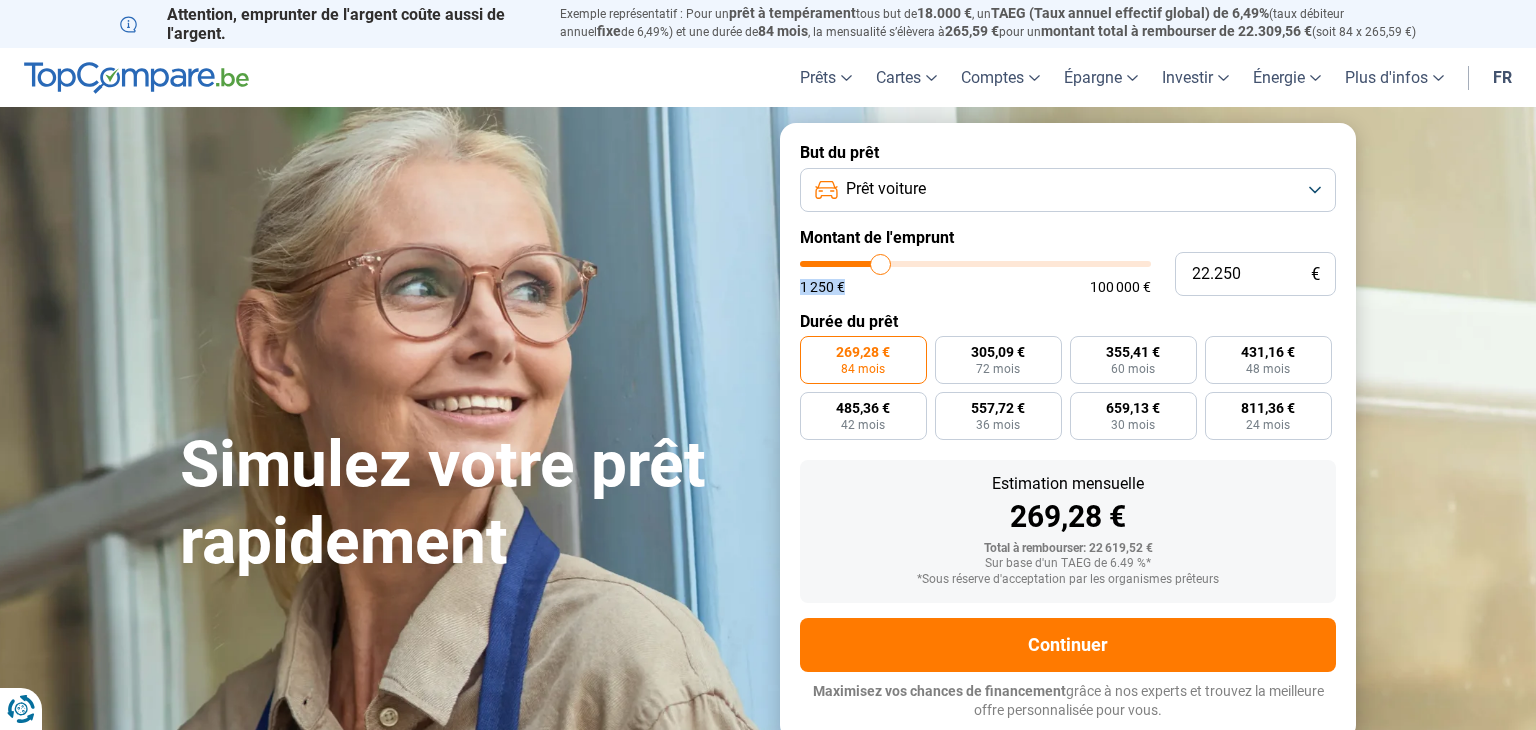 click on "Prêt voiture" at bounding box center [1068, 190] 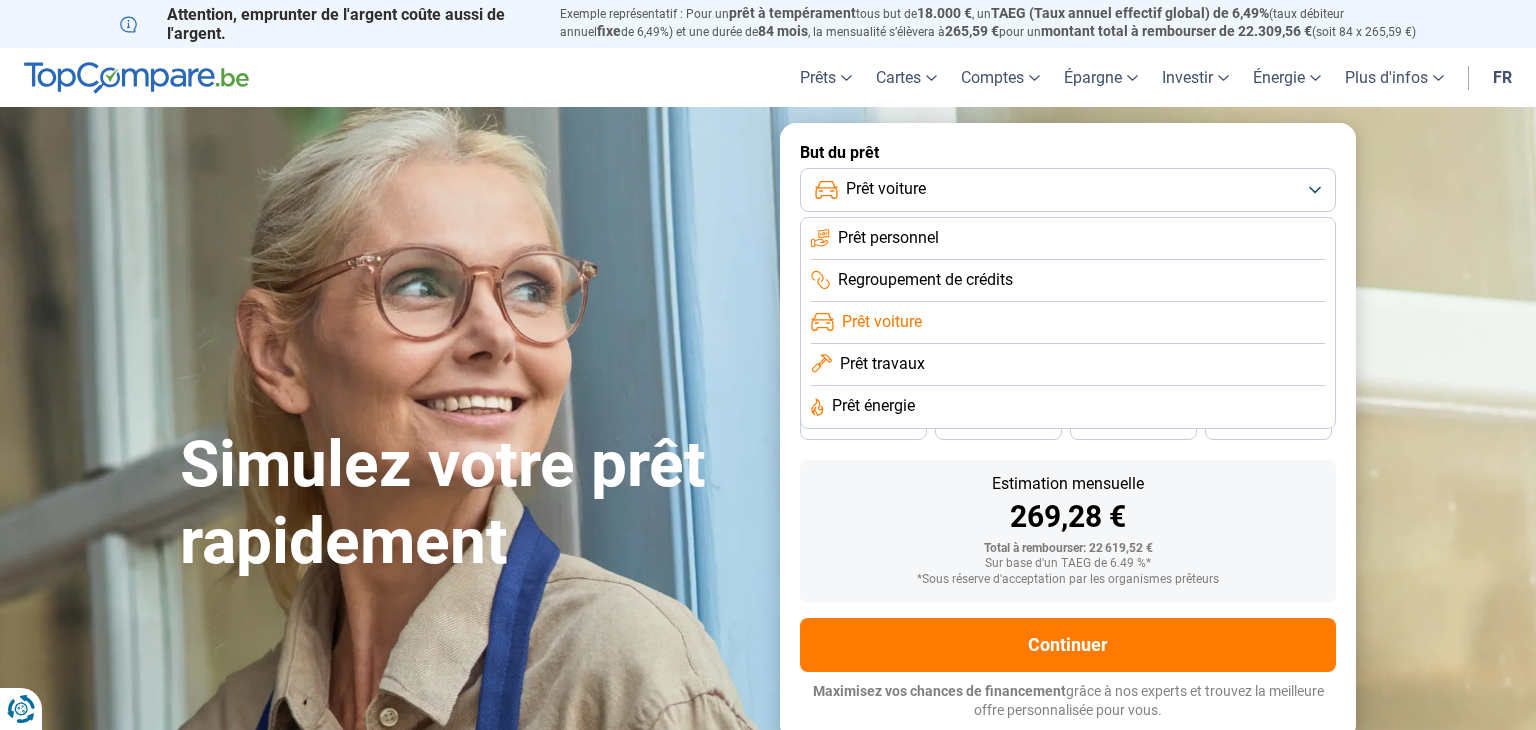 click on "But du prêt Prêt voiture Prêt personnel Regroupement de crédits Prêt voiture Prêt travaux Prêt énergie Montant de l'emprunt 22.250 € 1 250 € 100 000 € Durée du prêt 269,28 € 84 mois 305,09 € 72 mois 355,41 € 60 mois 431,16 € 48 mois 485,36 € 42 mois 557,72 € 36 mois 659,13 € 30 mois 811,36 € 24 mois Estimation mensuelle 269,28 € Total à rembourser: 22 619,52 € Sur base d'un TAEG de 6.49 %* *Sous réserve d'acceptation par les organismes prêteurs Continuer Maximisez vos chances de financement  grâce à nos experts et trouvez la meilleure offre personnalisée pour vous. 100.000+ simulations mensuelles réussies Maximisez vos chances de financement grâce à nos experts  Trouvez la meilleure offre personnalisée" at bounding box center (1068, 431) 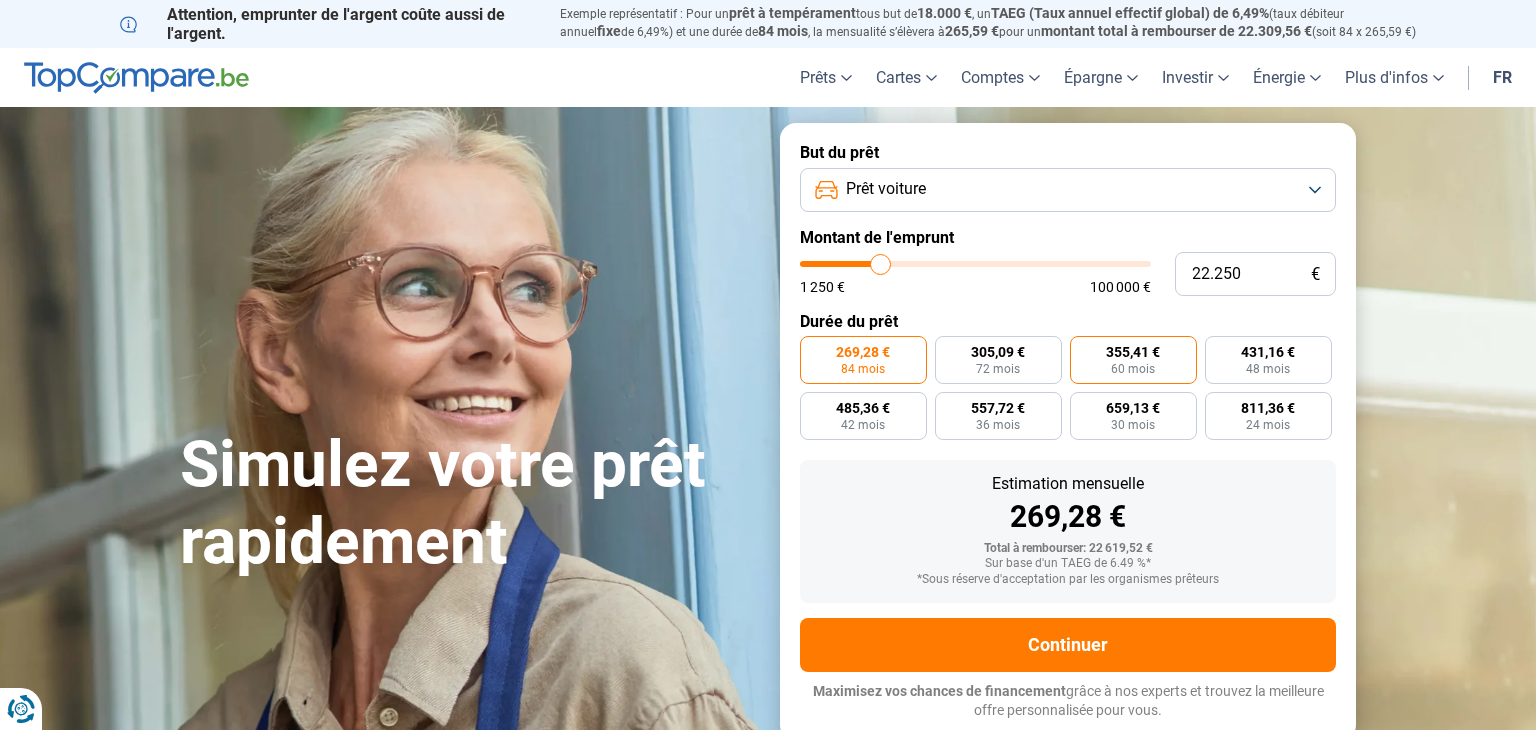 click on "60 mois" at bounding box center (1133, 369) 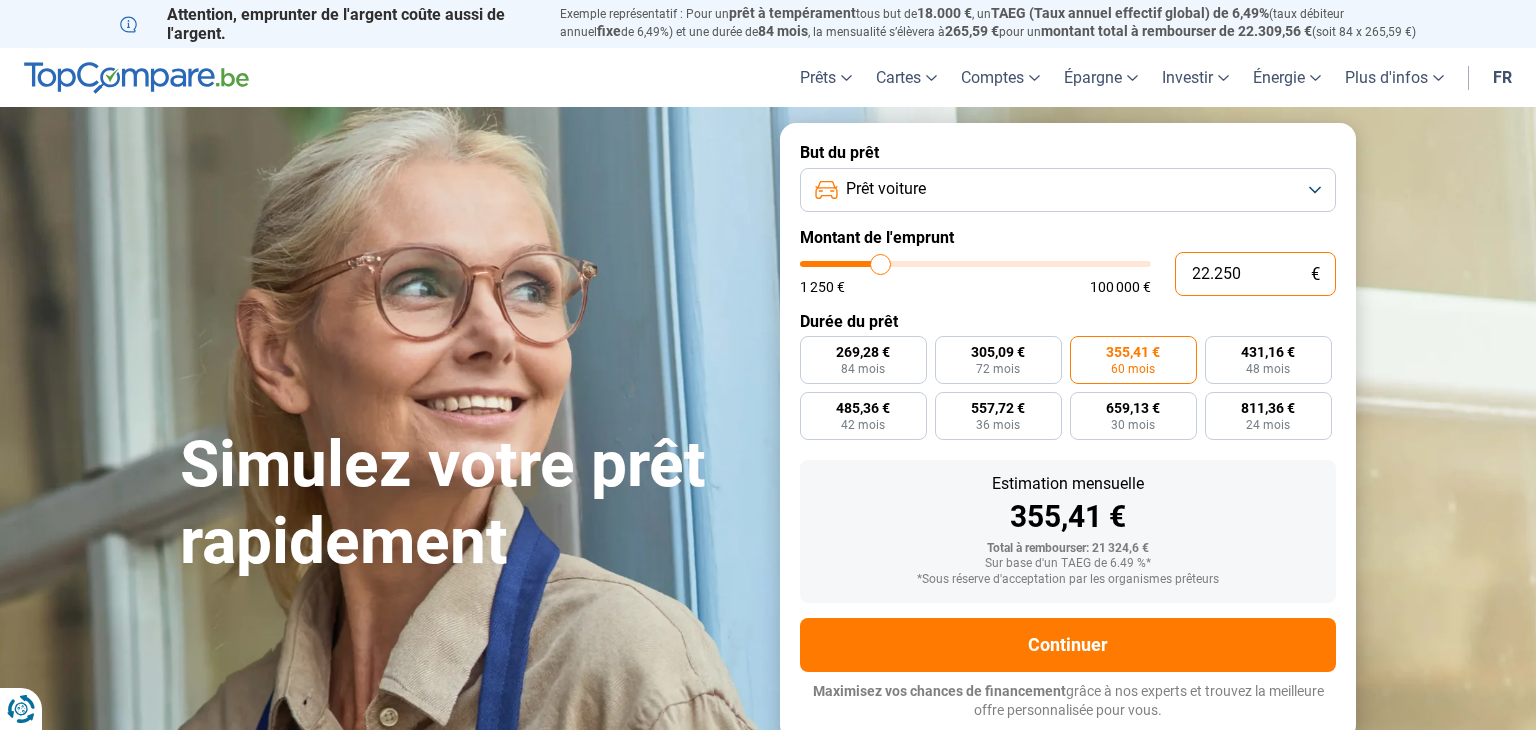 click on "22.250" at bounding box center (1255, 274) 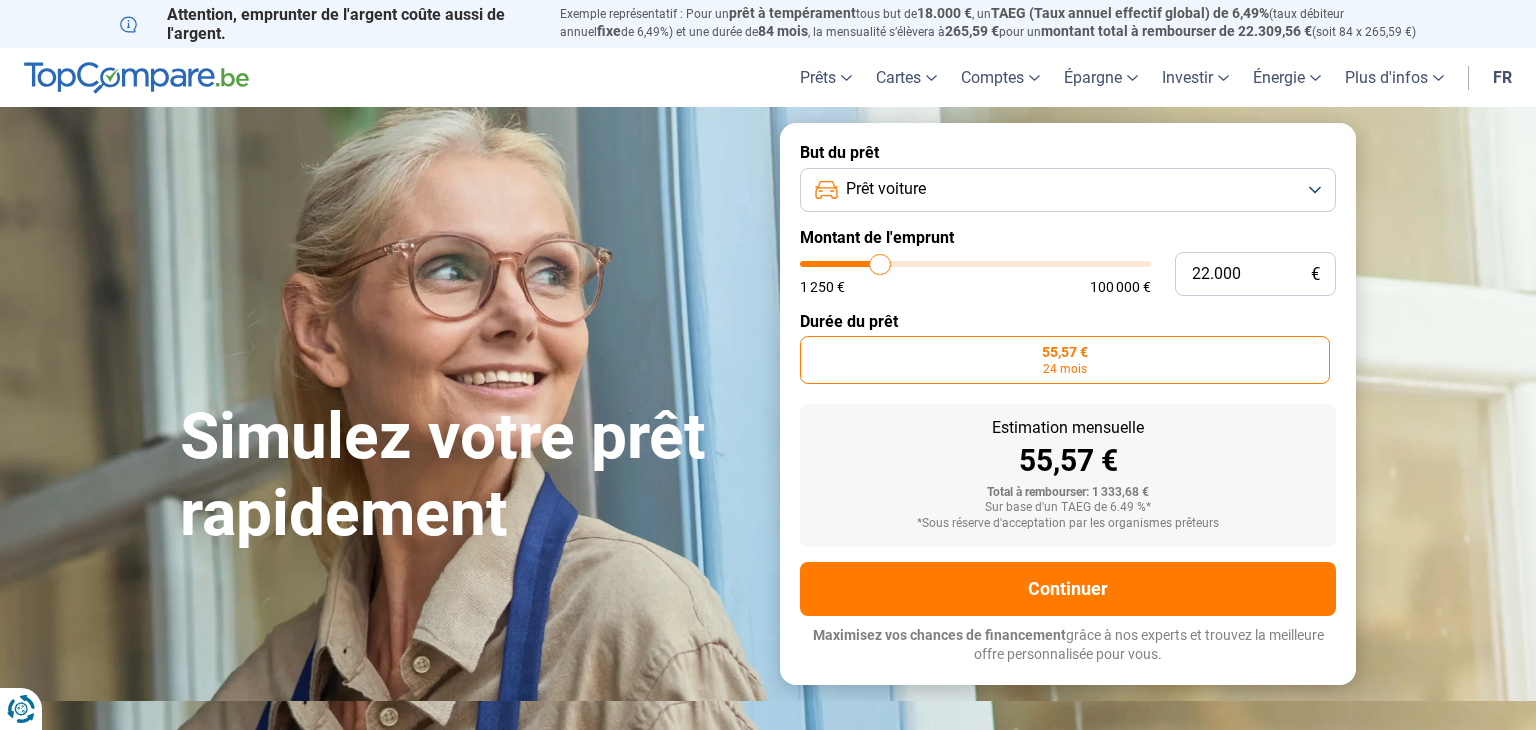drag, startPoint x: 814, startPoint y: 263, endPoint x: 880, endPoint y: 264, distance: 66.007576 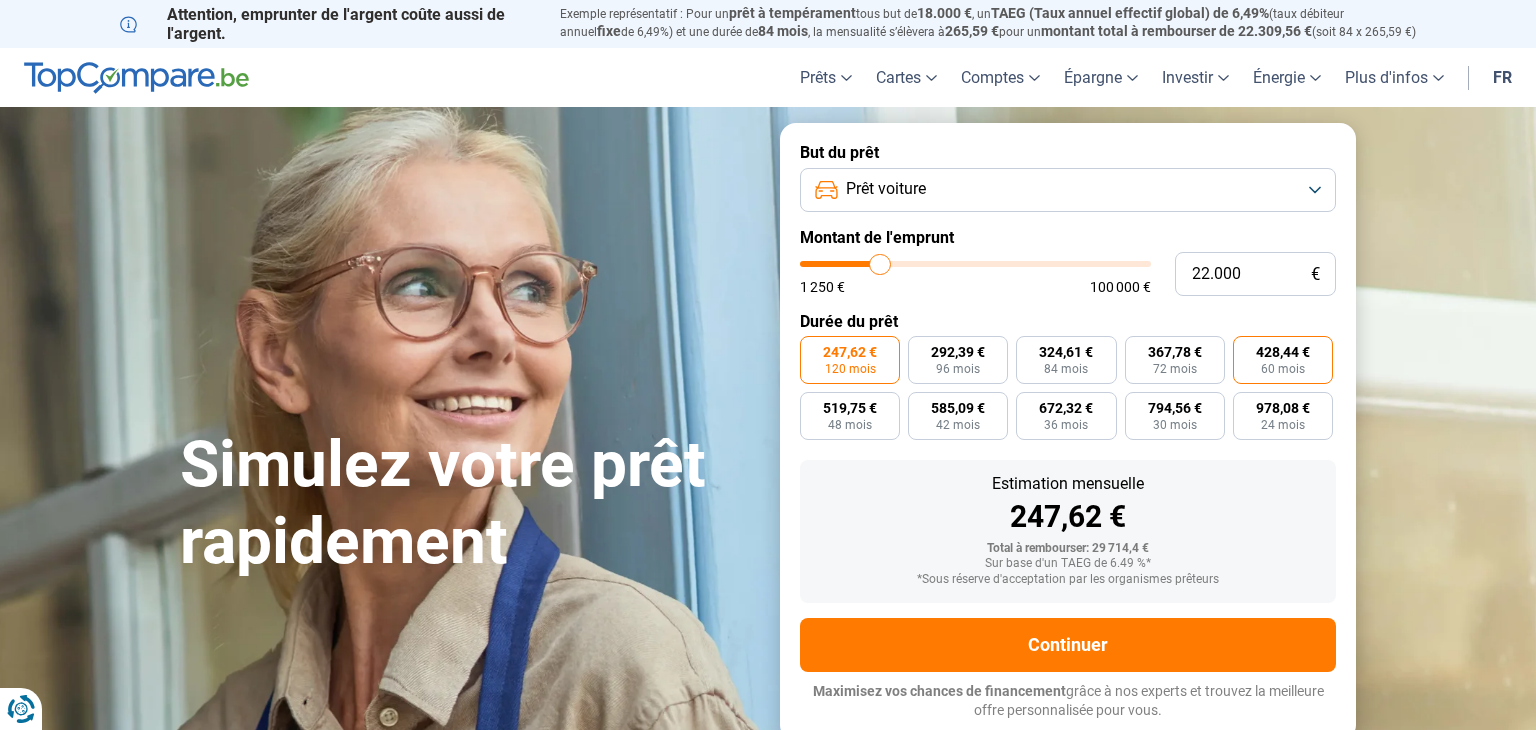 click on "428,44 €" at bounding box center [1283, 352] 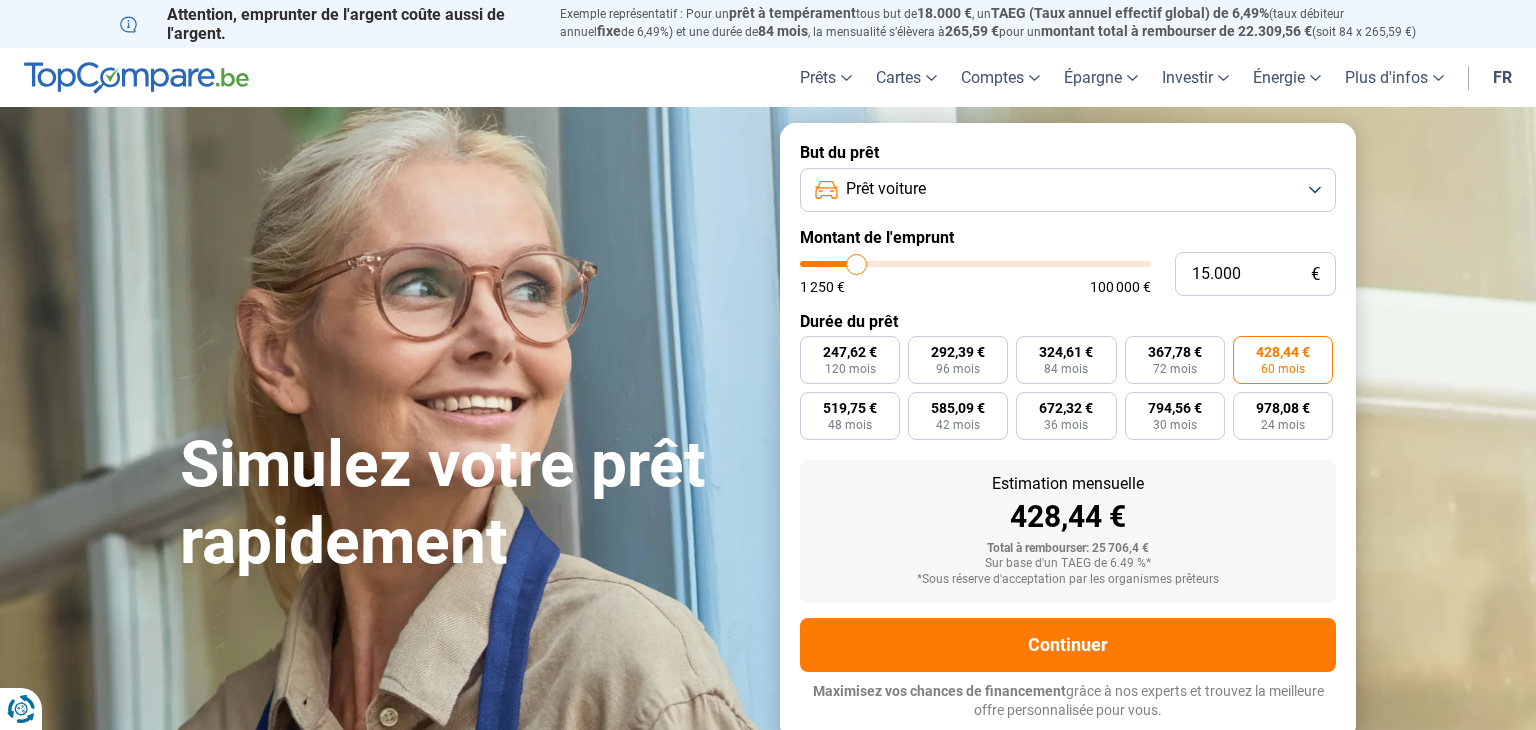 drag, startPoint x: 875, startPoint y: 268, endPoint x: 857, endPoint y: 270, distance: 18.110771 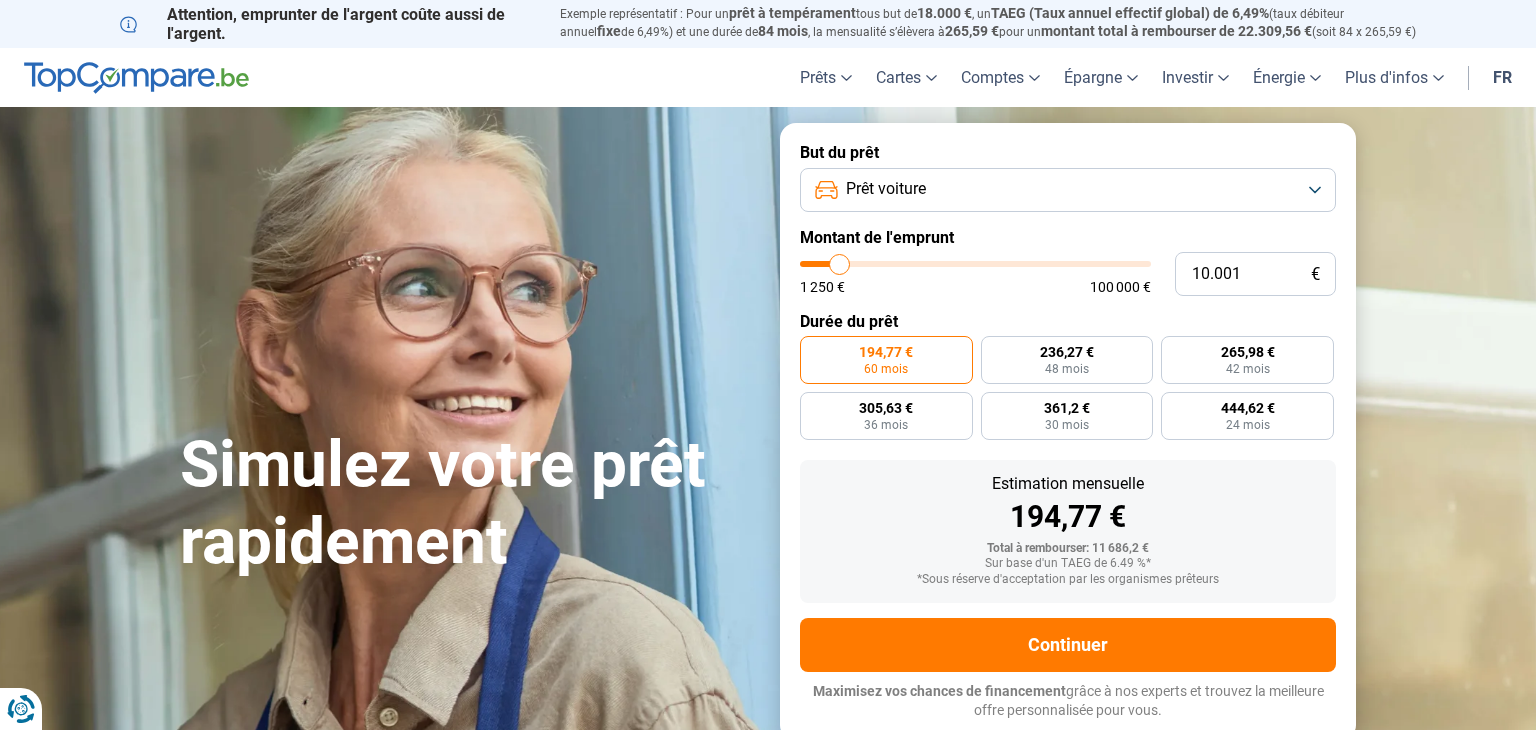 scroll, scrollTop: 0, scrollLeft: 0, axis: both 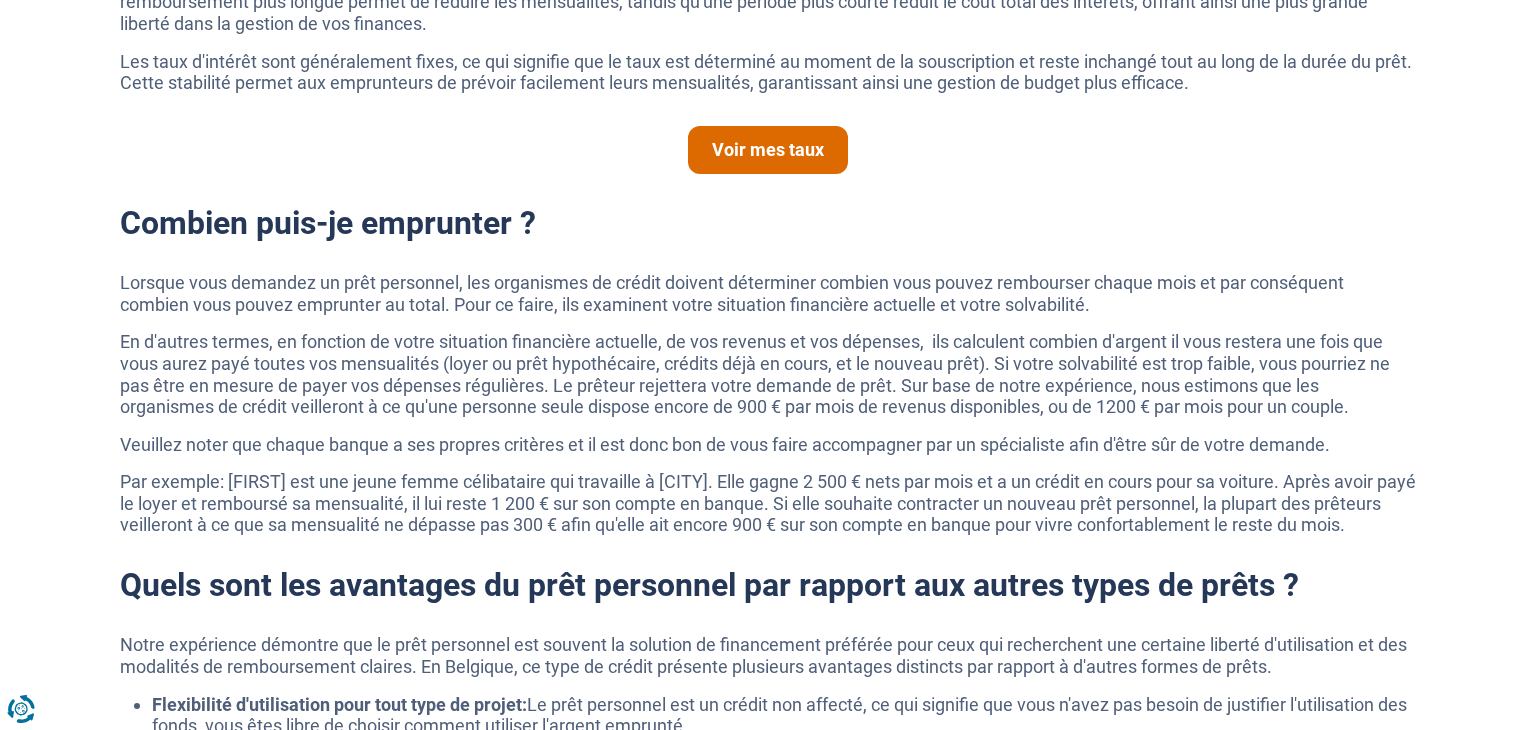 click on "Voir mes taux" at bounding box center [768, 150] 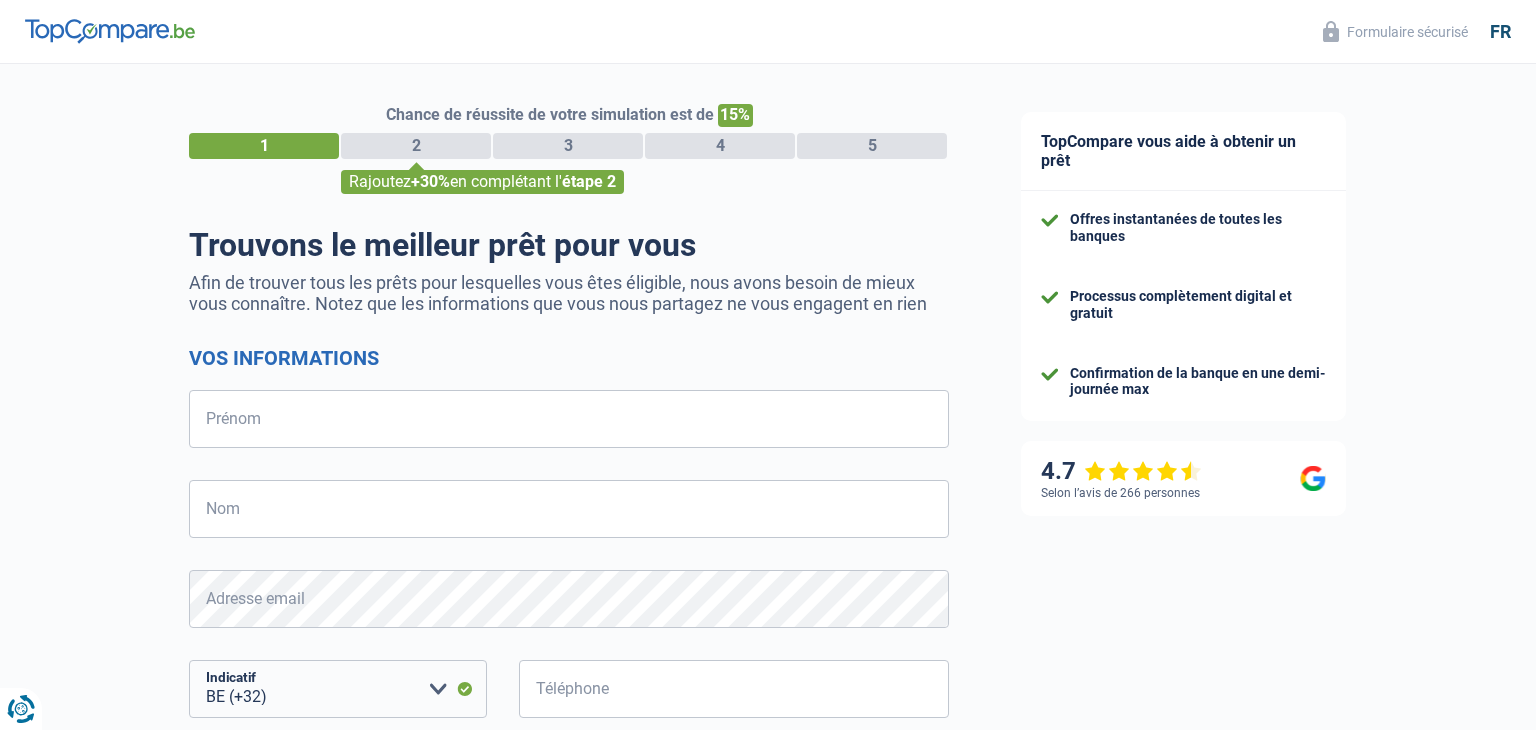 select on "32" 